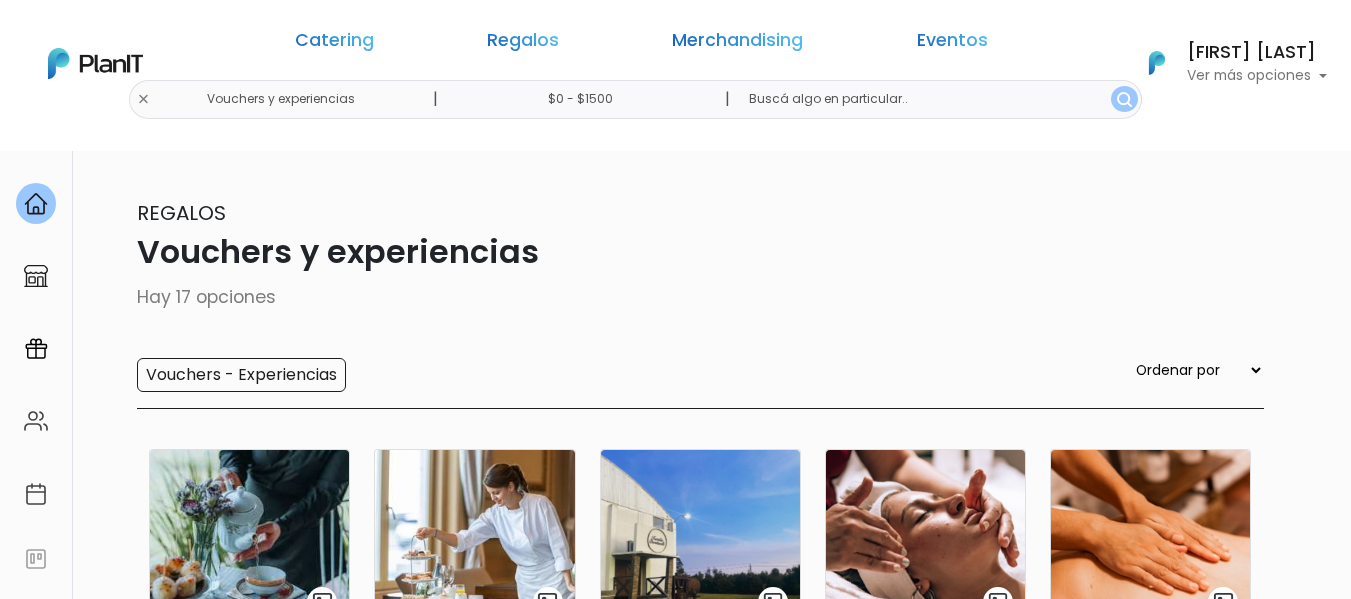 scroll, scrollTop: 1151, scrollLeft: 0, axis: vertical 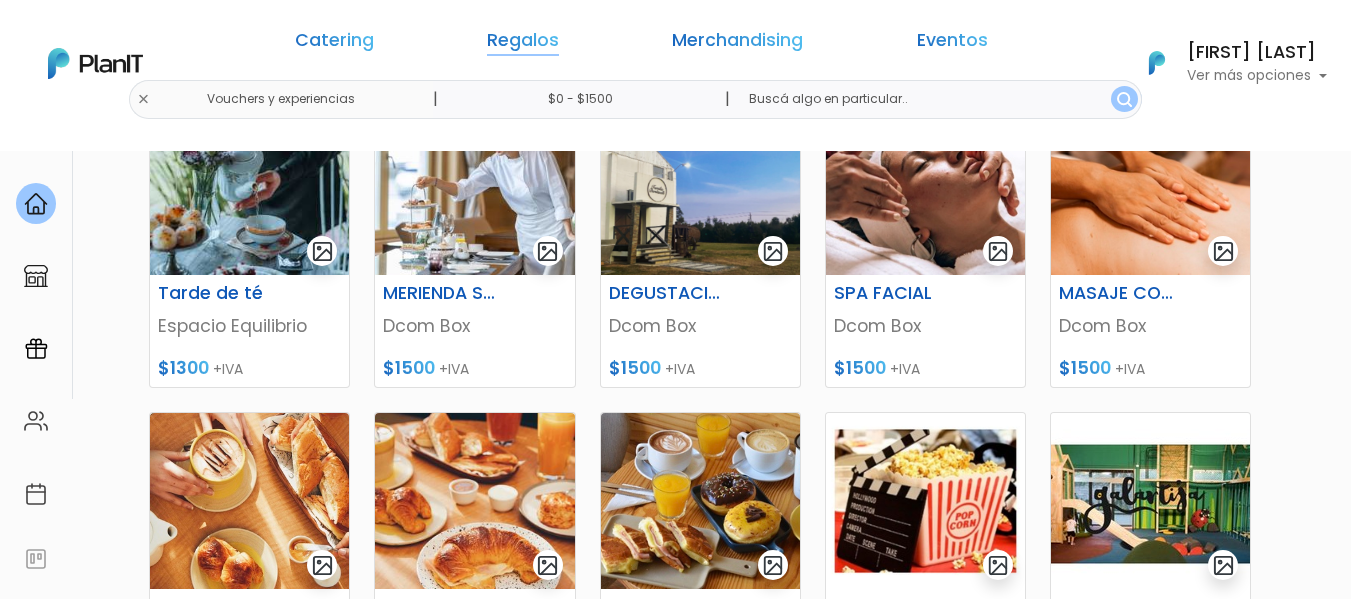 click on "[PRODUCT_CATEGORY]" at bounding box center (523, 44) 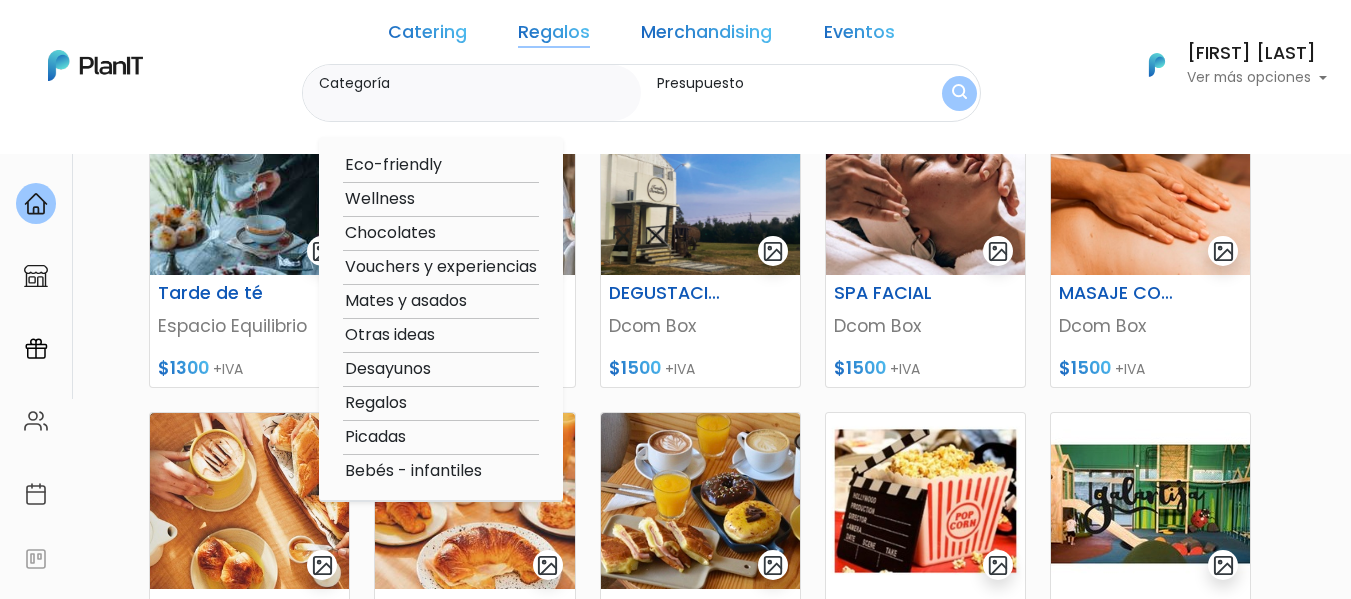 click on "[PRODUCT_CATEGORY]" at bounding box center (441, 233) 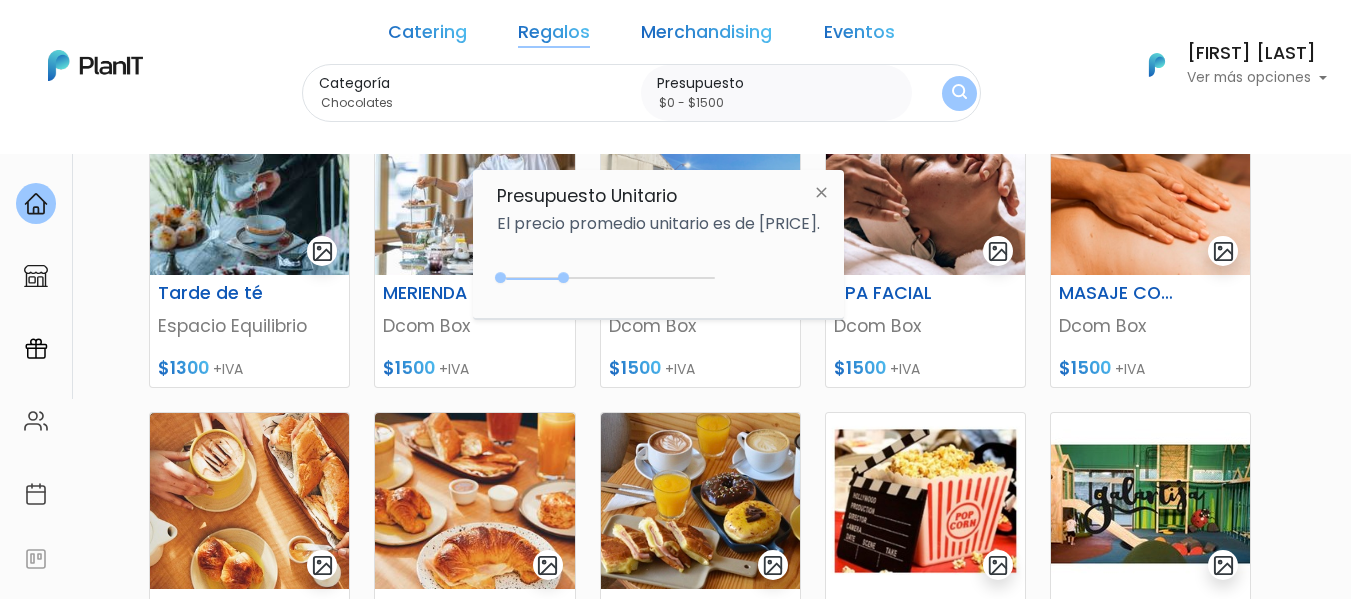 click at bounding box center [959, 93] 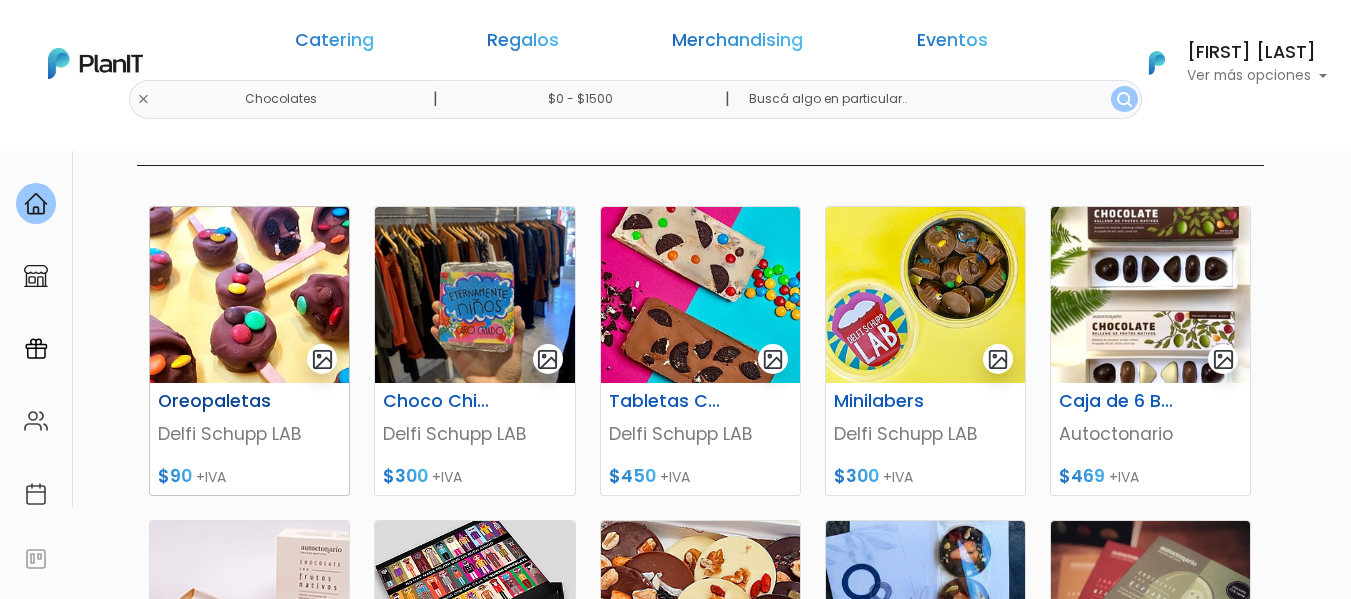 scroll, scrollTop: 0, scrollLeft: 0, axis: both 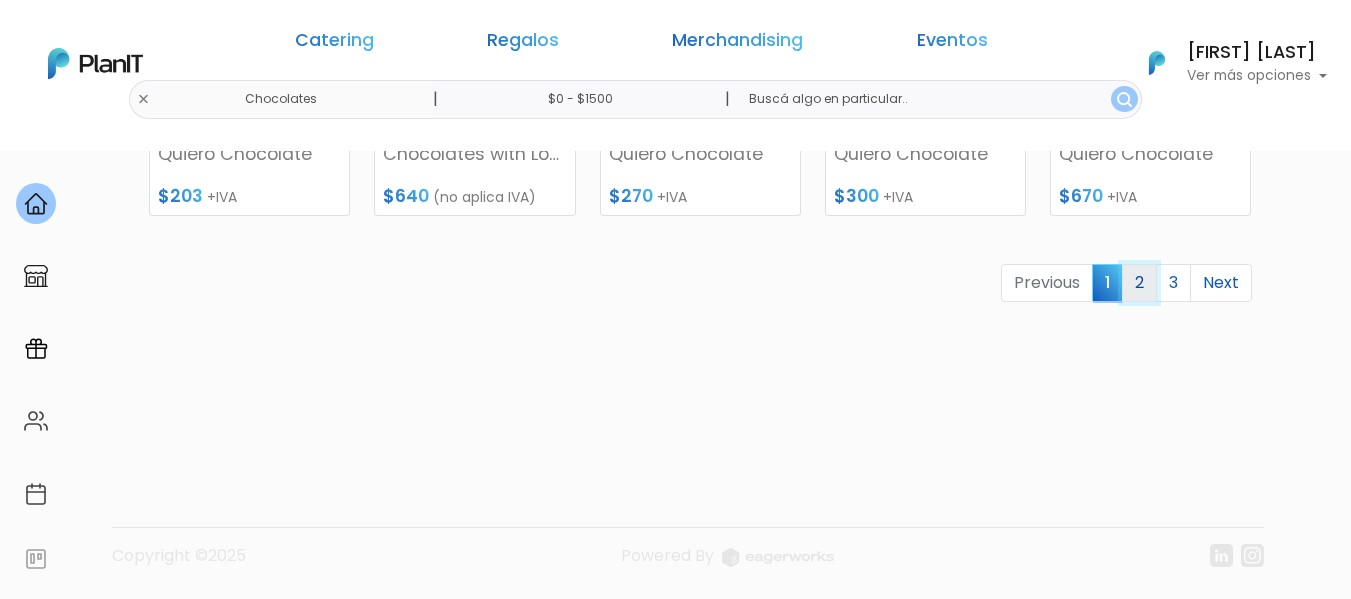 click on "2" at bounding box center (1139, 283) 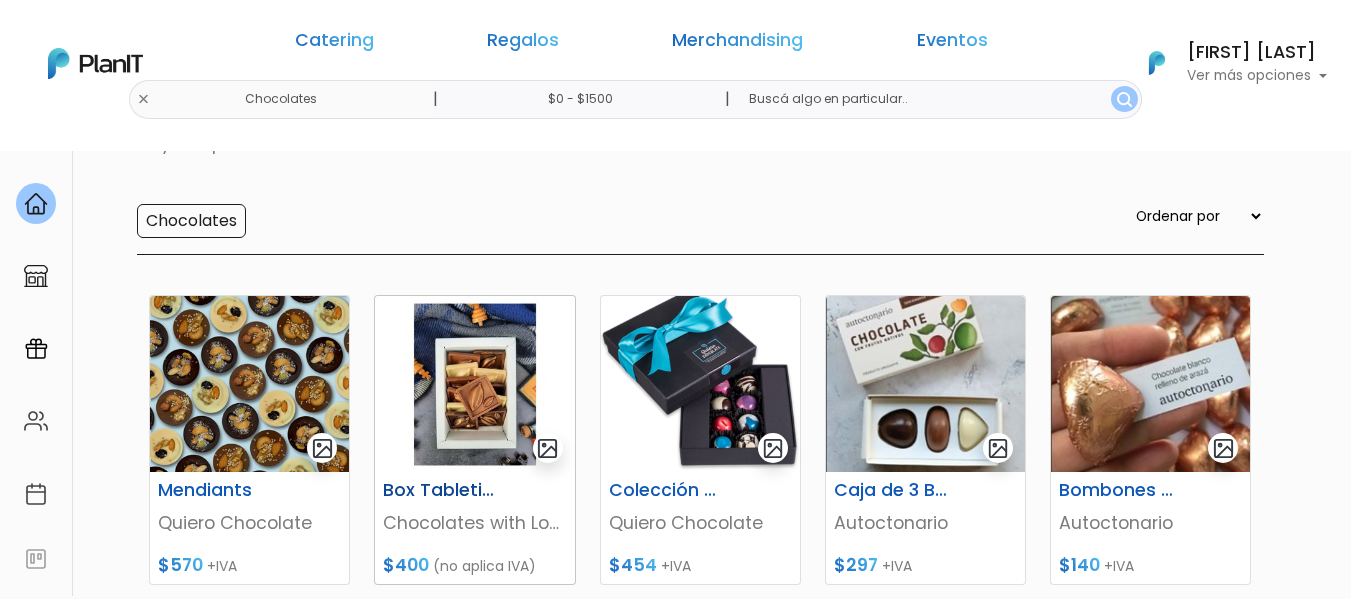 scroll, scrollTop: 300, scrollLeft: 0, axis: vertical 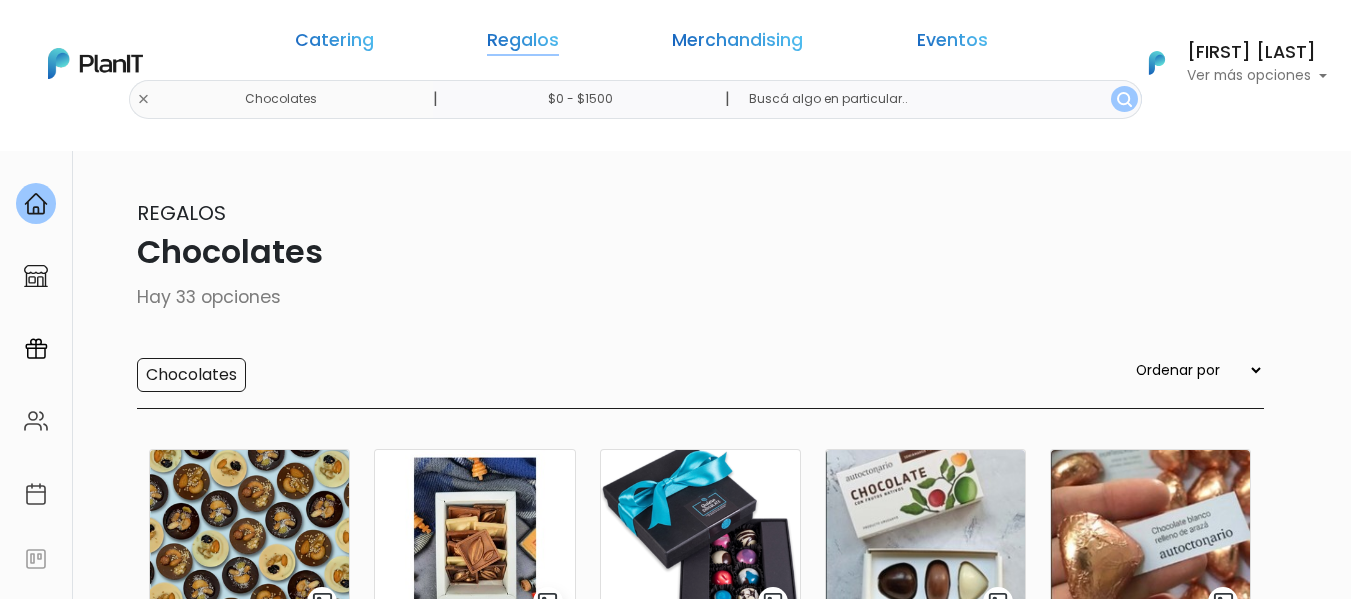 click on "[PRODUCT_CATEGORY]" at bounding box center (523, 44) 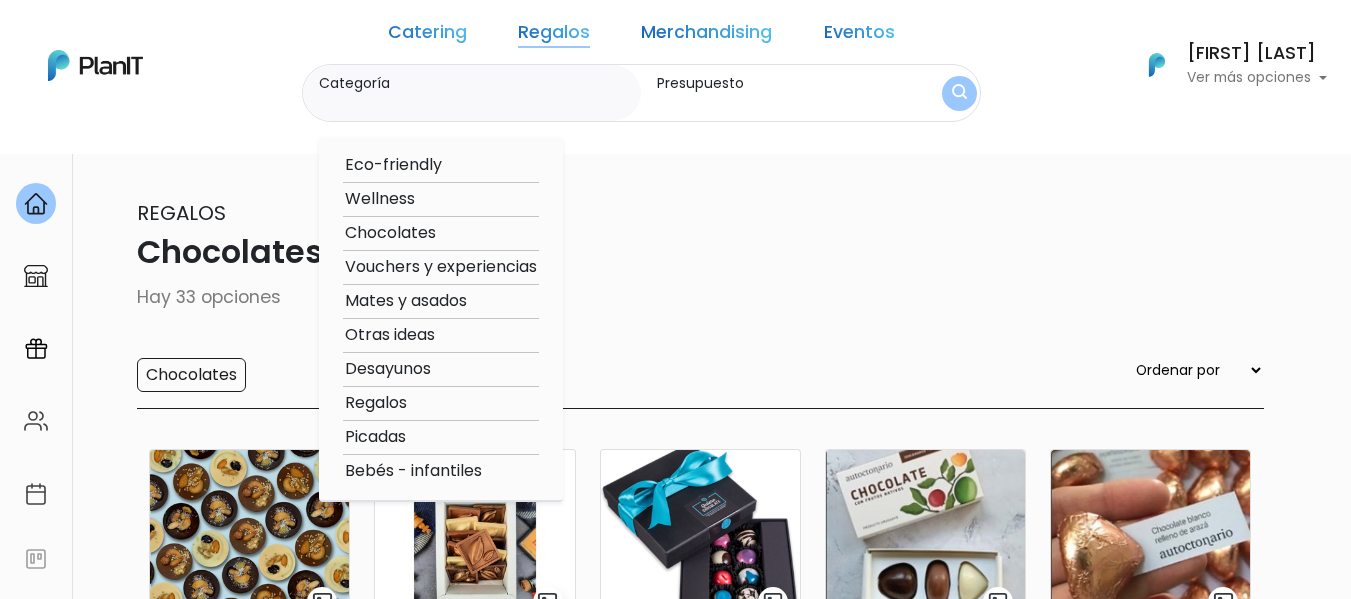 click on "[PRODUCT_CATEGORY]" at bounding box center [441, 335] 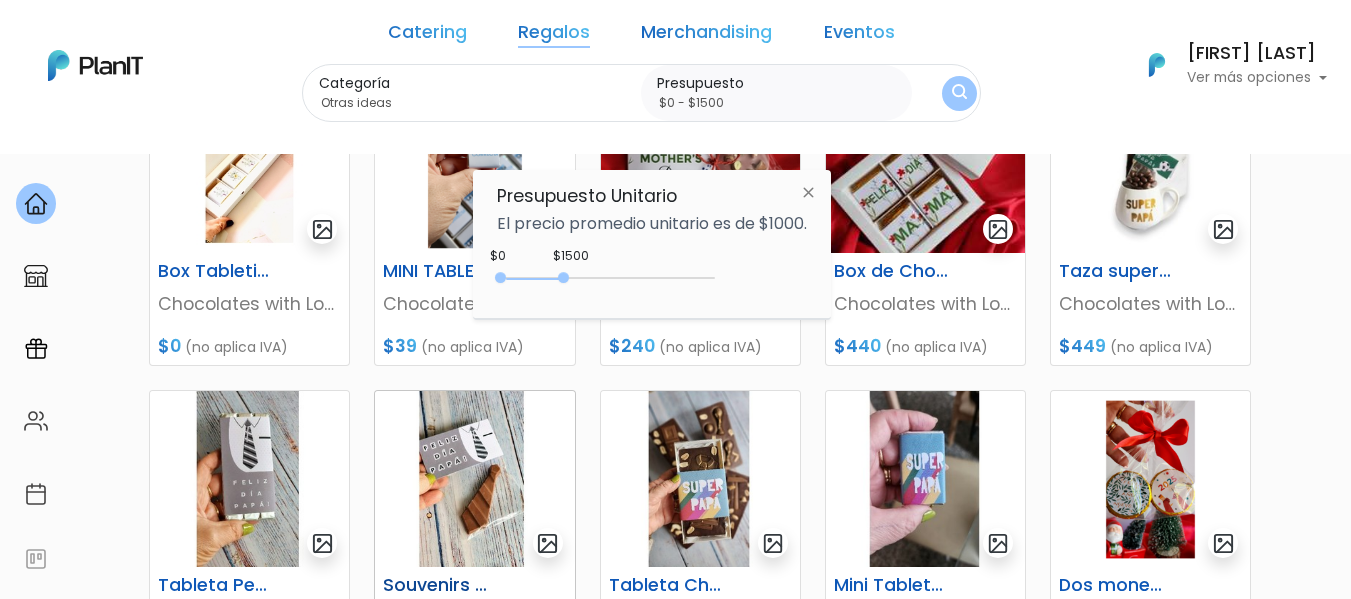 scroll, scrollTop: 800, scrollLeft: 0, axis: vertical 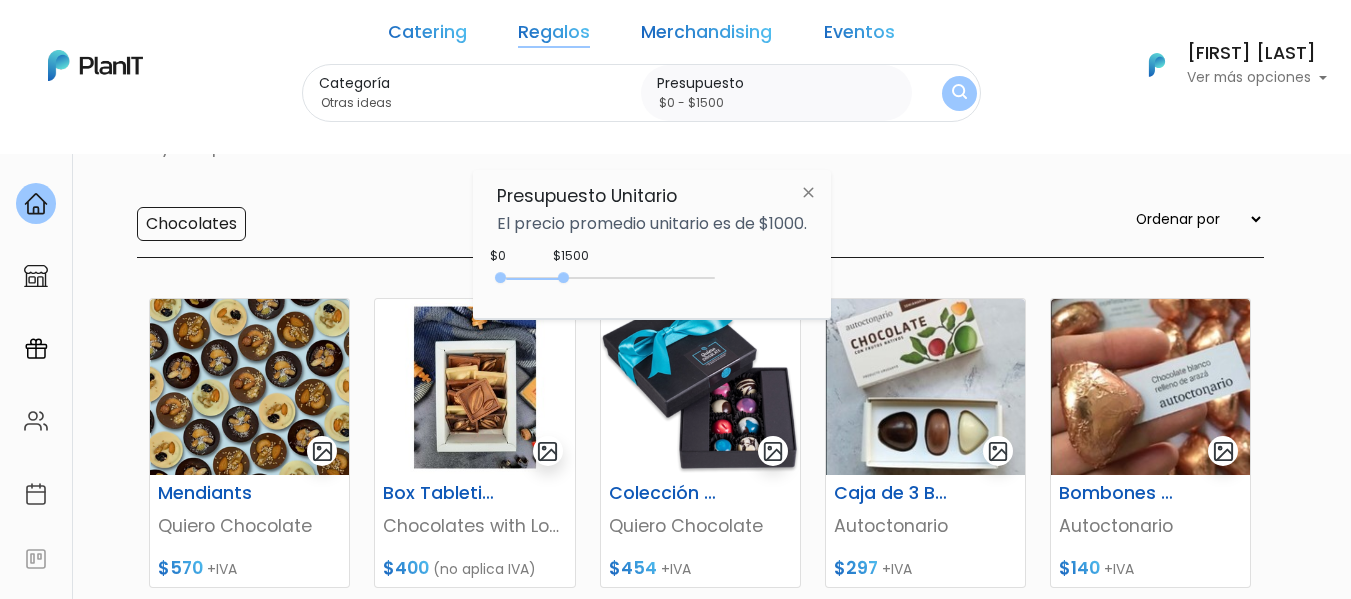 click on "Regalos" at bounding box center (554, 36) 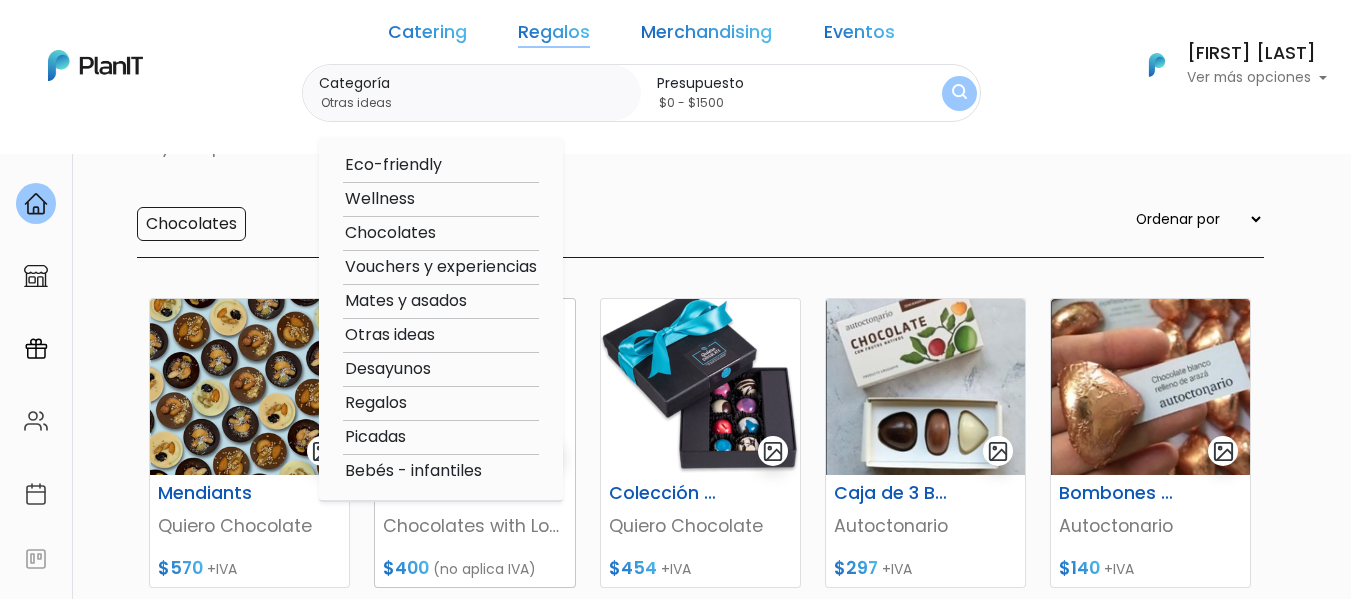 click on "Regalos" at bounding box center [441, 403] 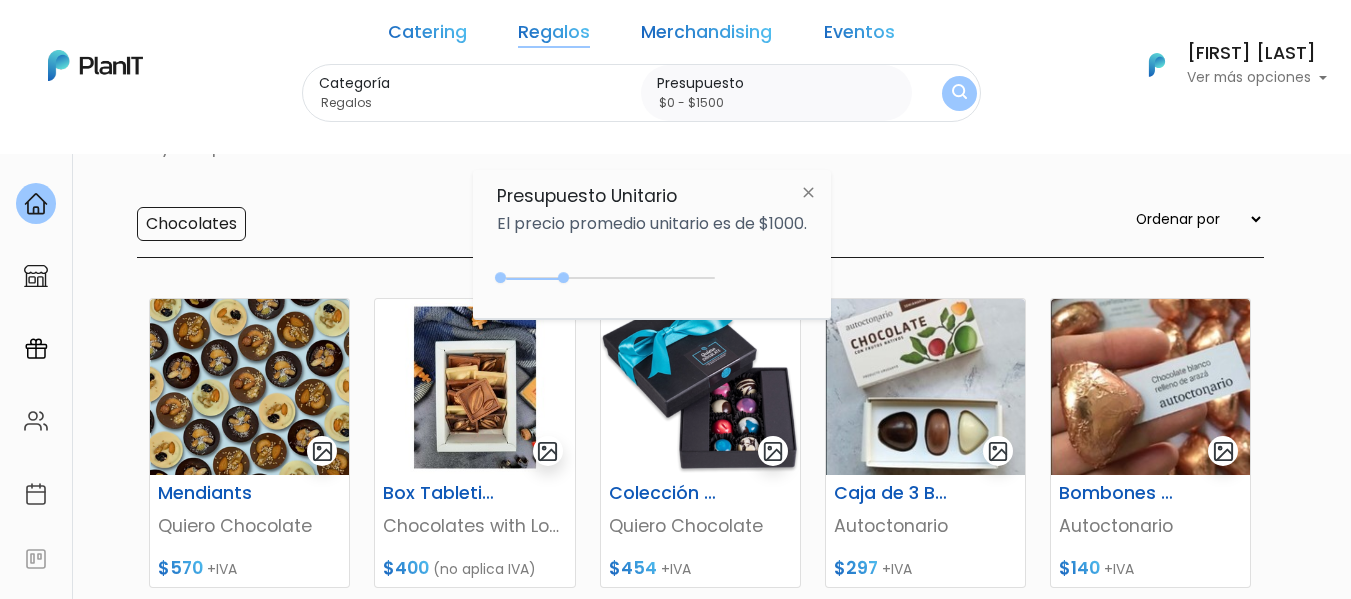 click at bounding box center (959, 93) 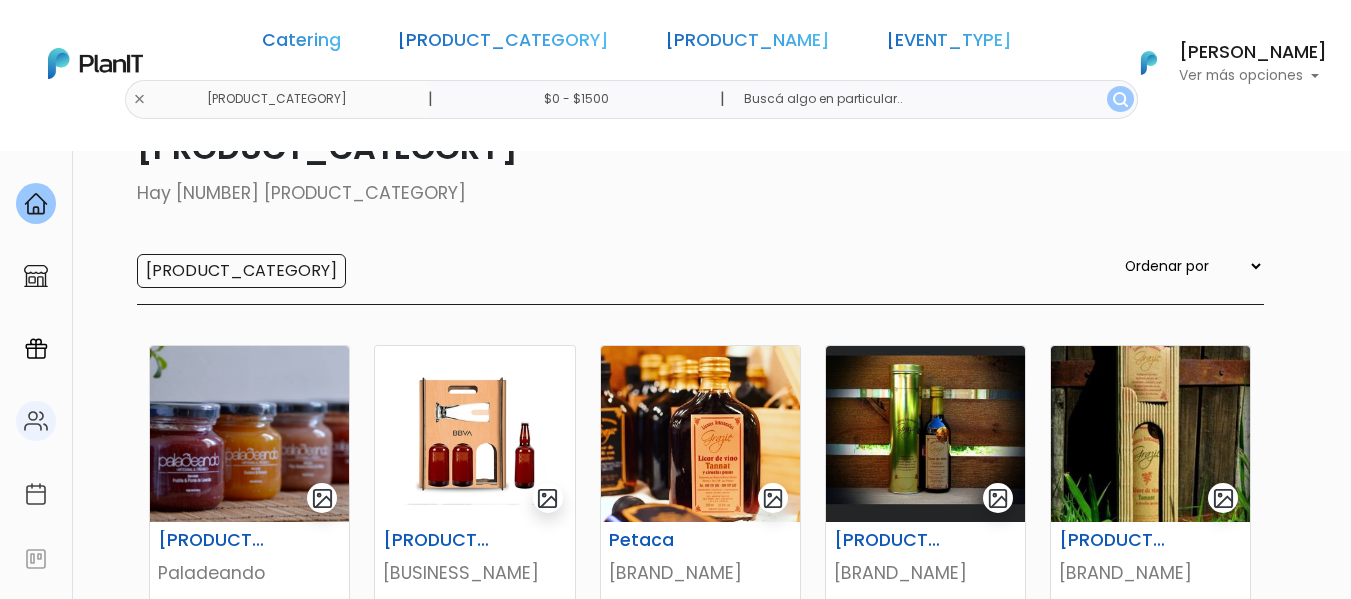 scroll, scrollTop: 300, scrollLeft: 0, axis: vertical 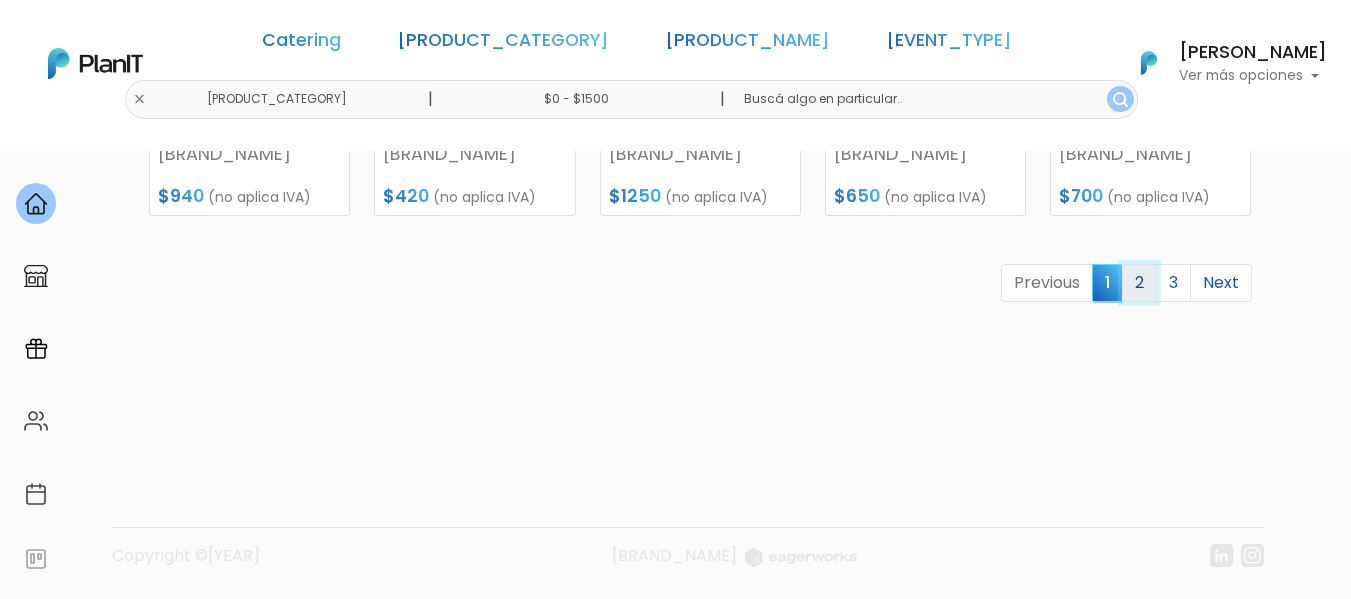 click on "2" at bounding box center [1139, 283] 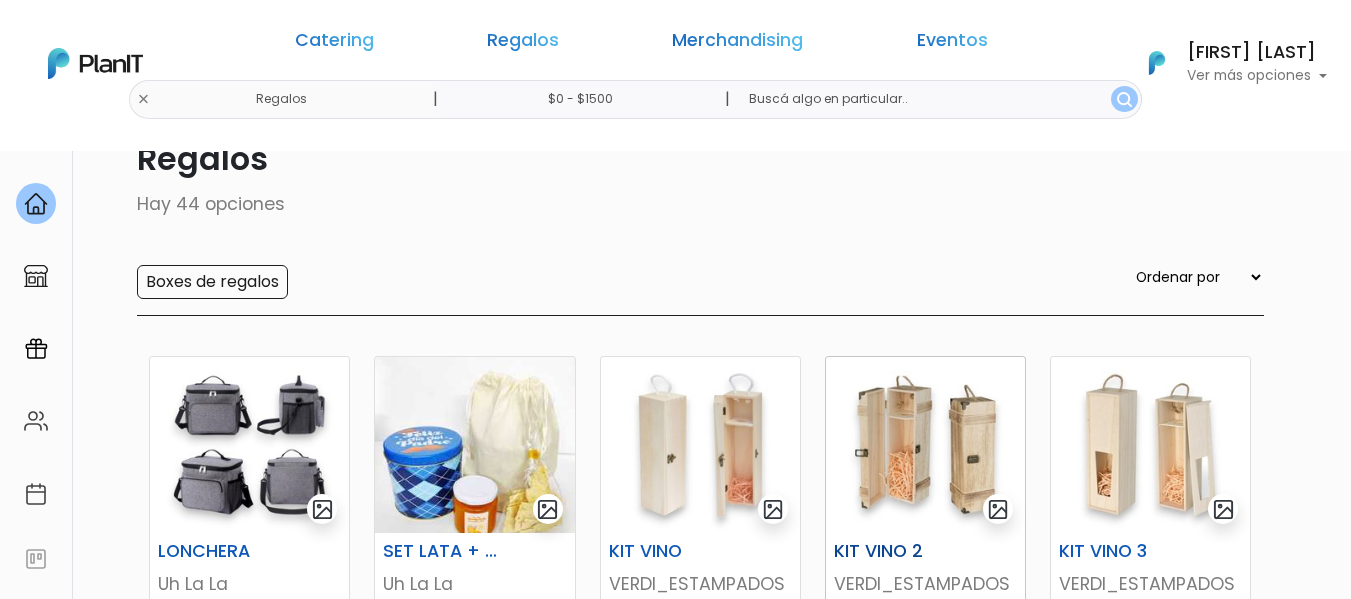 scroll, scrollTop: 200, scrollLeft: 0, axis: vertical 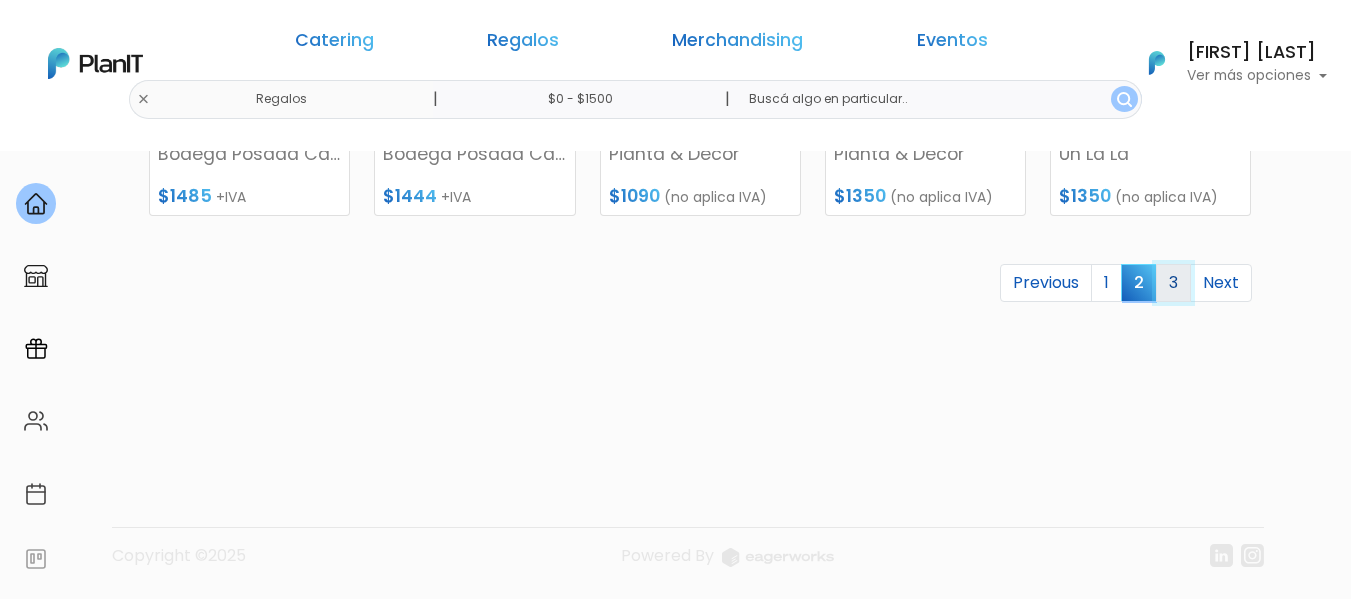 click on "3" at bounding box center (1173, 283) 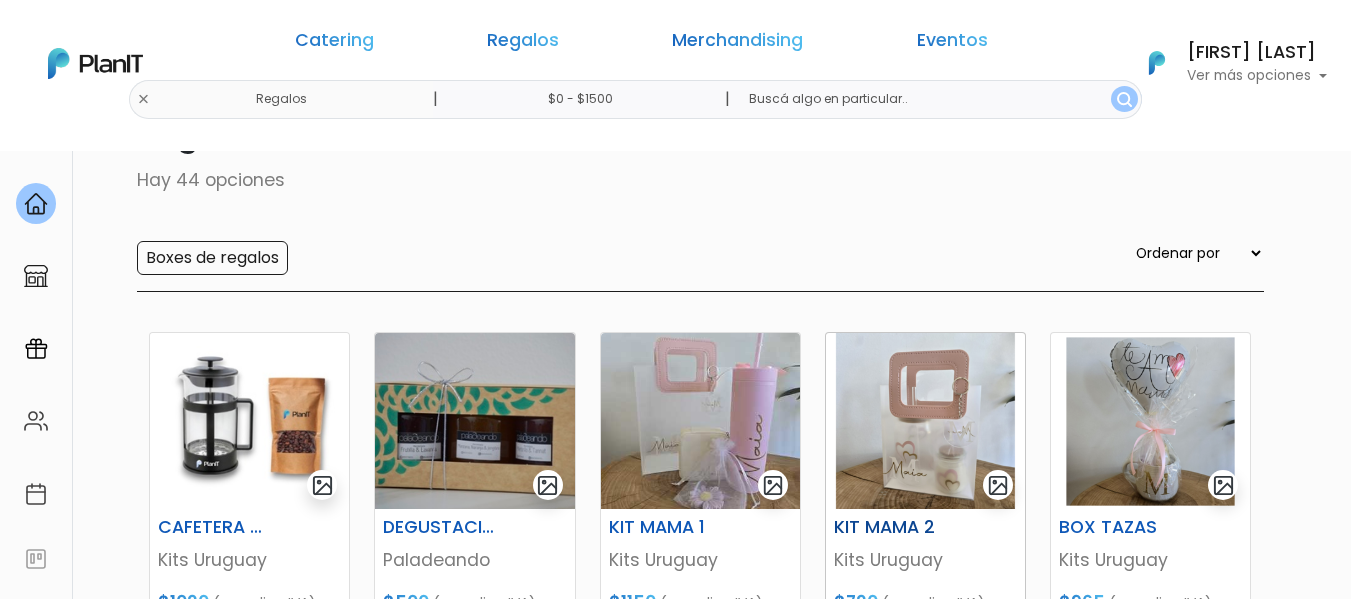 scroll, scrollTop: 300, scrollLeft: 0, axis: vertical 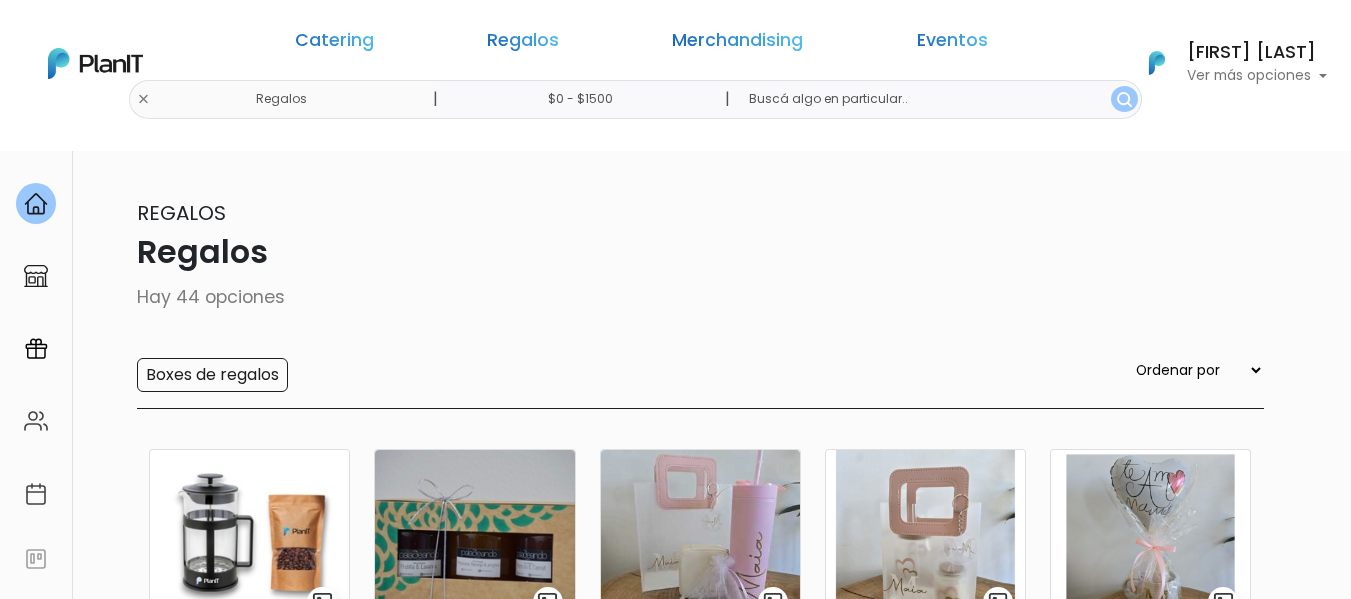 click on "[PRODUCT_CATEGORY]" at bounding box center [523, 44] 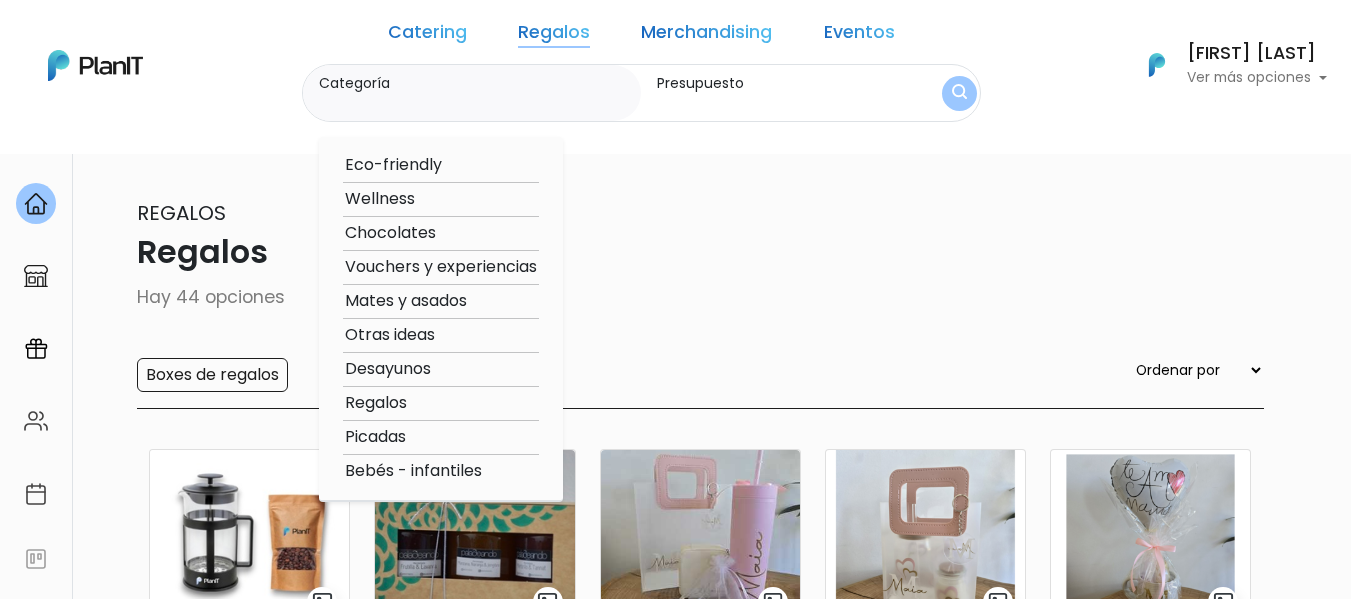 click on "[MEAL_TYPE]" at bounding box center [441, 369] 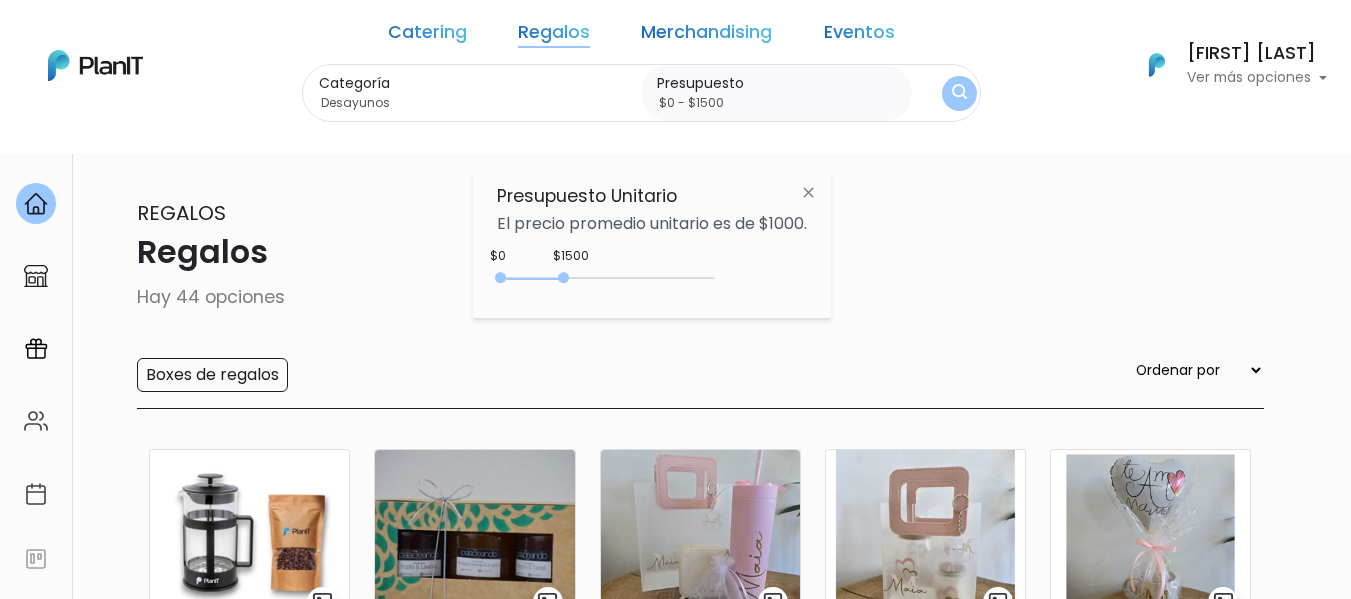 click at bounding box center [959, 93] 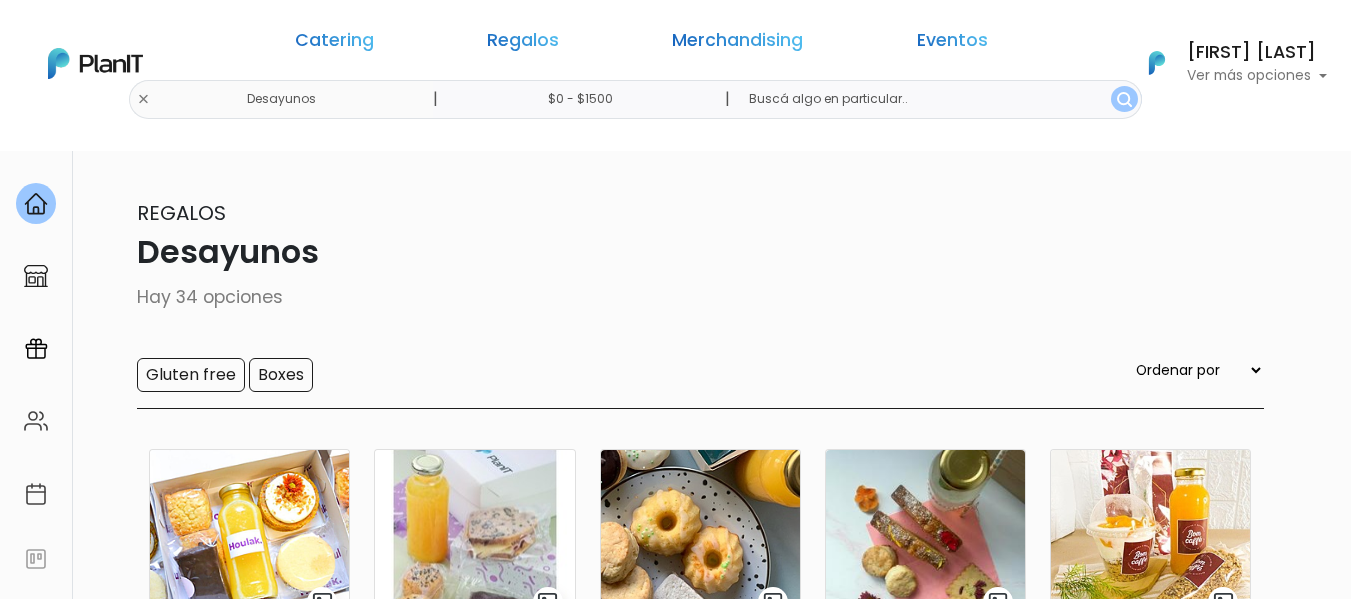 scroll, scrollTop: 0, scrollLeft: 0, axis: both 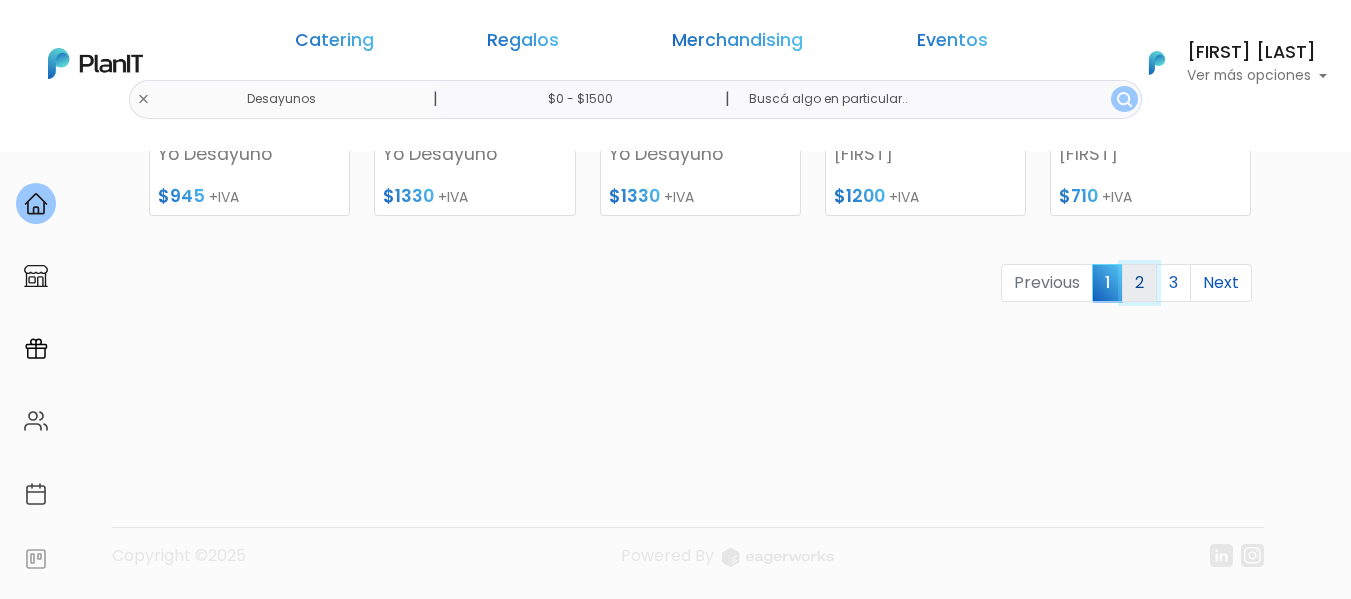 click on "2" at bounding box center [1139, 283] 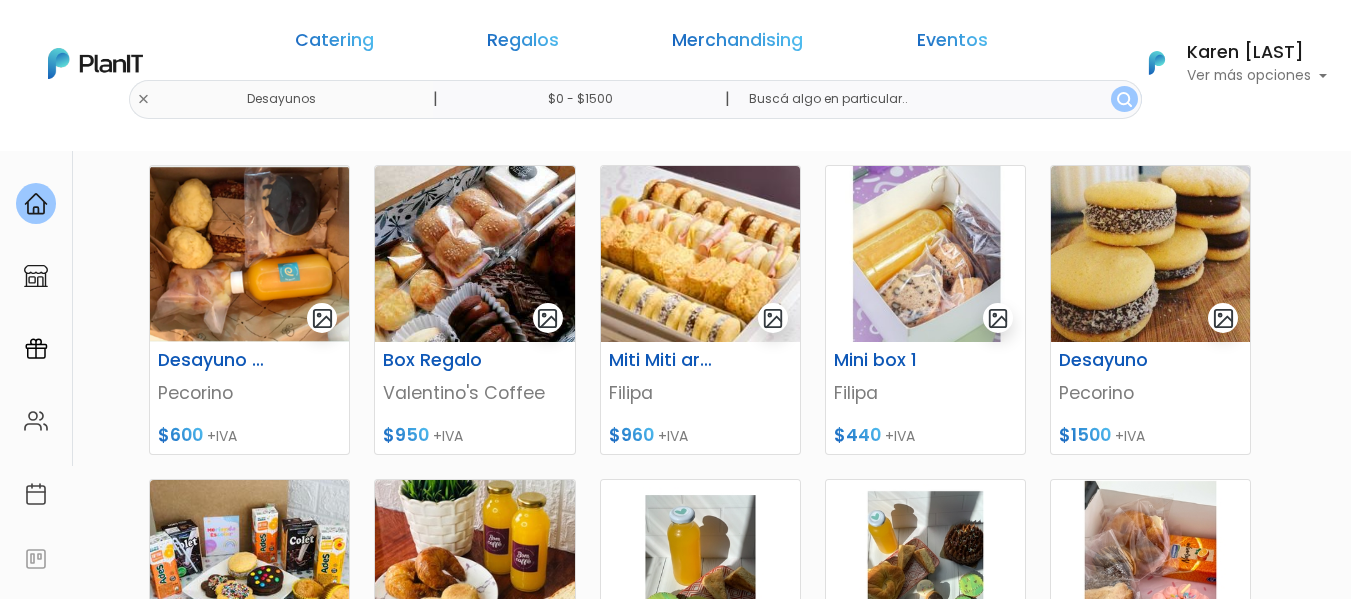 scroll, scrollTop: 300, scrollLeft: 0, axis: vertical 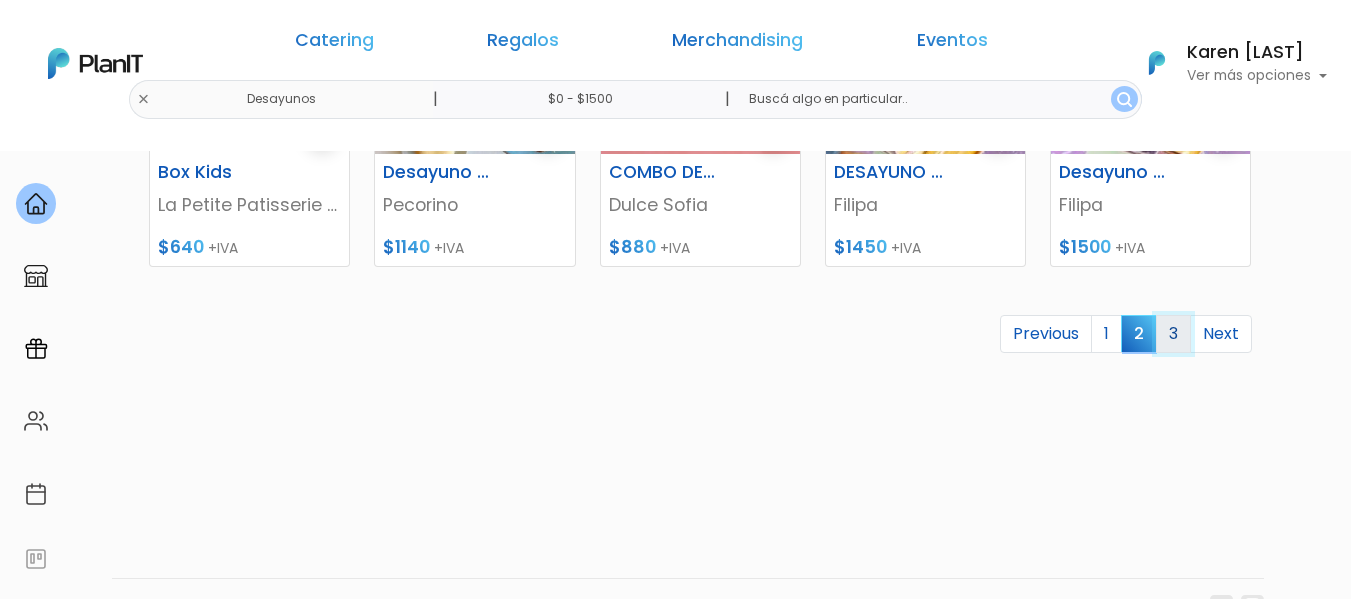 click on "3" at bounding box center [1173, 334] 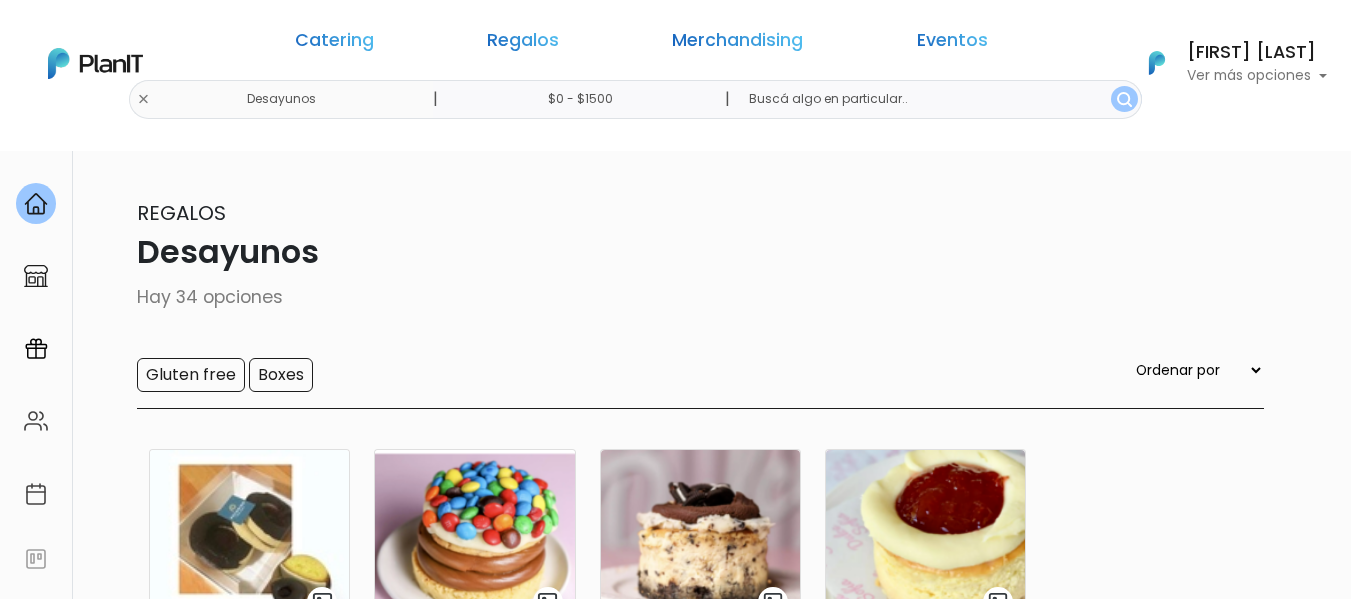 scroll, scrollTop: 0, scrollLeft: 0, axis: both 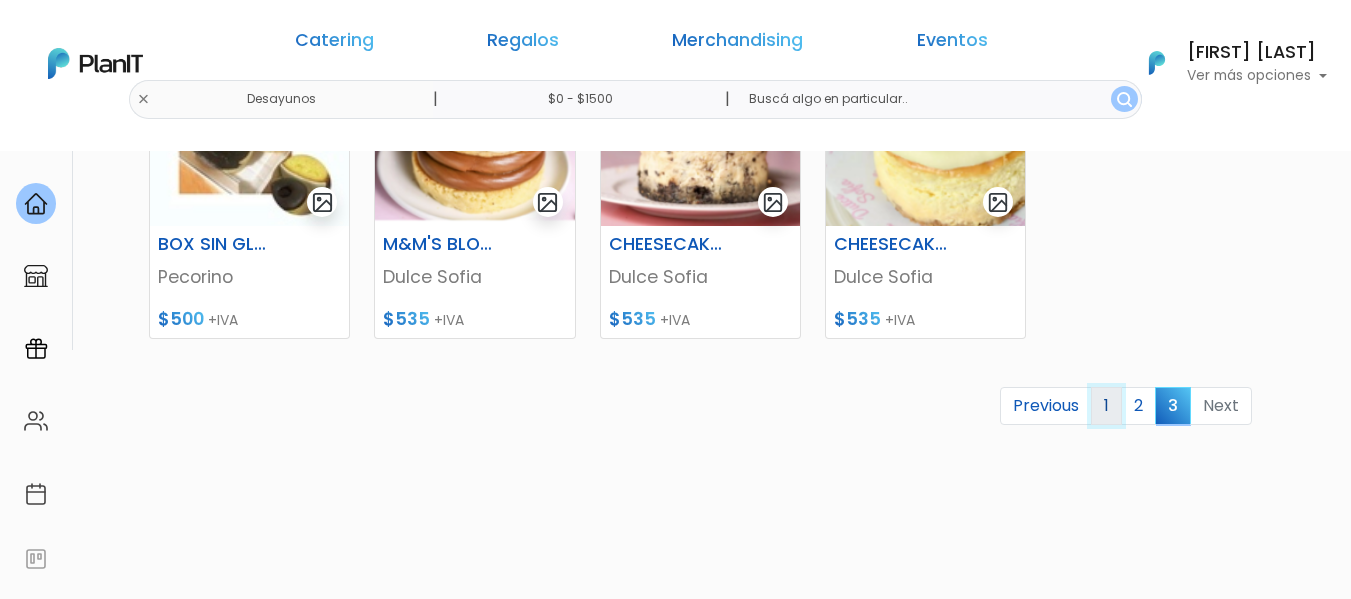 click on "1" at bounding box center (1106, 406) 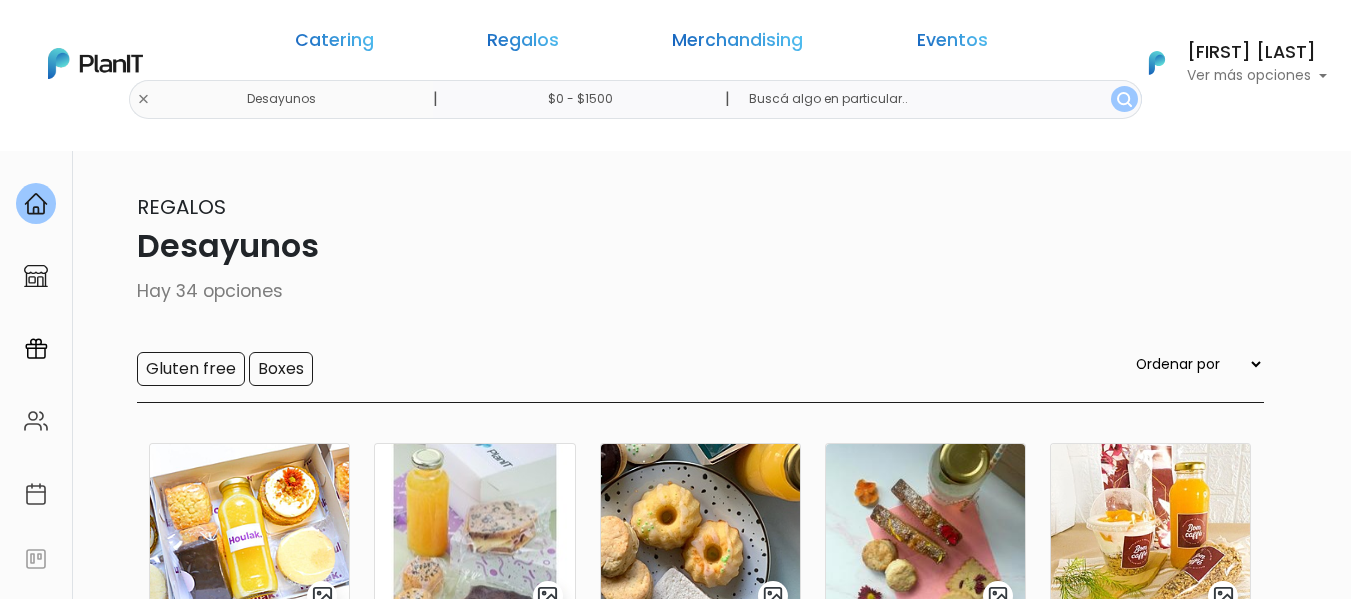 scroll, scrollTop: 200, scrollLeft: 0, axis: vertical 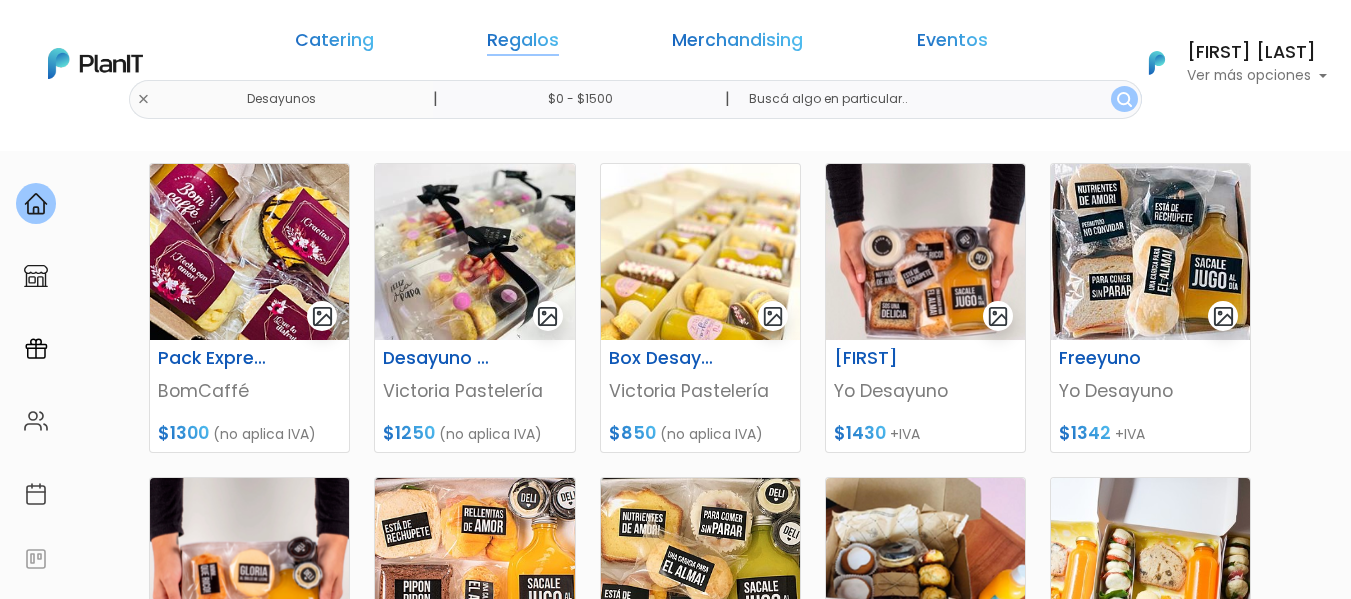 click on "Regalos" at bounding box center [523, 44] 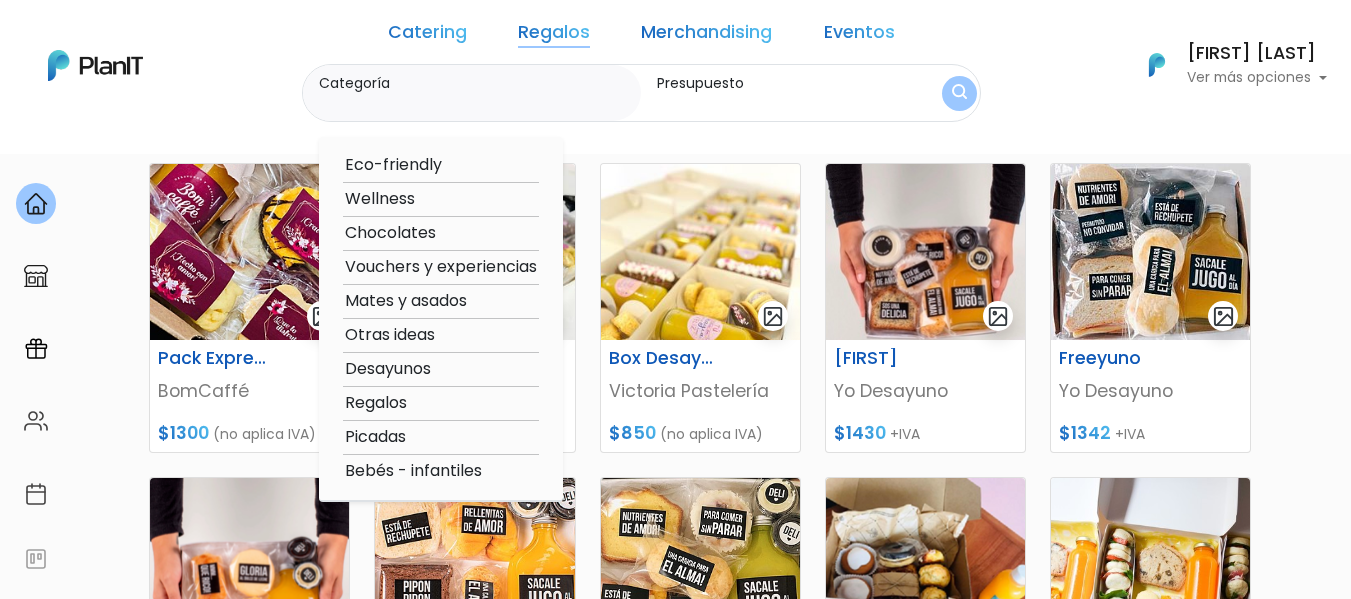 click on "Wellness" at bounding box center [441, 199] 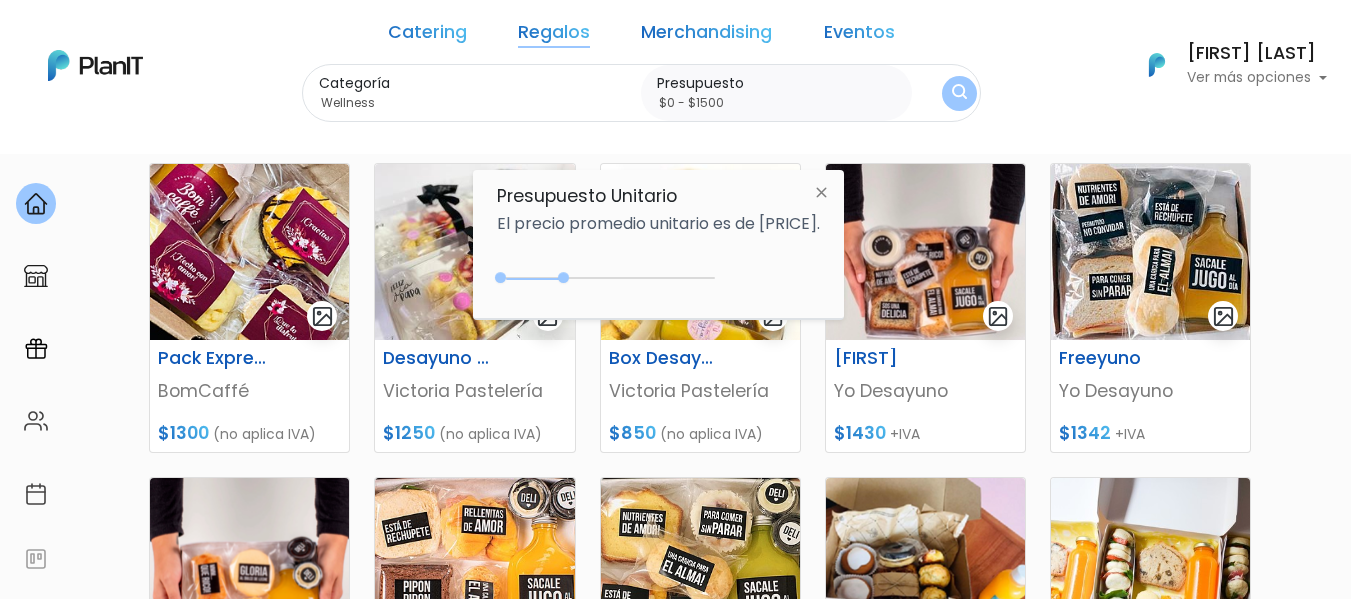 click at bounding box center [959, 93] 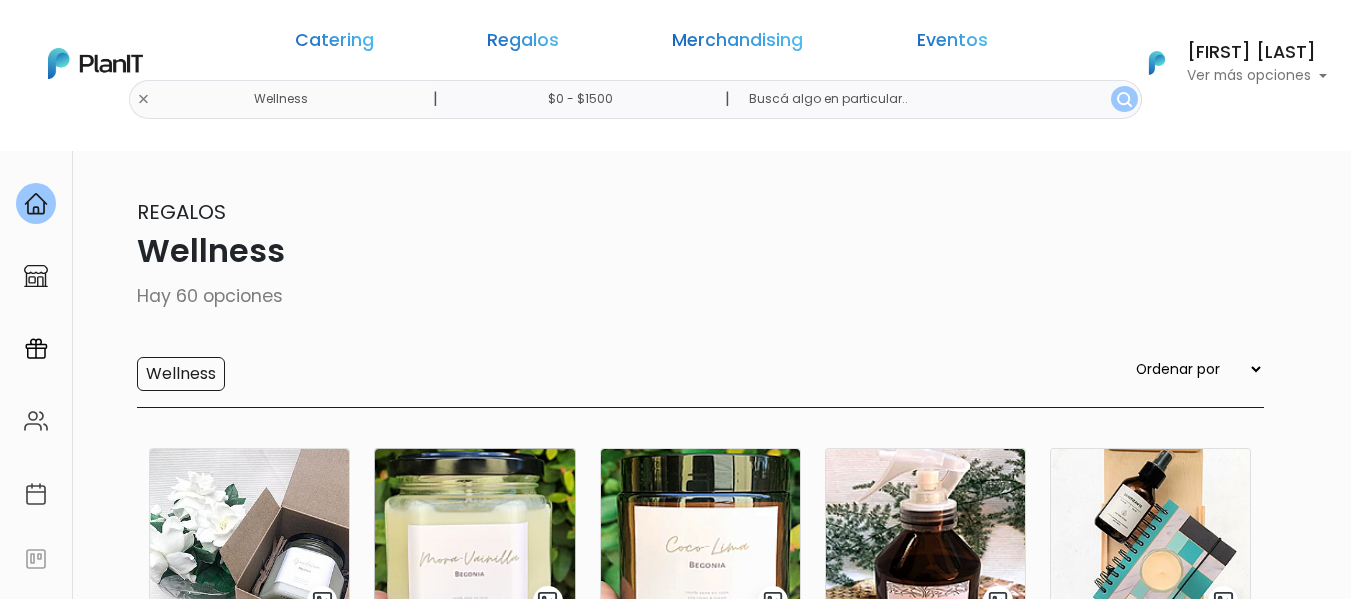 scroll, scrollTop: 99, scrollLeft: 0, axis: vertical 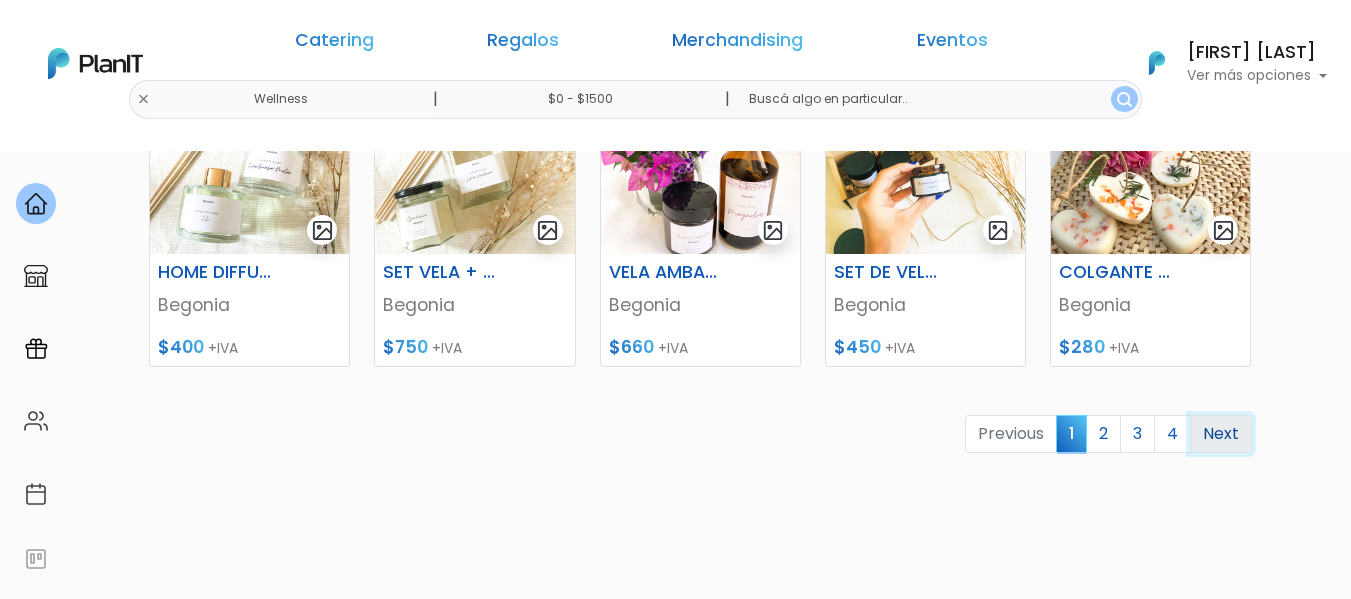 click on "Next" at bounding box center (1103, 434) 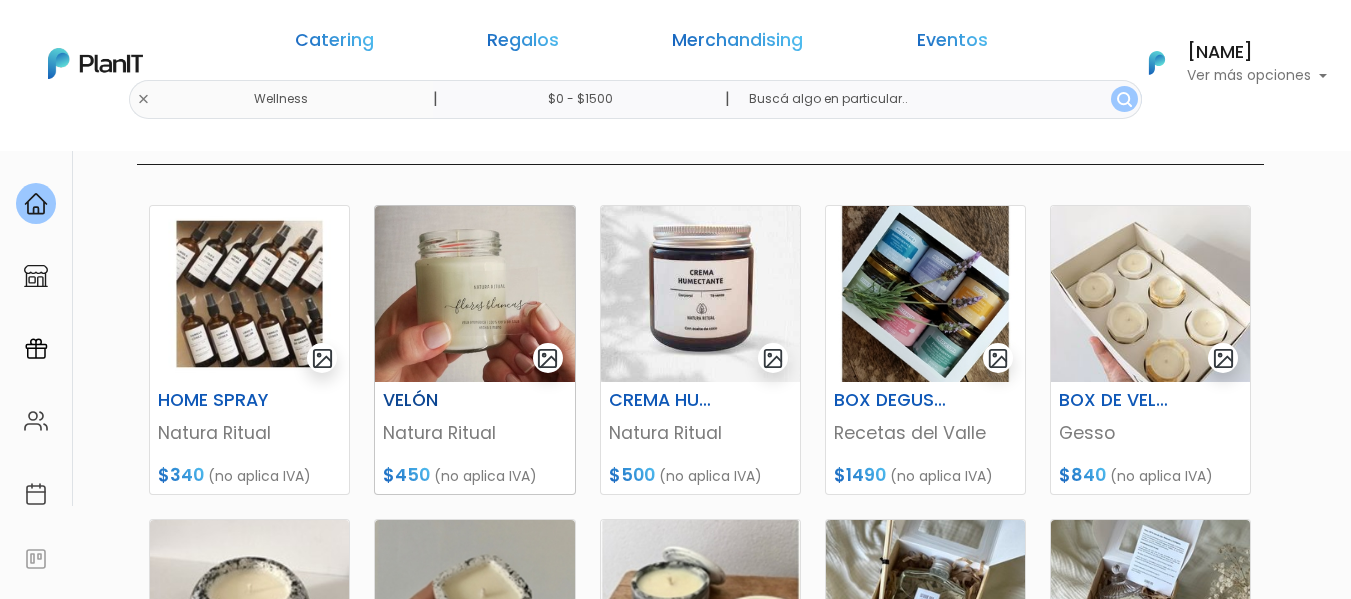 scroll, scrollTop: 400, scrollLeft: 0, axis: vertical 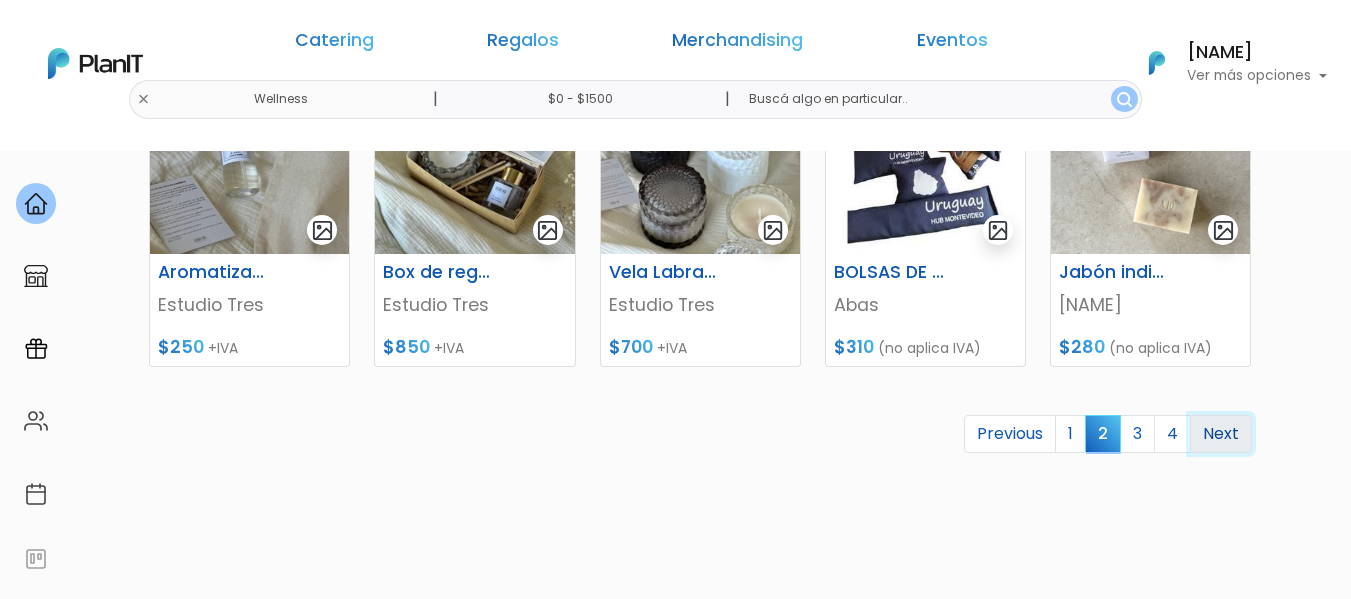 click on "Next" at bounding box center [1137, 434] 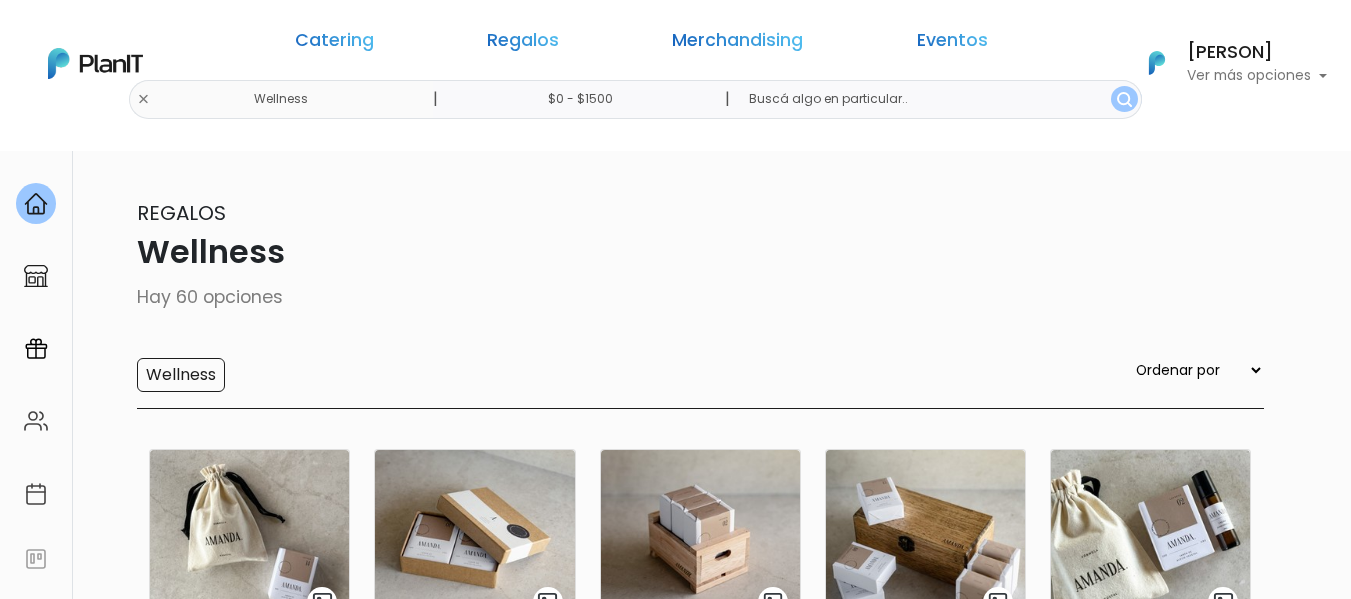 scroll, scrollTop: 0, scrollLeft: 0, axis: both 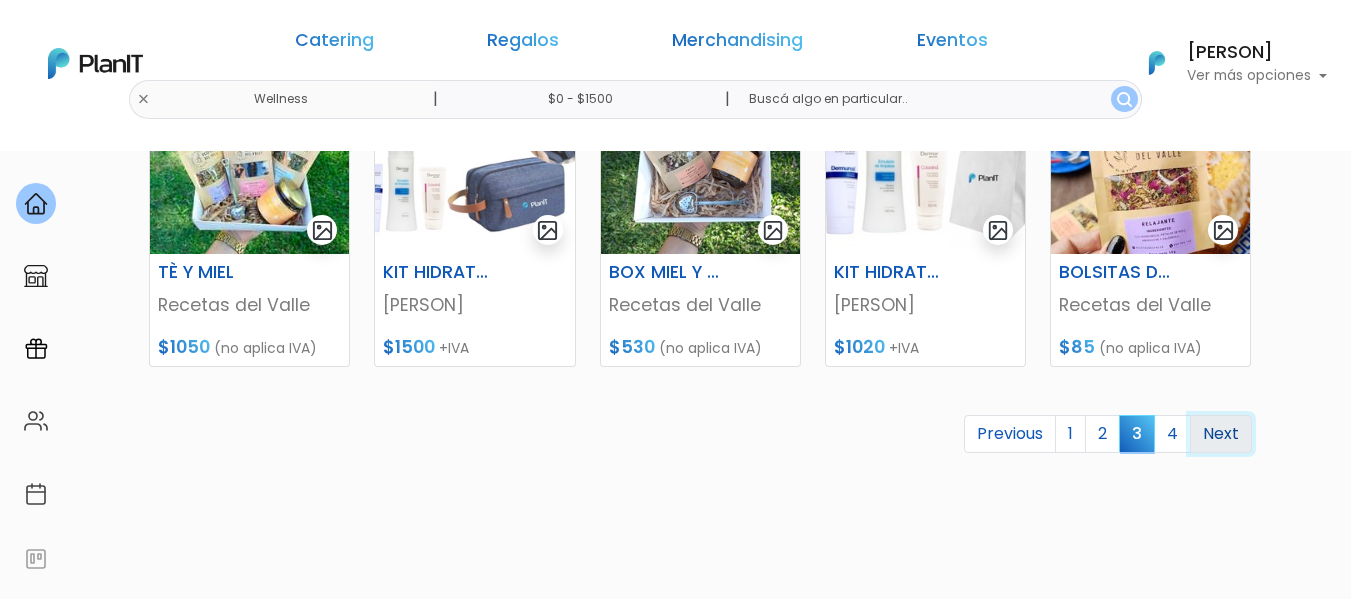 click on "Next" at bounding box center (1172, 434) 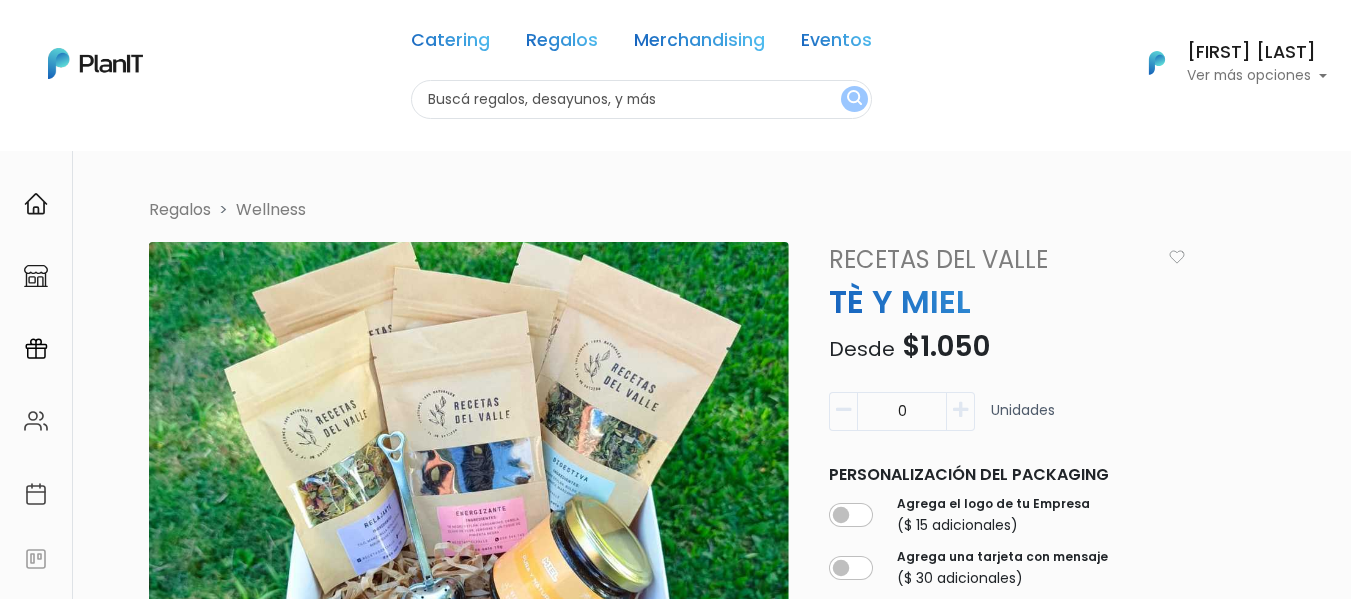 scroll, scrollTop: 0, scrollLeft: 0, axis: both 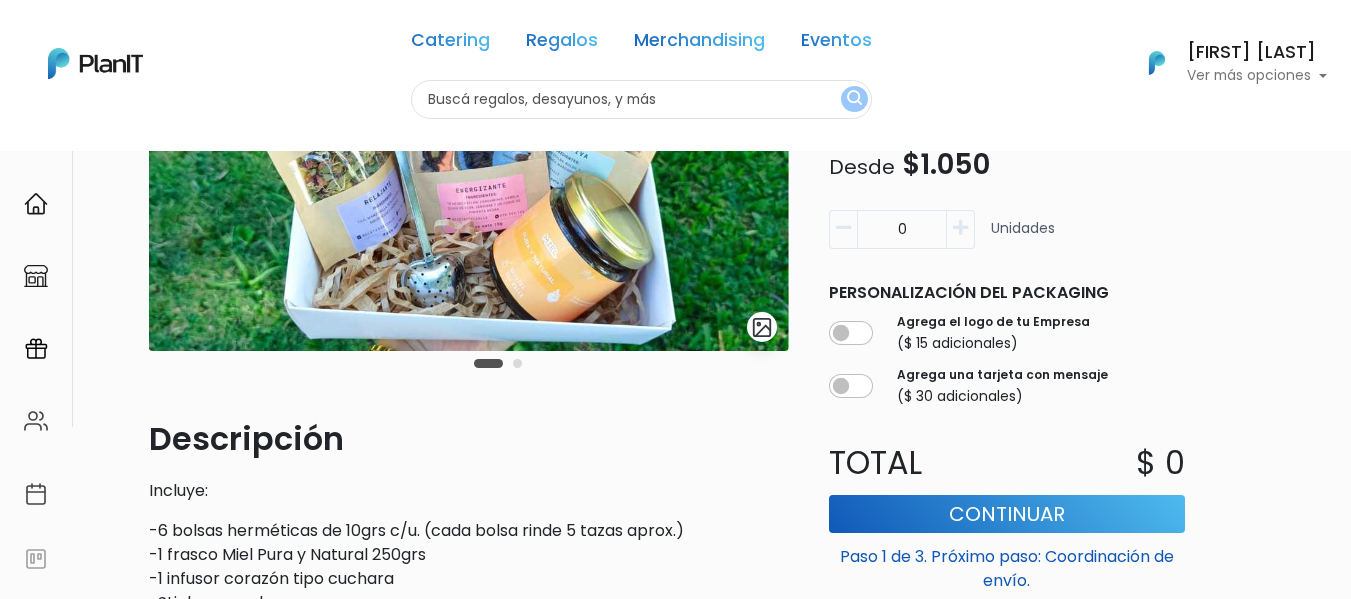 click at bounding box center (961, 229) 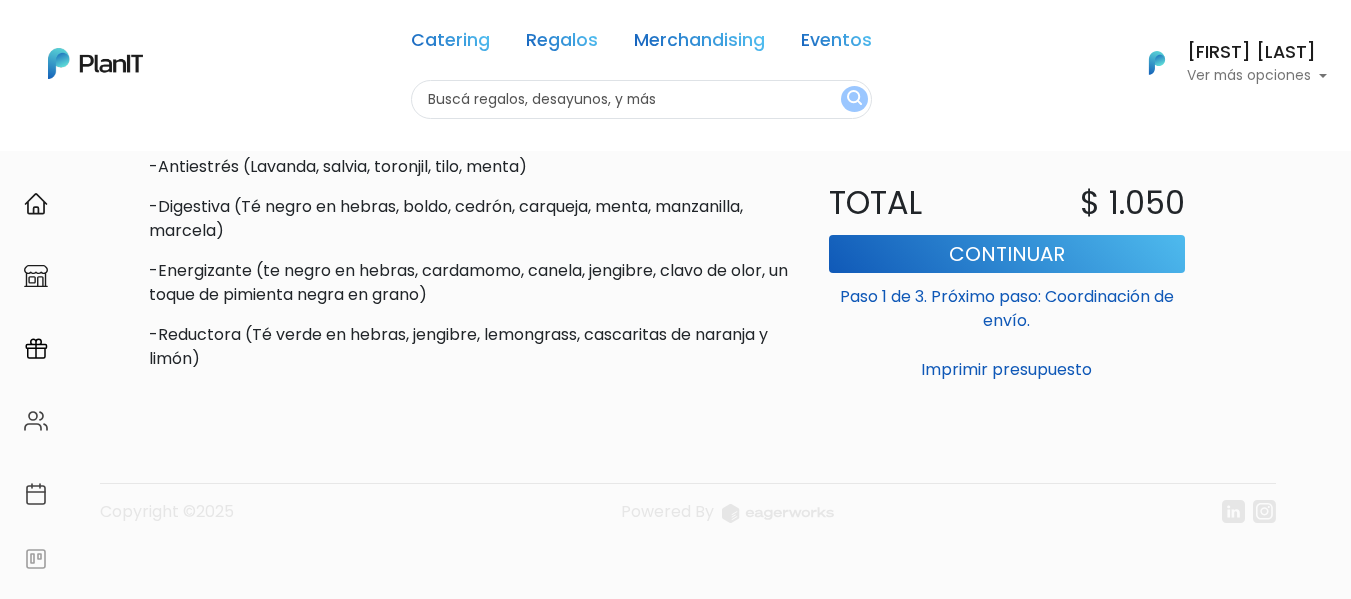 scroll, scrollTop: 923, scrollLeft: 0, axis: vertical 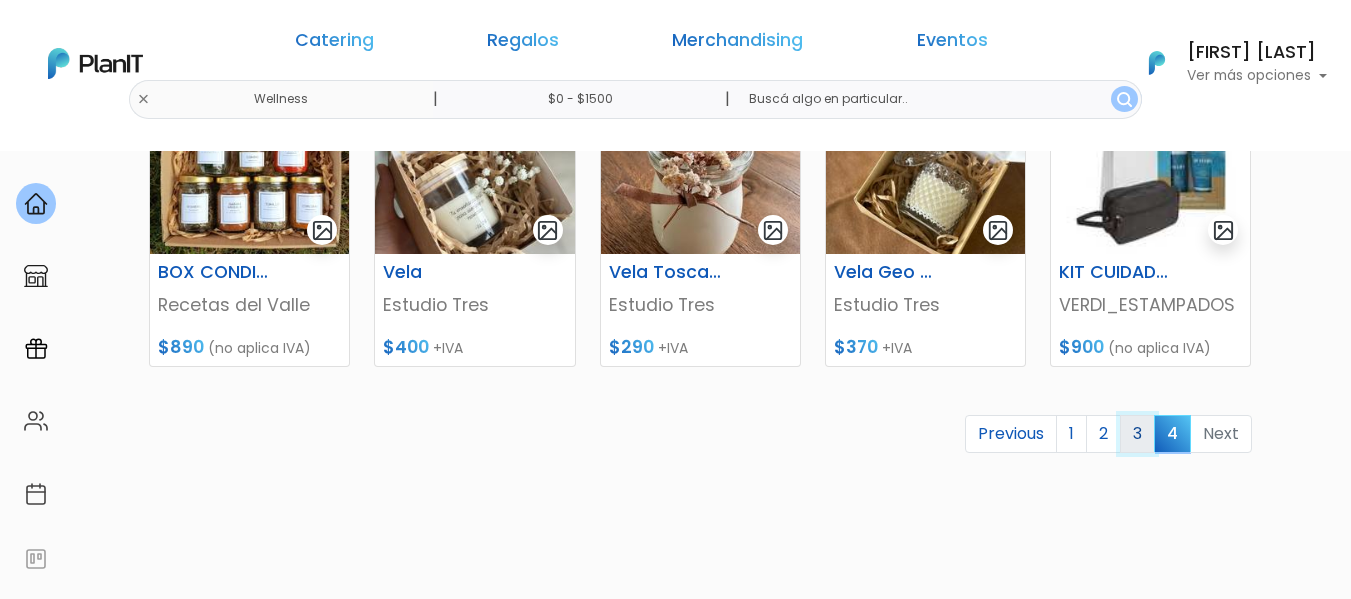click on "3" at bounding box center [1011, 434] 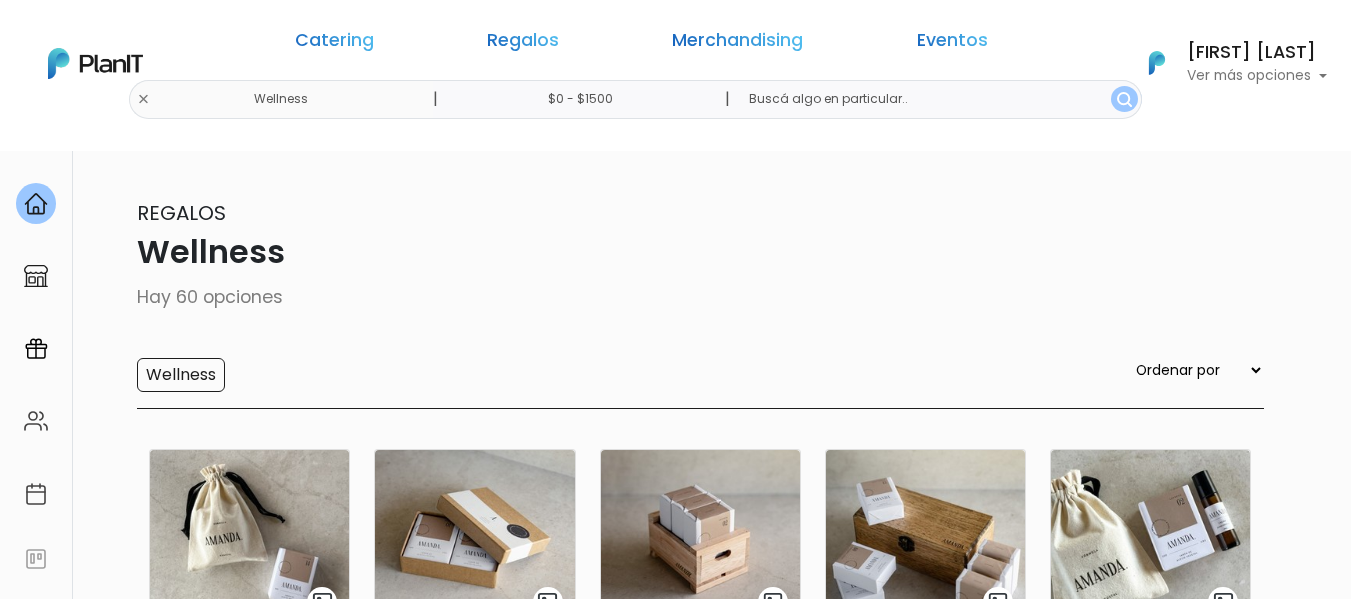 scroll, scrollTop: 0, scrollLeft: 0, axis: both 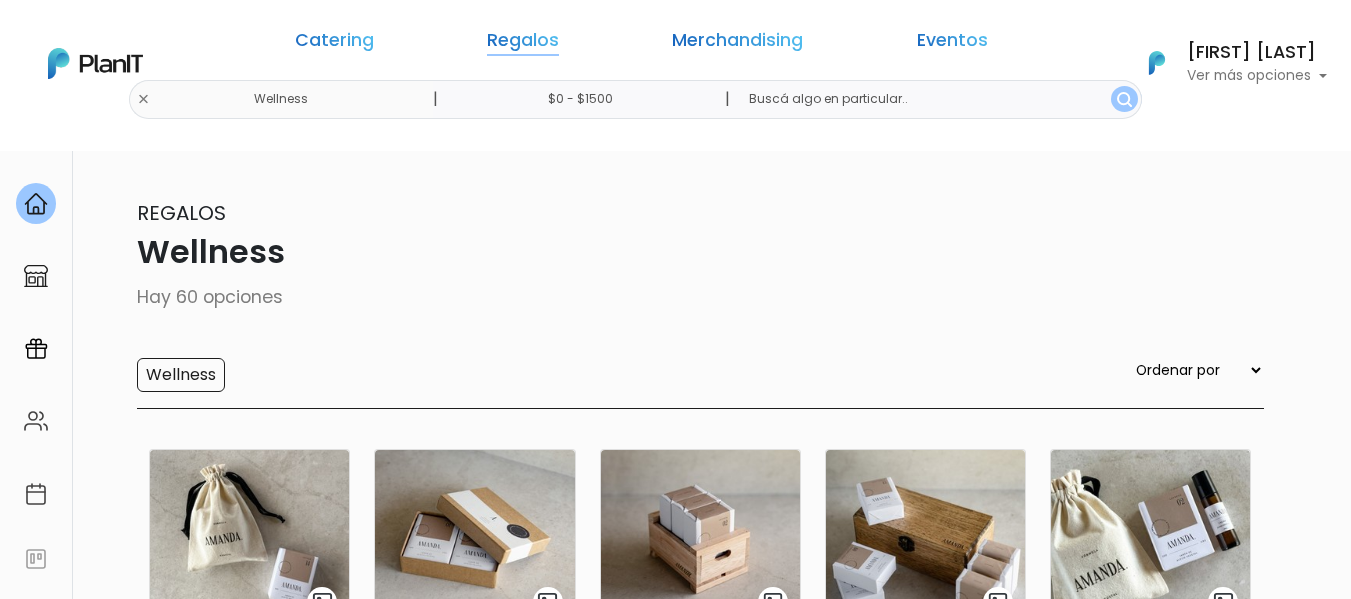 click on "Regalos" at bounding box center [523, 44] 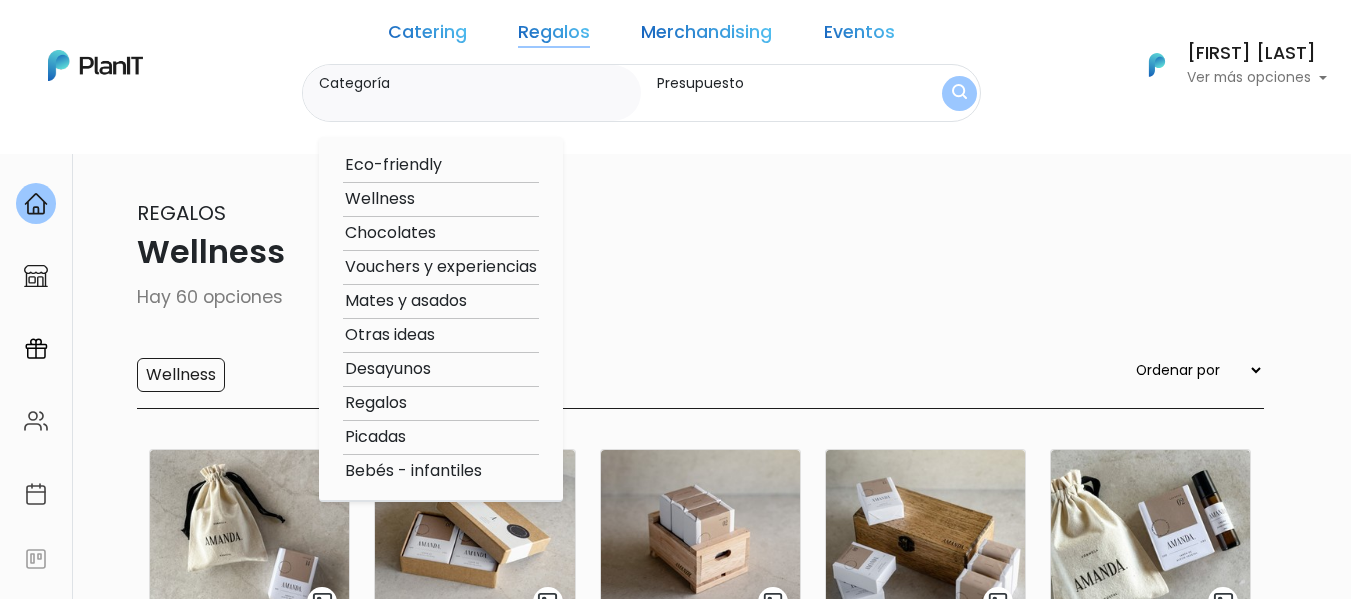 click on "Merchandising" at bounding box center [706, 36] 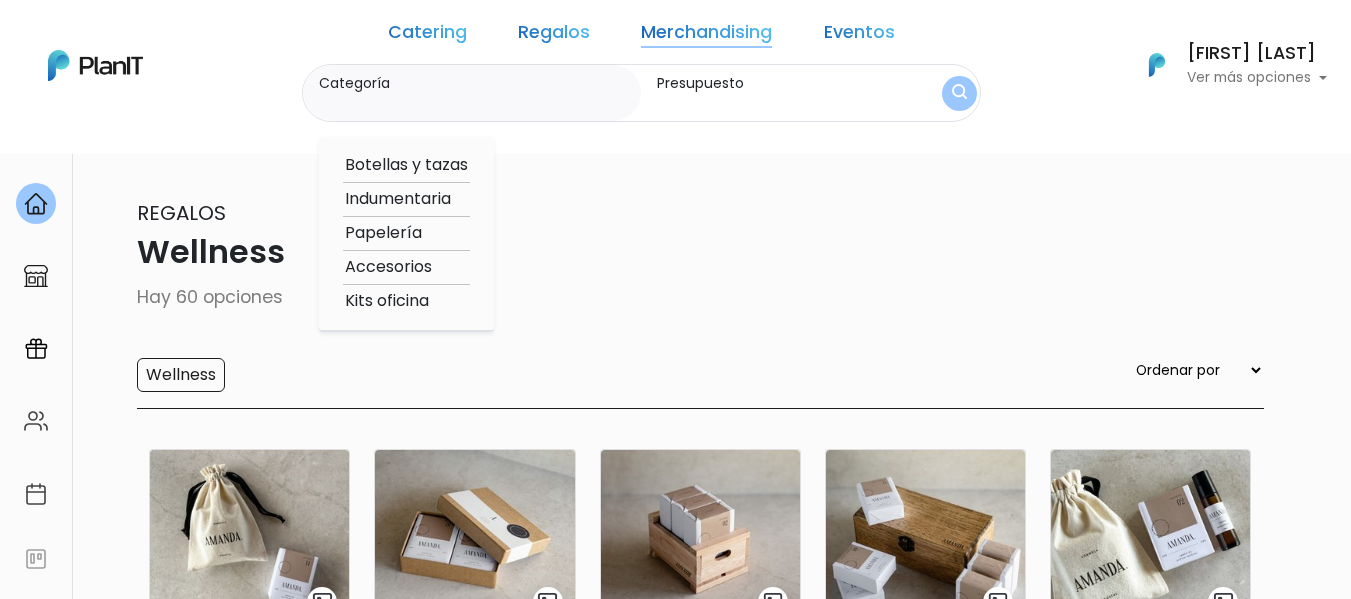 click on "Regalos" at bounding box center [554, 36] 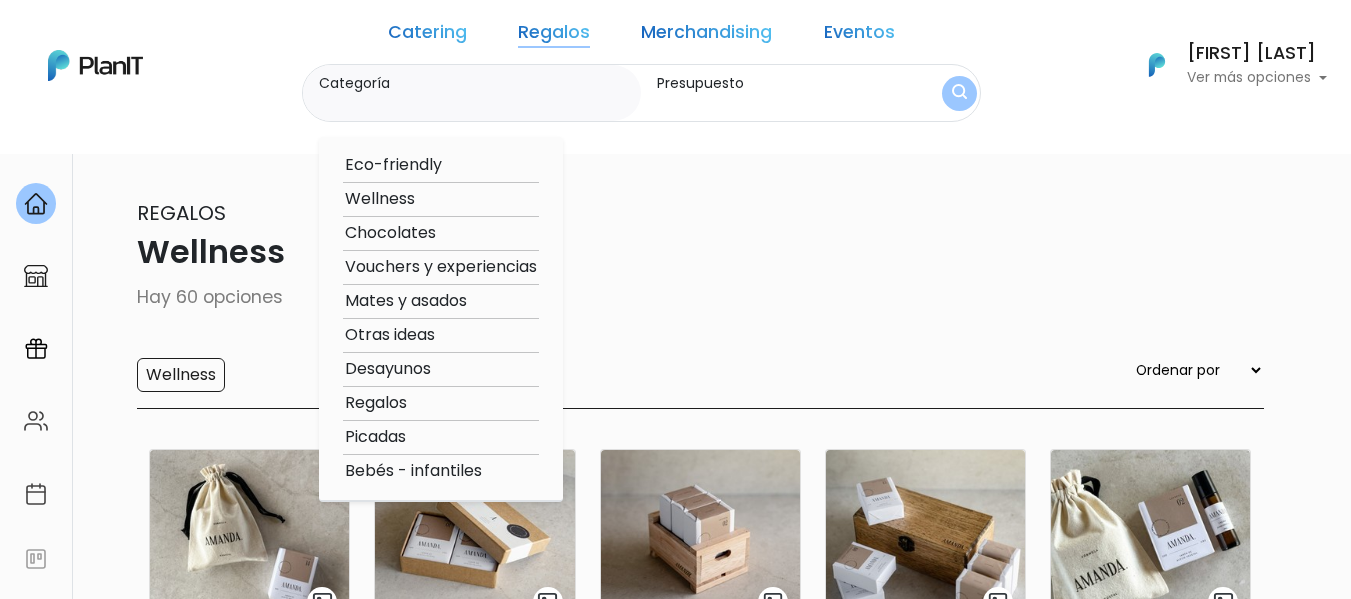 click on "Eco-friendly" at bounding box center [441, 165] 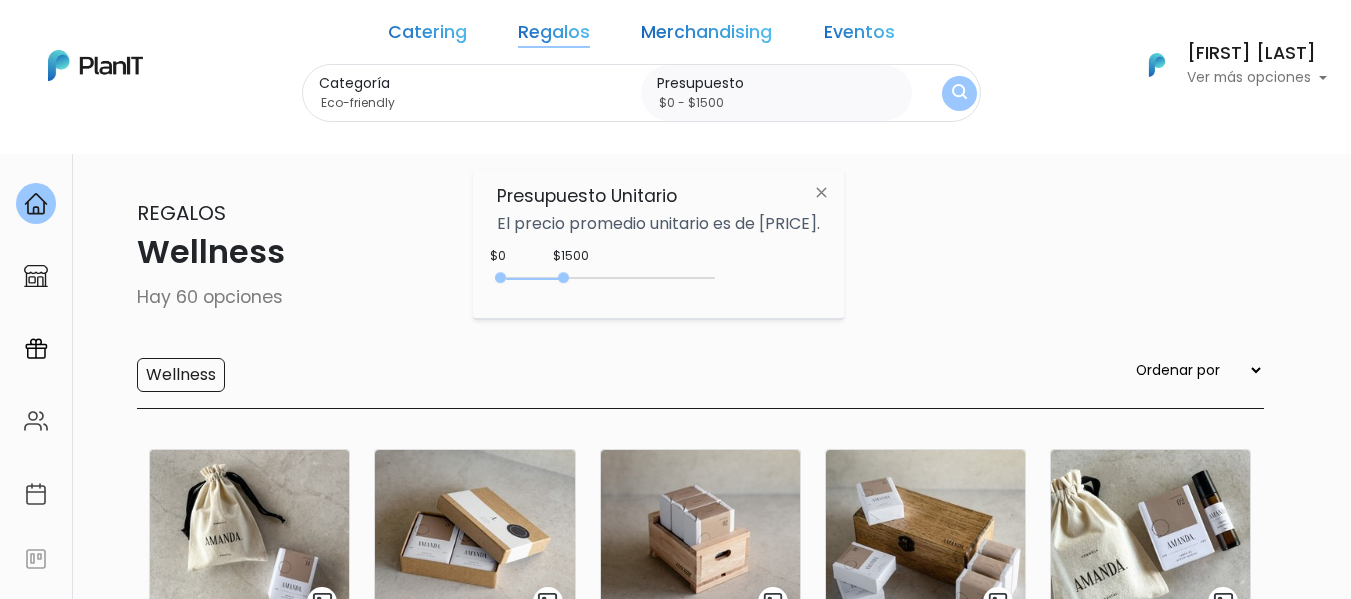 click at bounding box center (959, 93) 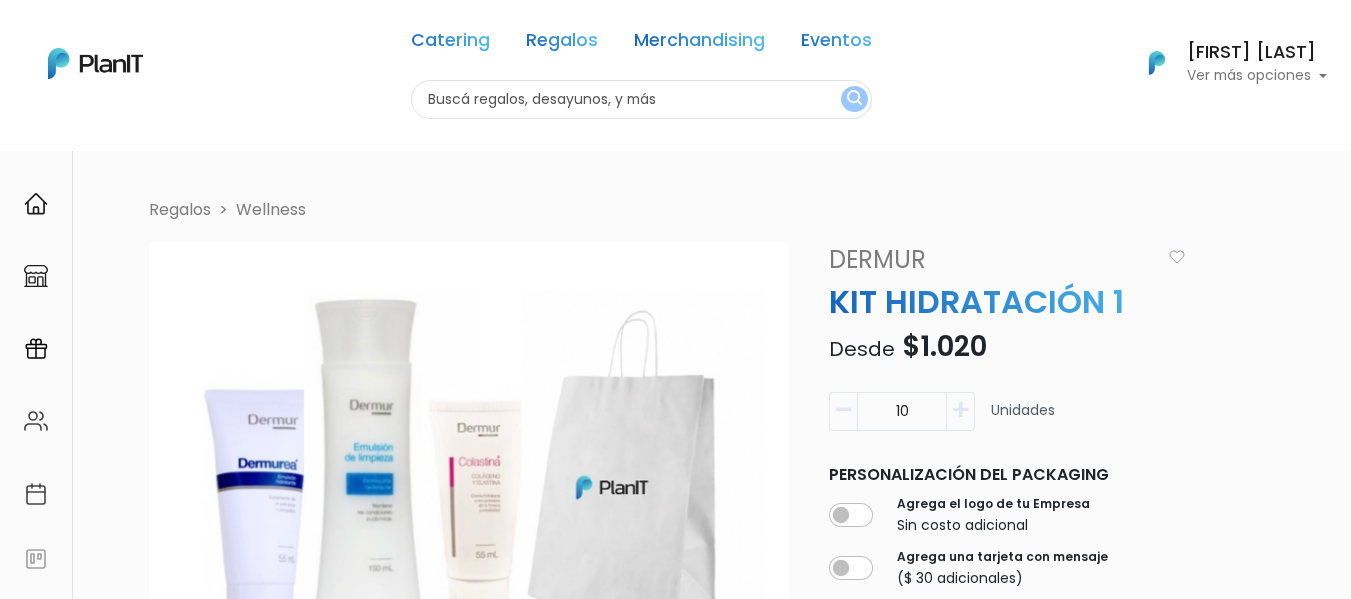 scroll, scrollTop: 0, scrollLeft: 0, axis: both 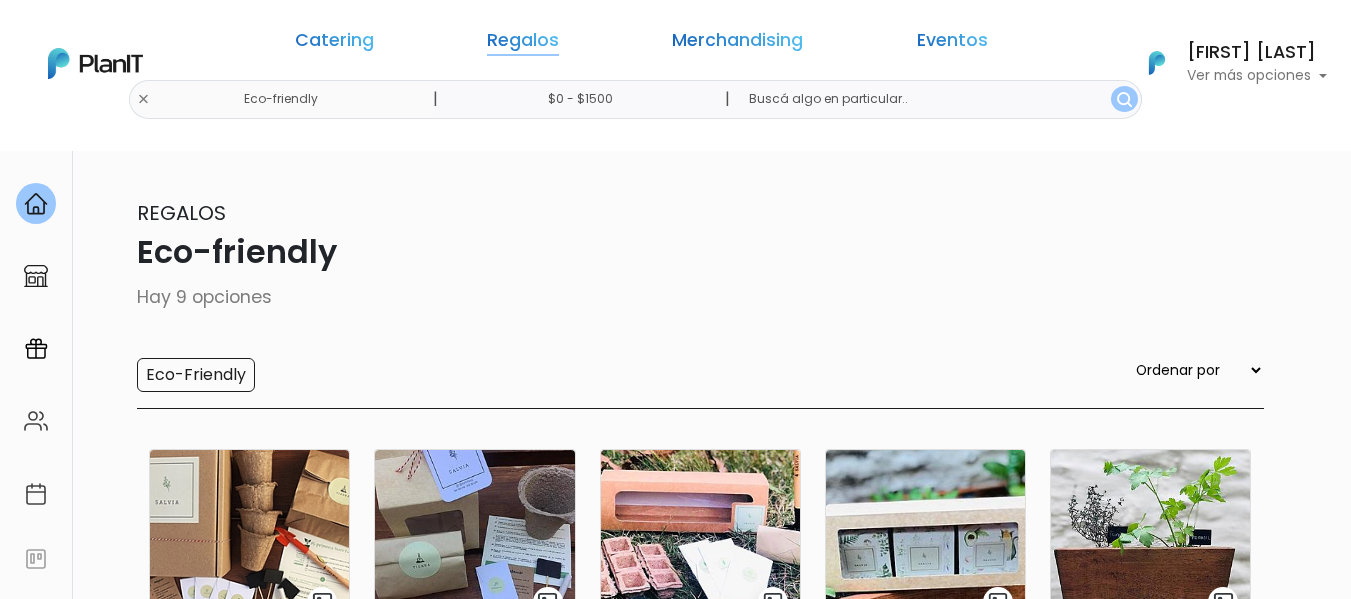 click on "Regalos" at bounding box center (523, 44) 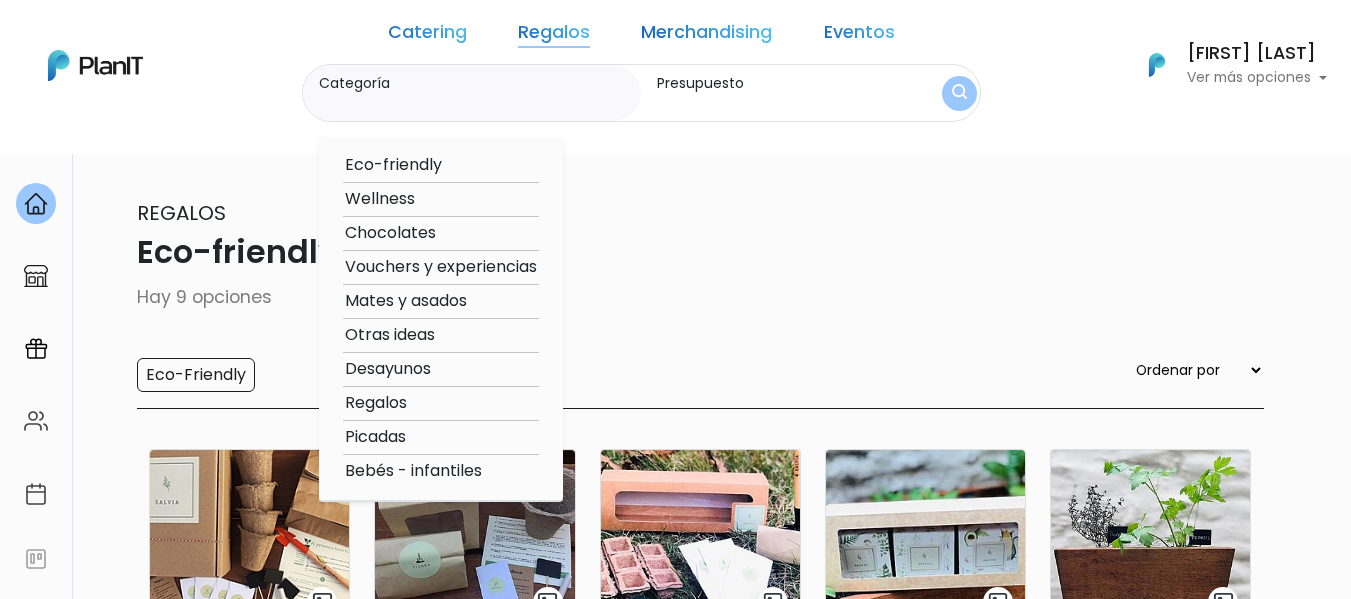 click on "Picadas" at bounding box center (441, 437) 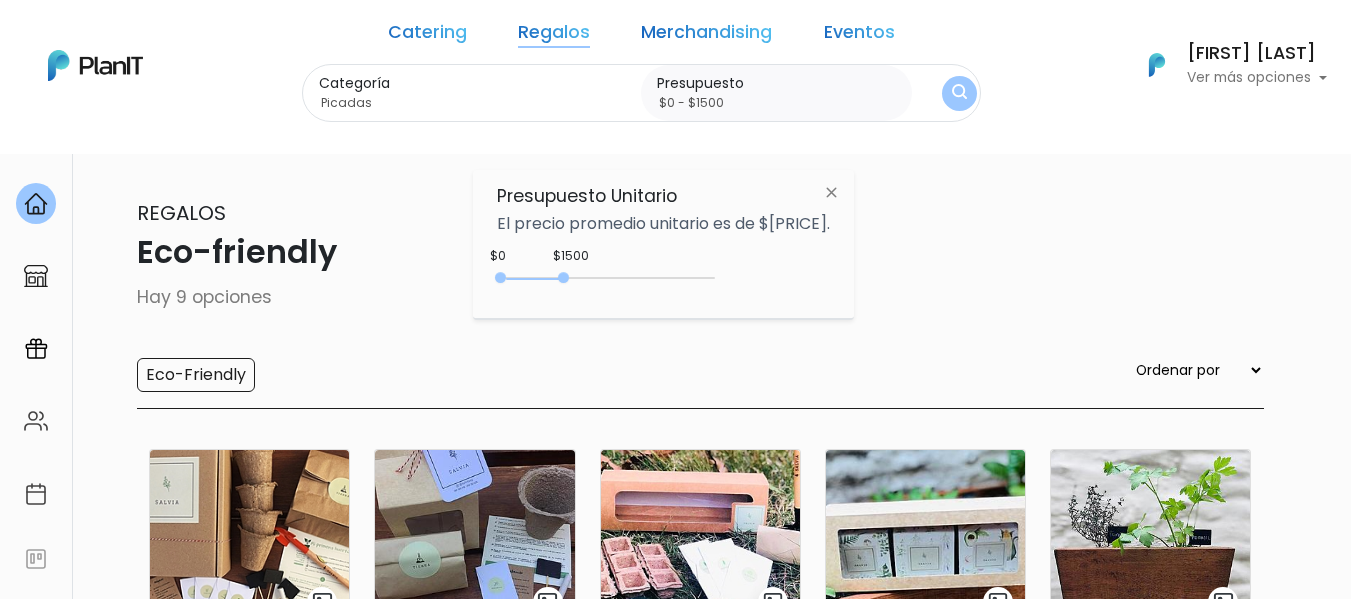 click at bounding box center [959, 93] 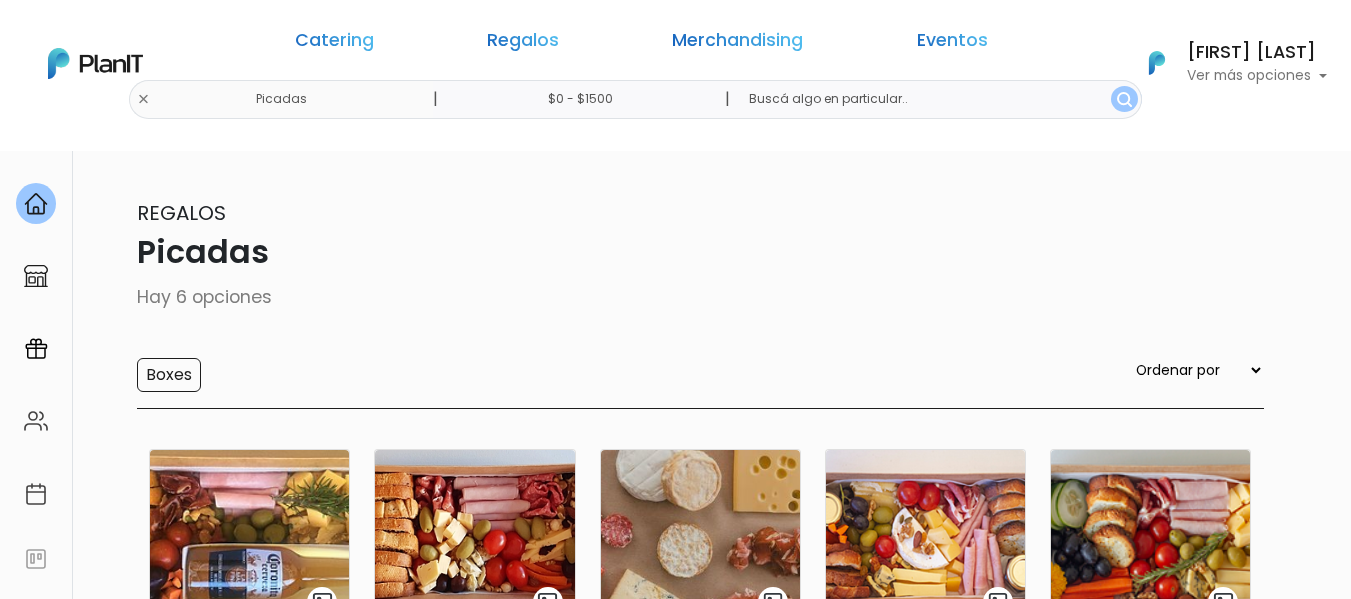 scroll, scrollTop: 0, scrollLeft: 0, axis: both 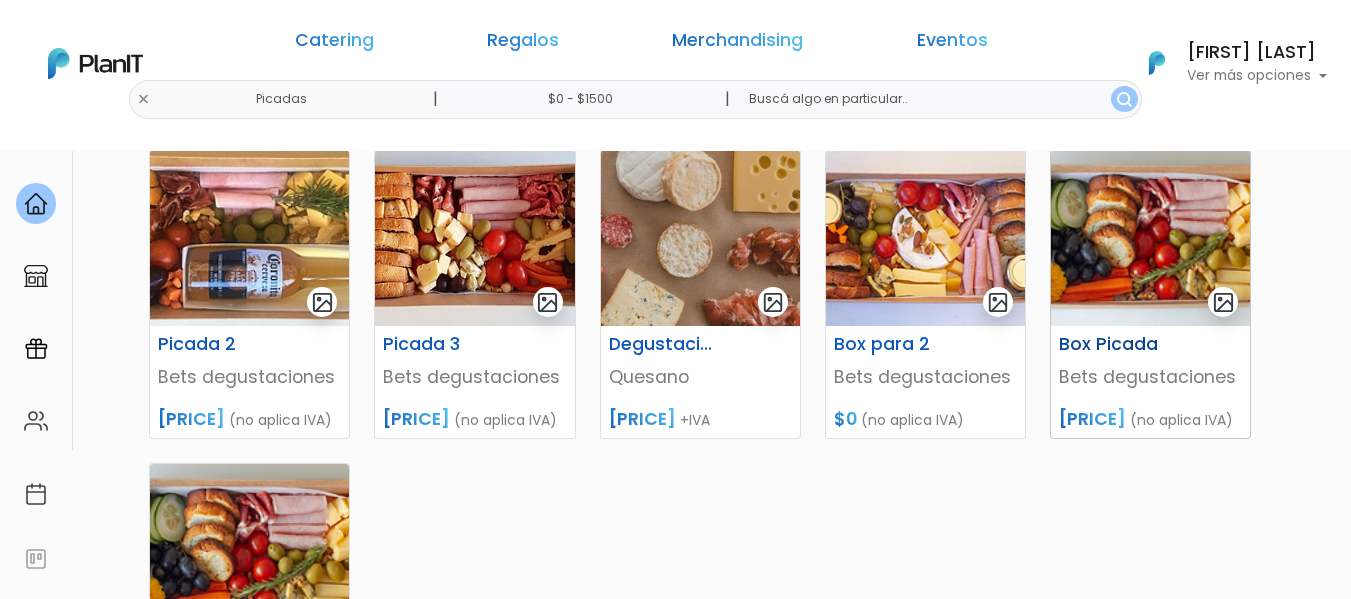 click at bounding box center [1150, 238] 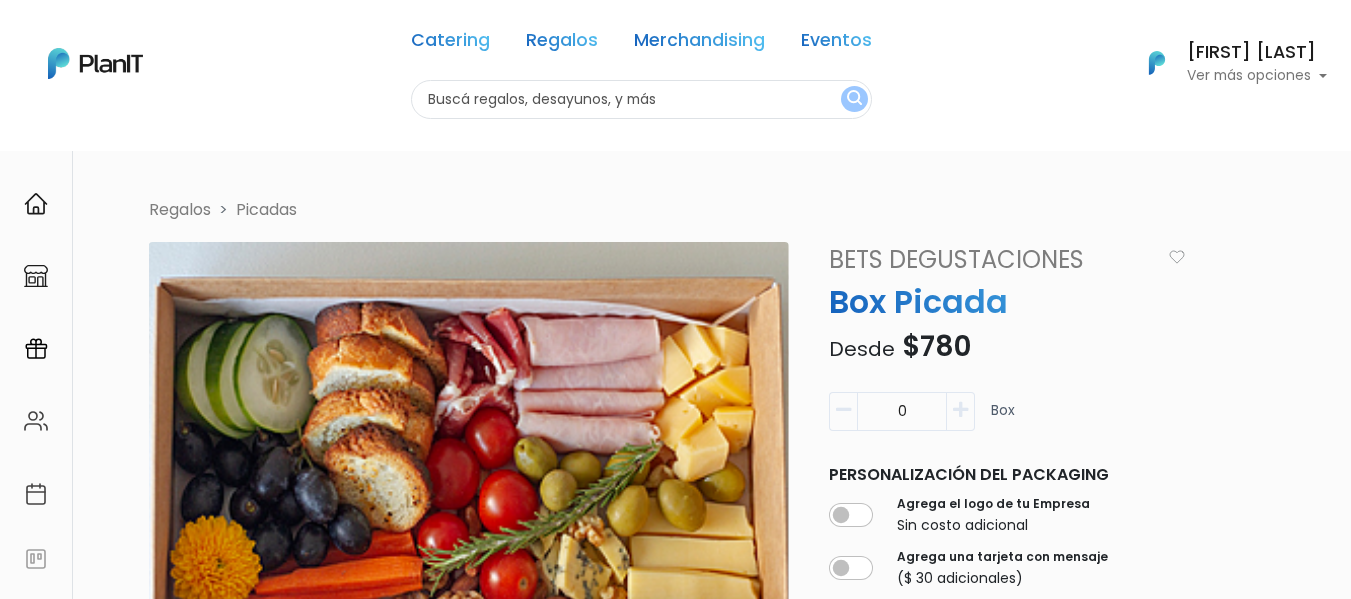 scroll, scrollTop: 0, scrollLeft: 0, axis: both 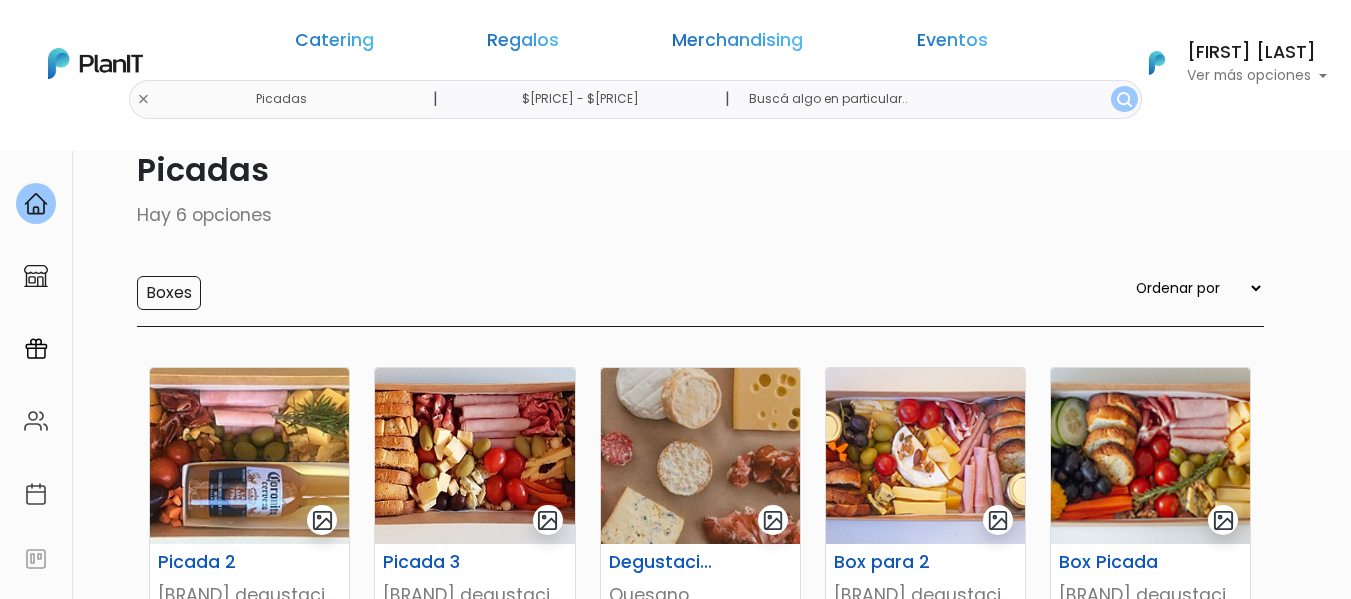 click on "Ver más opciones" at bounding box center [1257, 76] 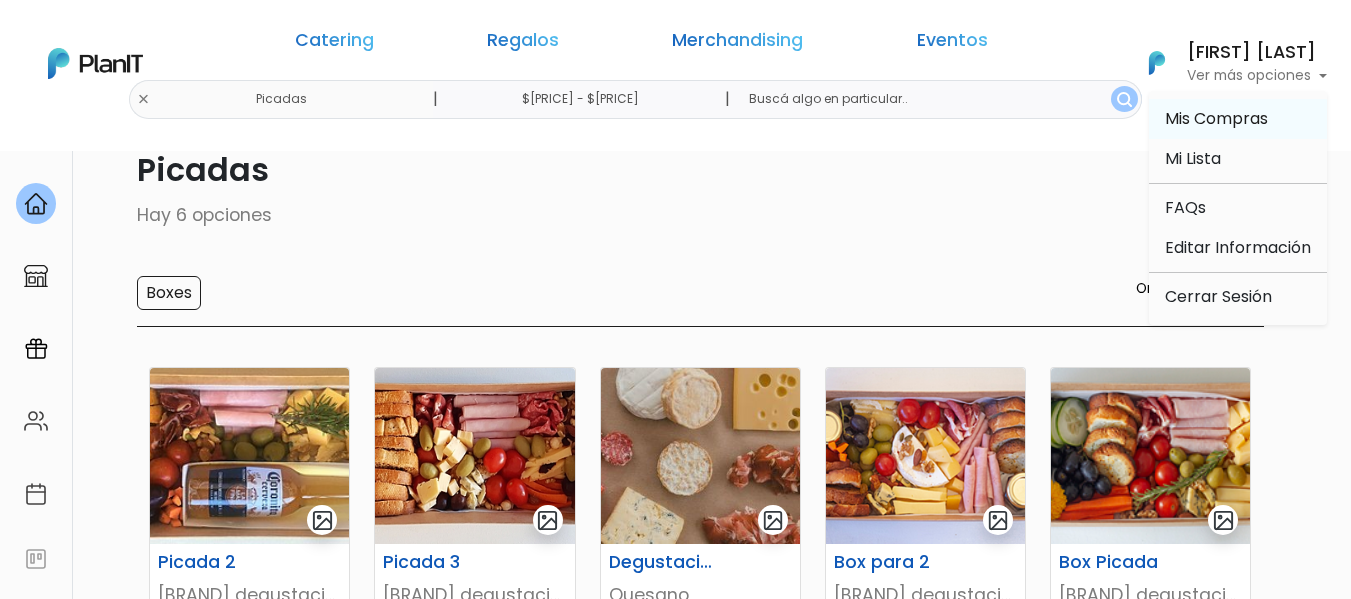 click on "Mis Compras" at bounding box center [1216, 118] 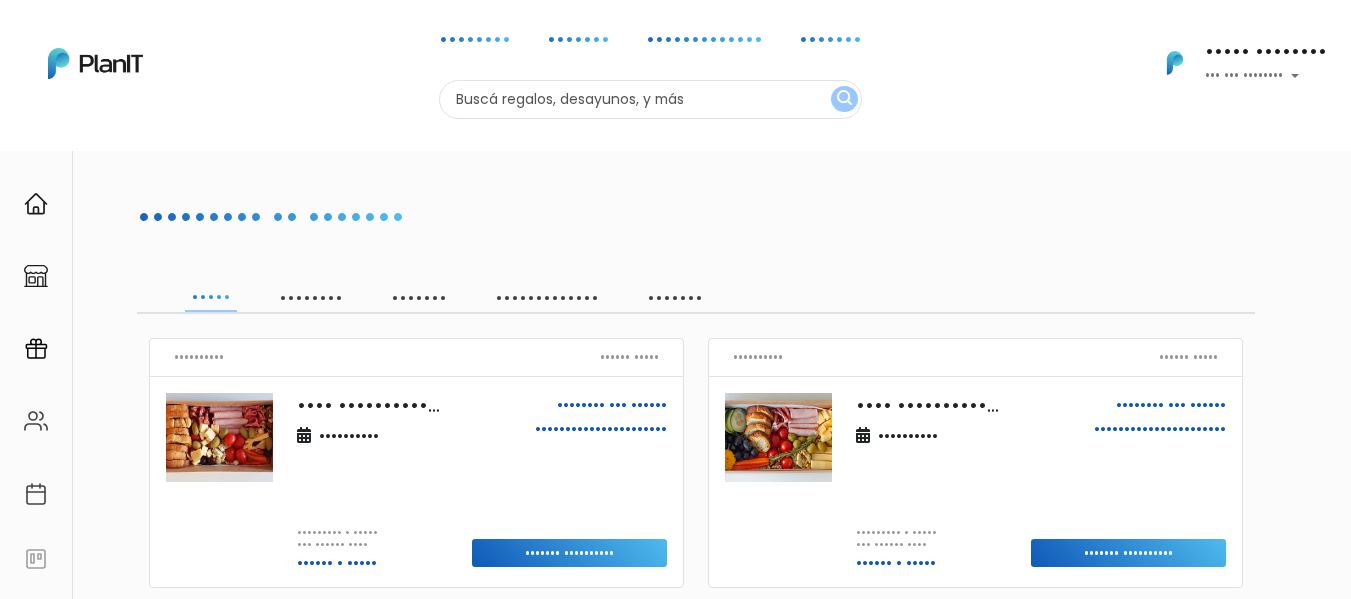 scroll, scrollTop: 0, scrollLeft: 0, axis: both 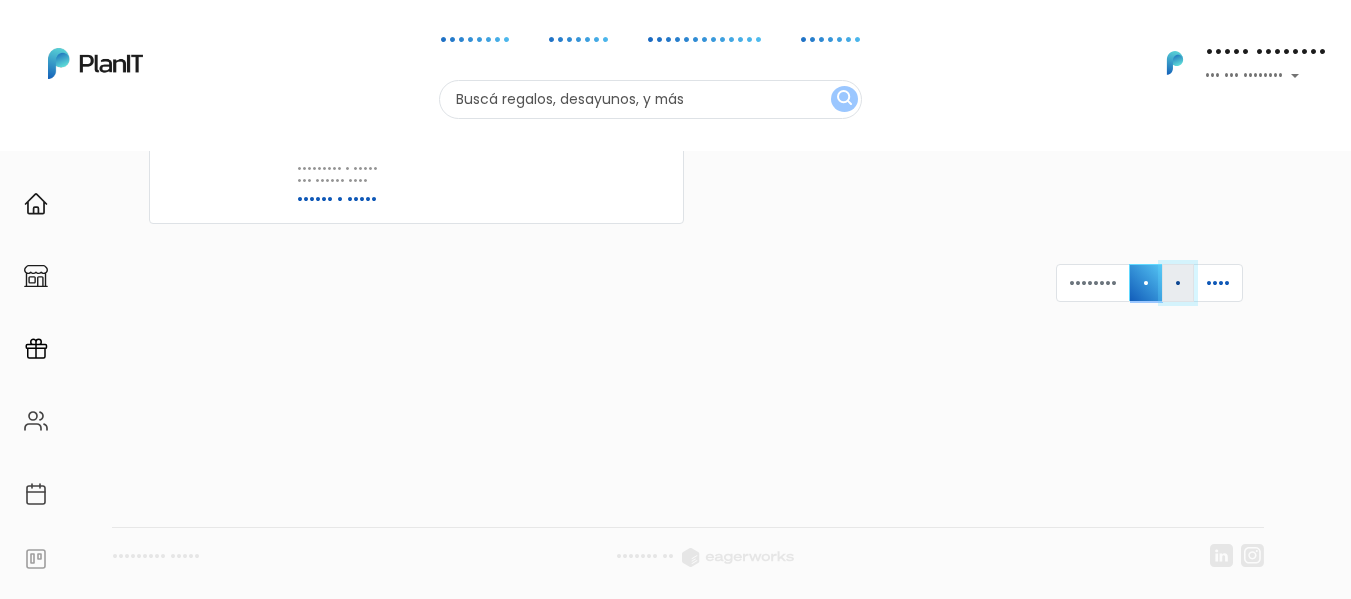 click on "•" at bounding box center [1178, 283] 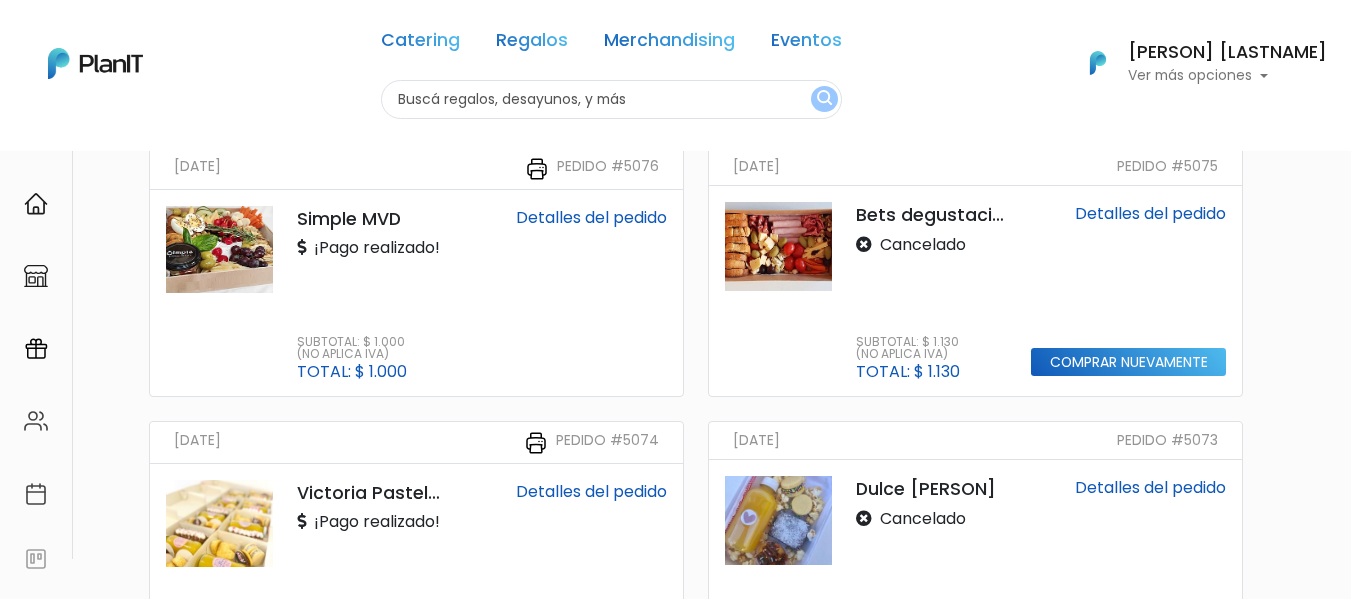 scroll, scrollTop: 200, scrollLeft: 0, axis: vertical 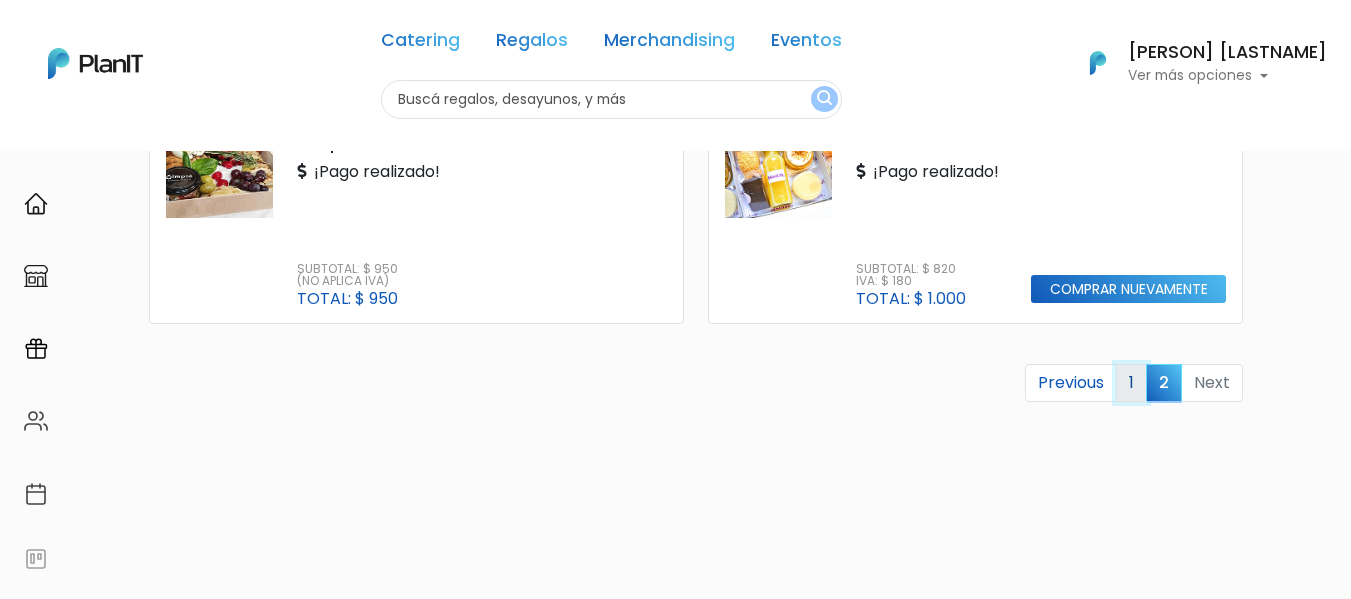 click on "1" at bounding box center [1071, 383] 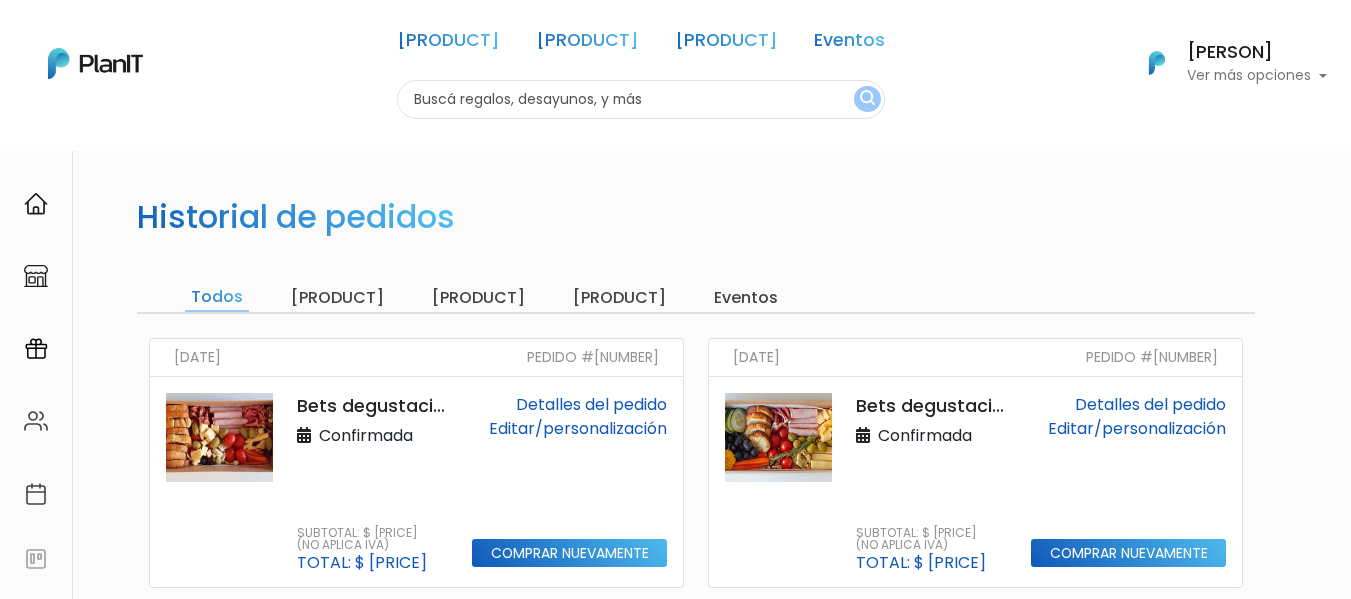 scroll, scrollTop: 0, scrollLeft: 0, axis: both 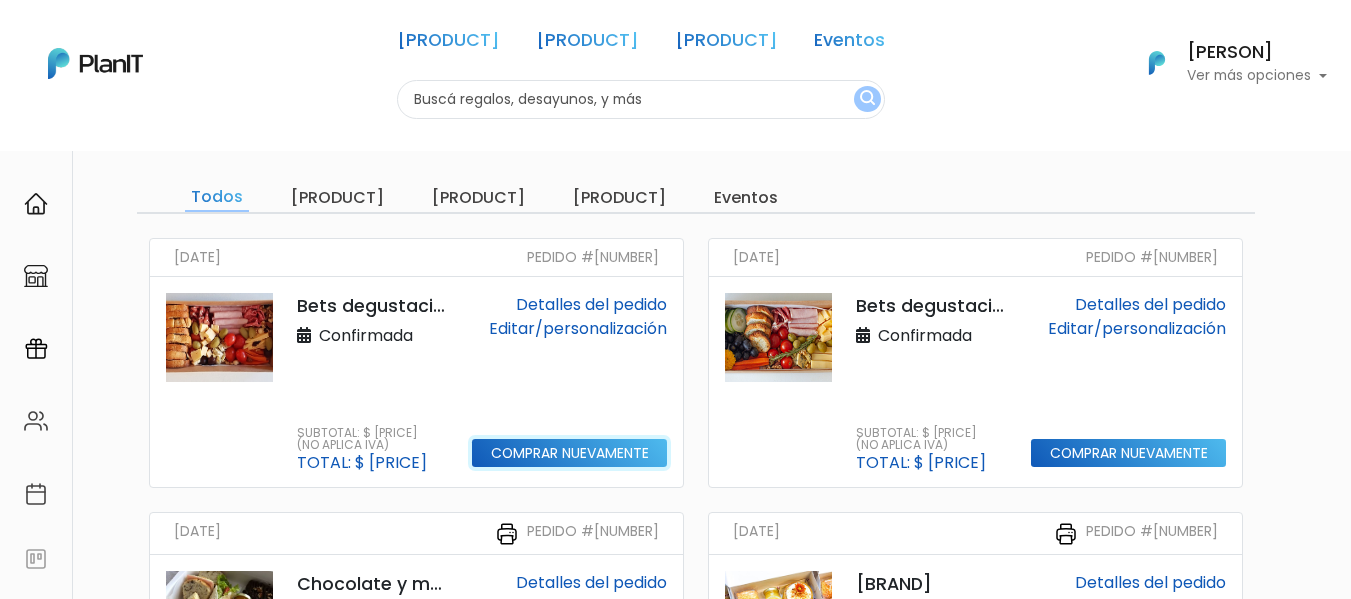 click on "Comprar nuevamente" at bounding box center (569, 453) 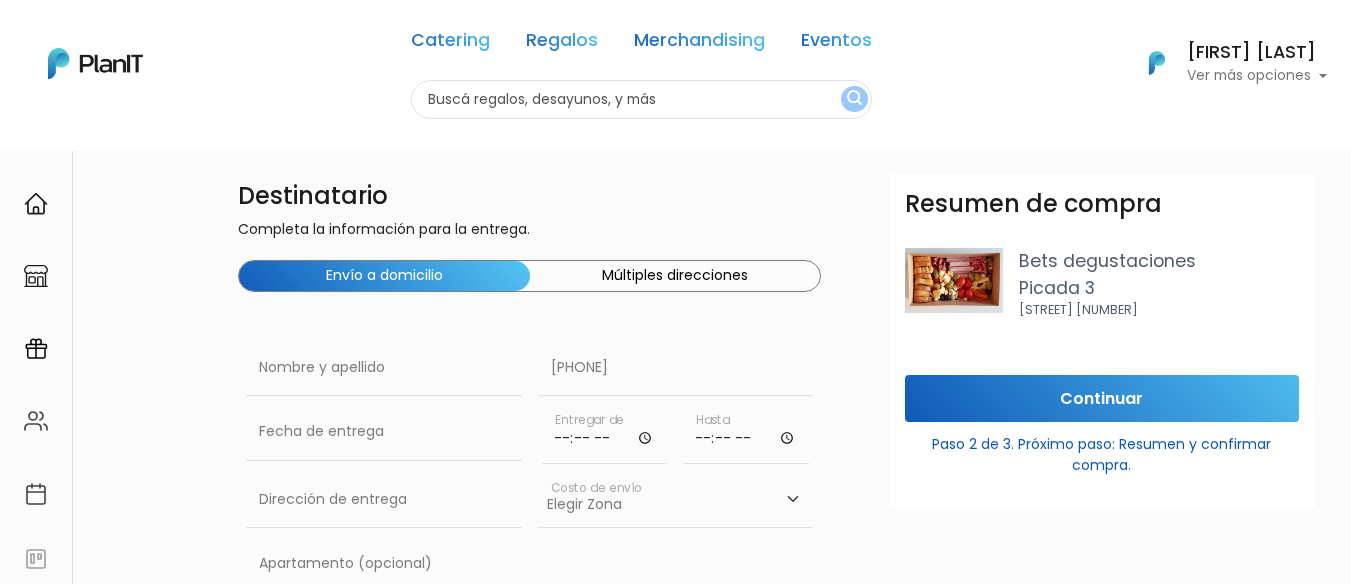 scroll, scrollTop: 0, scrollLeft: 0, axis: both 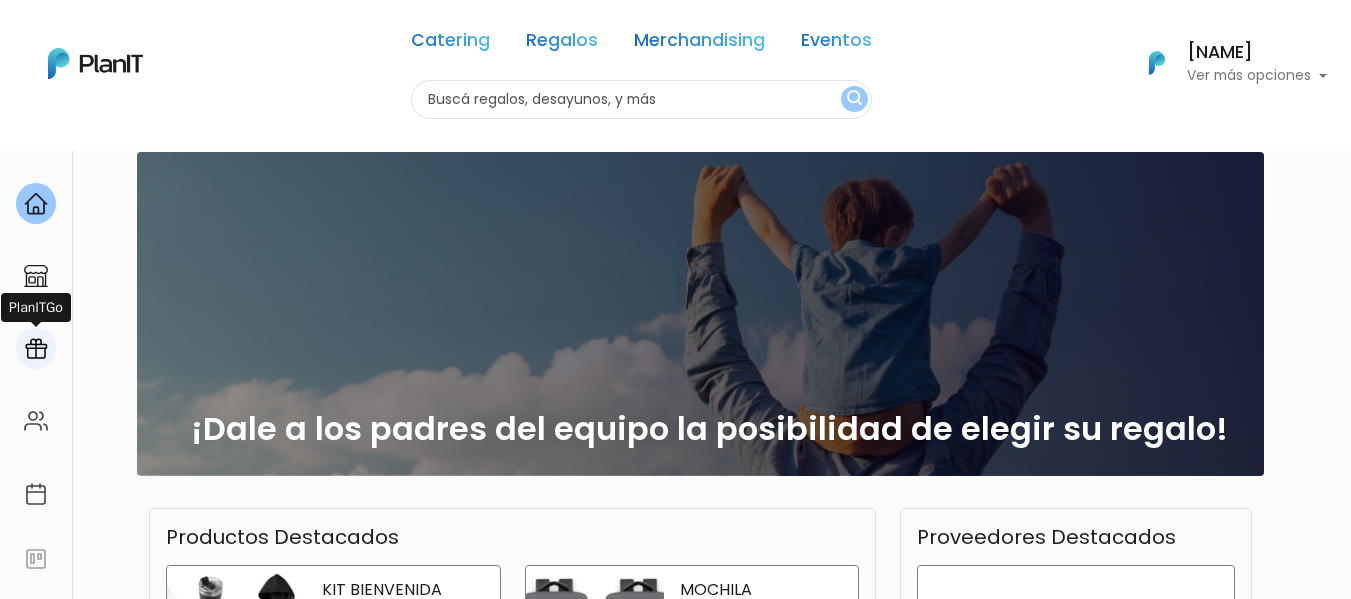 click at bounding box center [36, 348] 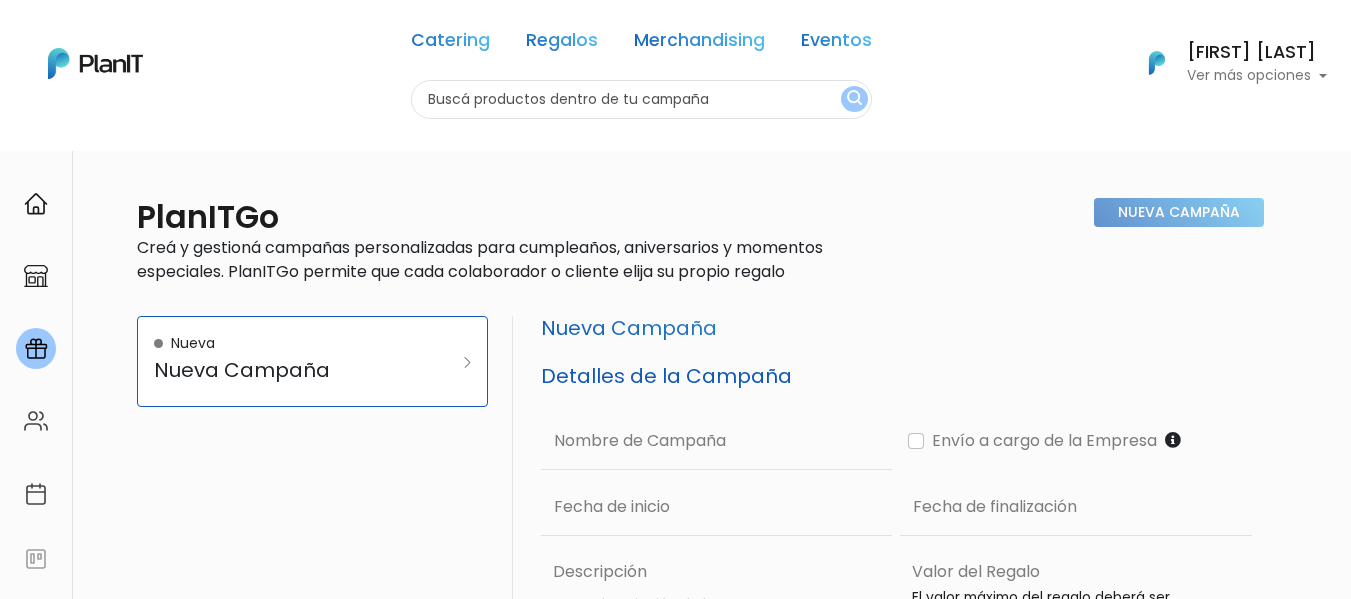scroll, scrollTop: 0, scrollLeft: 0, axis: both 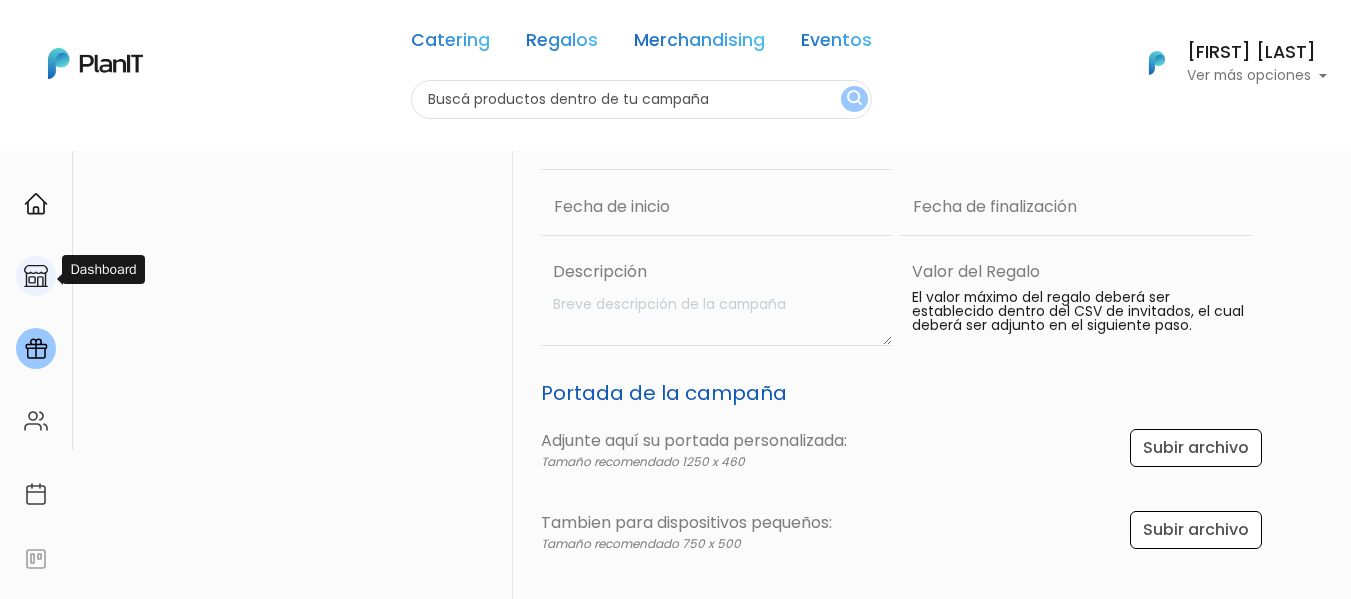 click at bounding box center (36, 276) 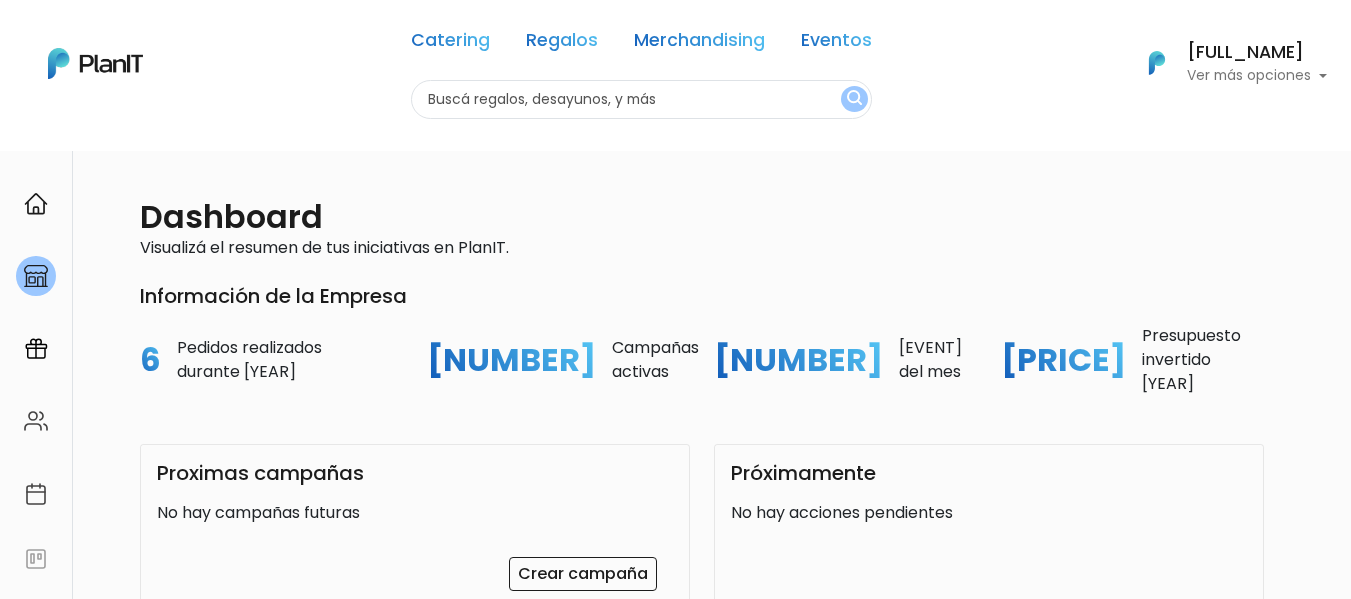 scroll, scrollTop: 0, scrollLeft: 0, axis: both 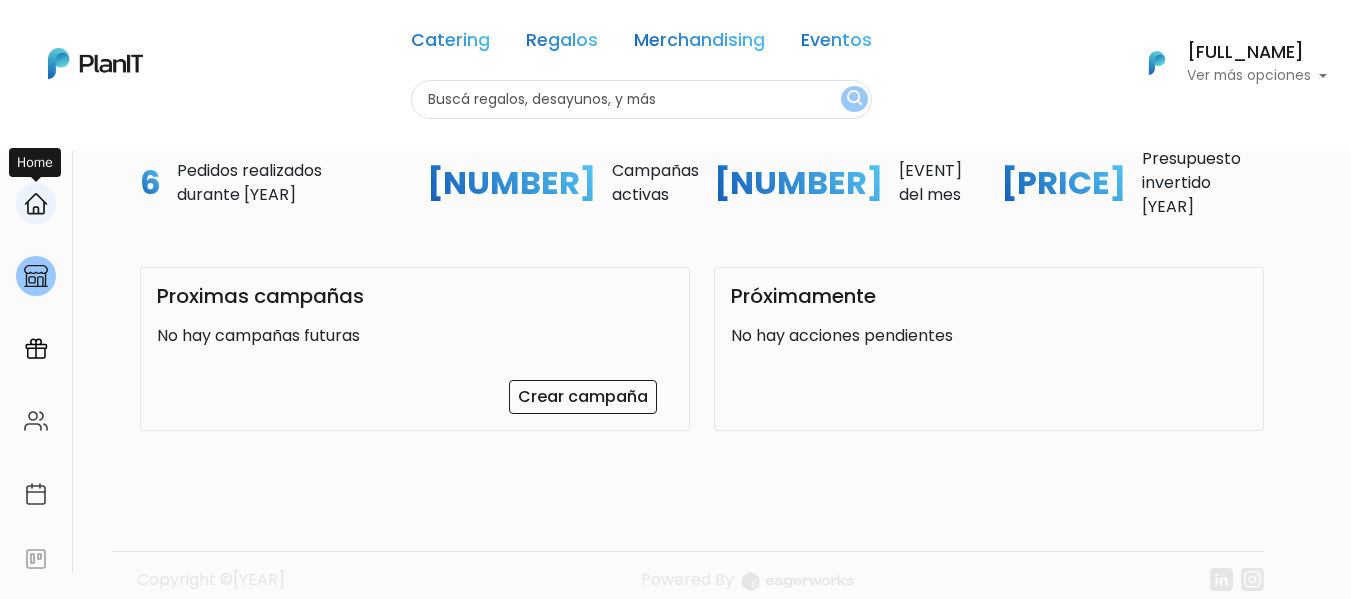 click at bounding box center [36, 203] 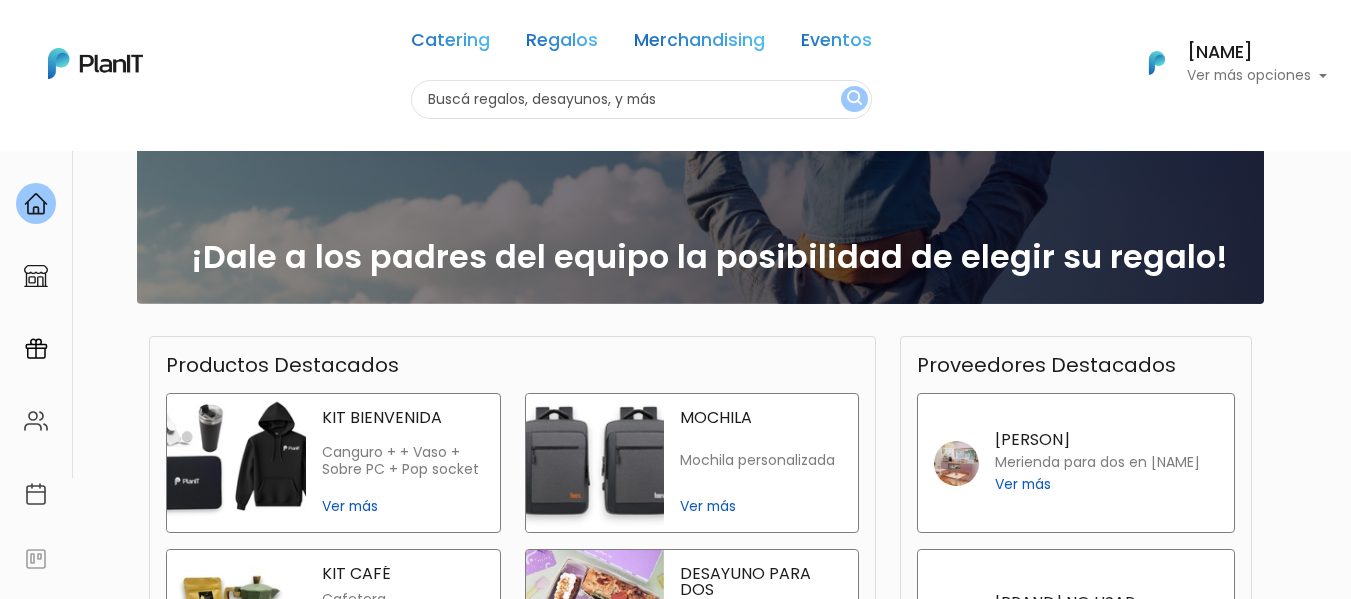 scroll, scrollTop: 389, scrollLeft: 0, axis: vertical 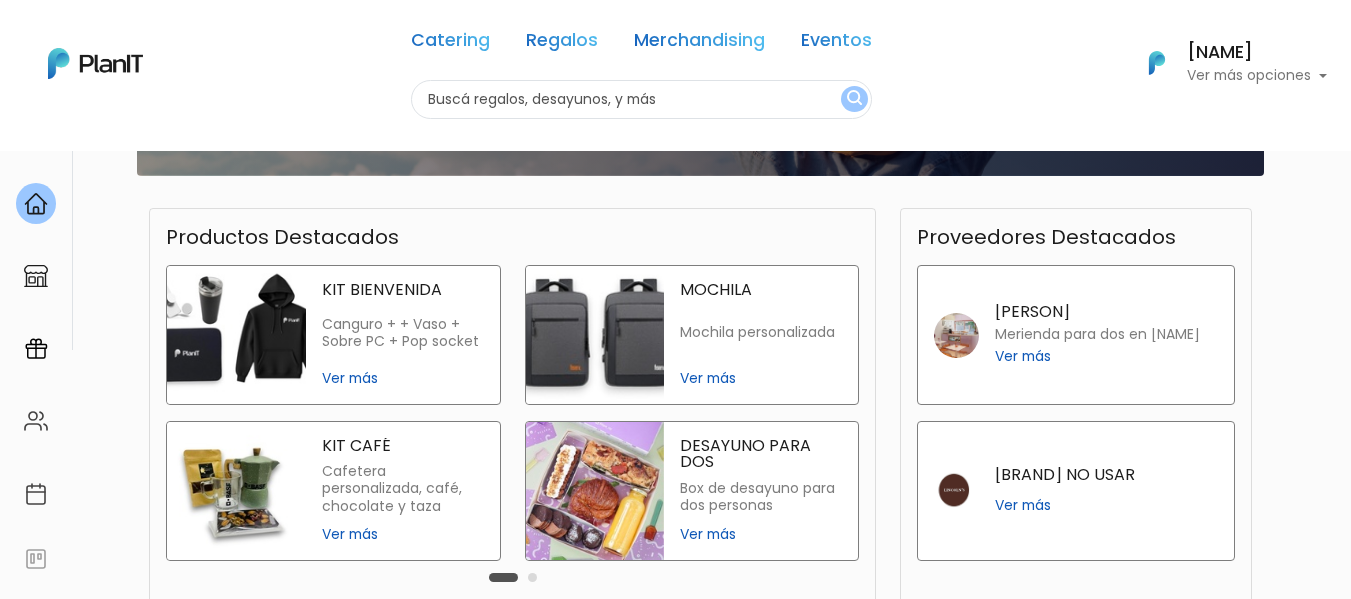 drag, startPoint x: 207, startPoint y: 468, endPoint x: 995, endPoint y: 298, distance: 806.129 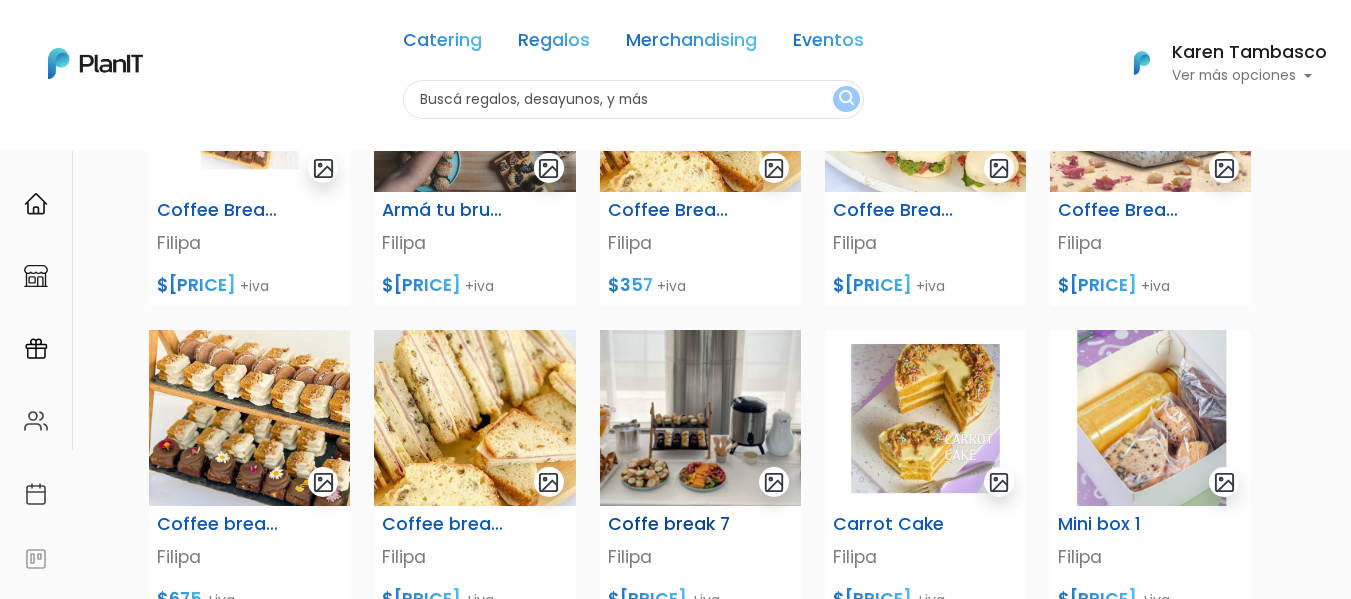 scroll, scrollTop: 300, scrollLeft: 0, axis: vertical 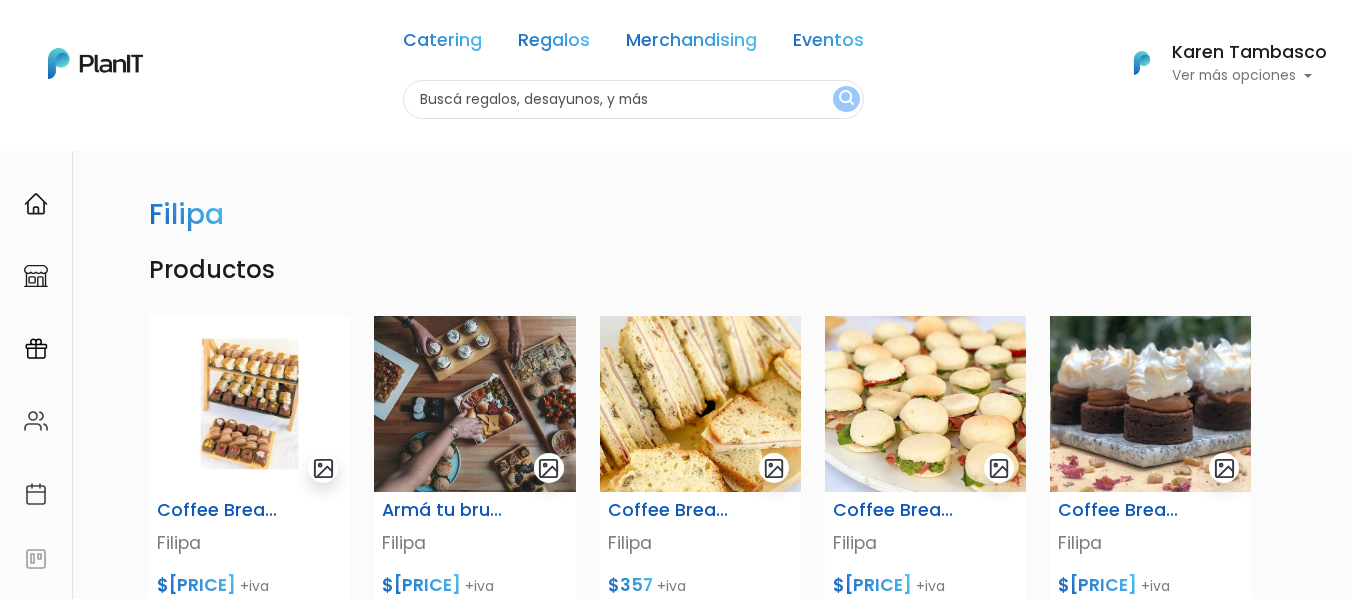 click on "Catering
Regalos
Merchandising
Eventos" at bounding box center [633, 44] 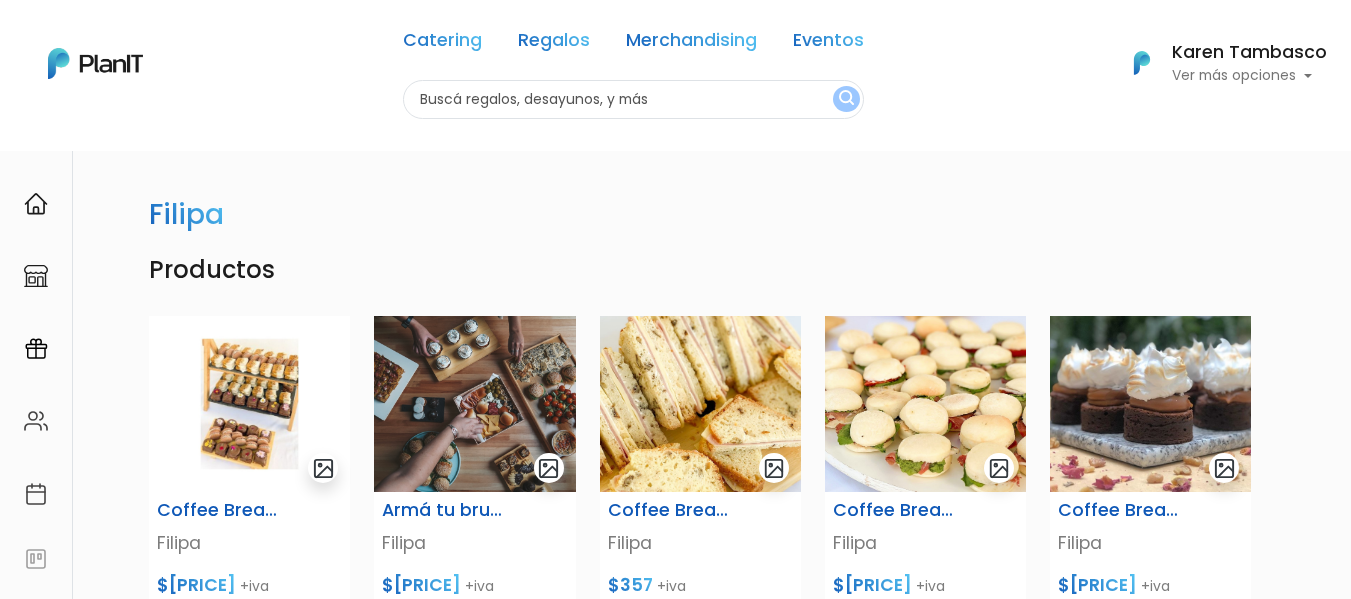 click on "Catering" at bounding box center [442, 44] 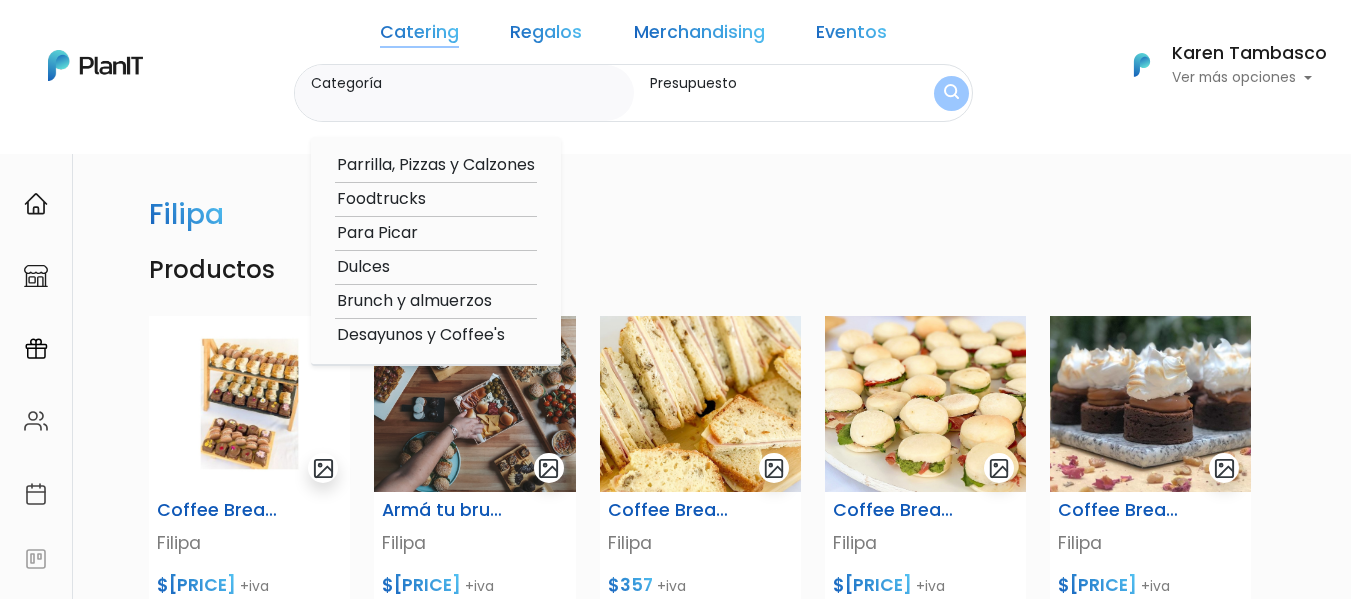 click on "Regalos" at bounding box center [546, 36] 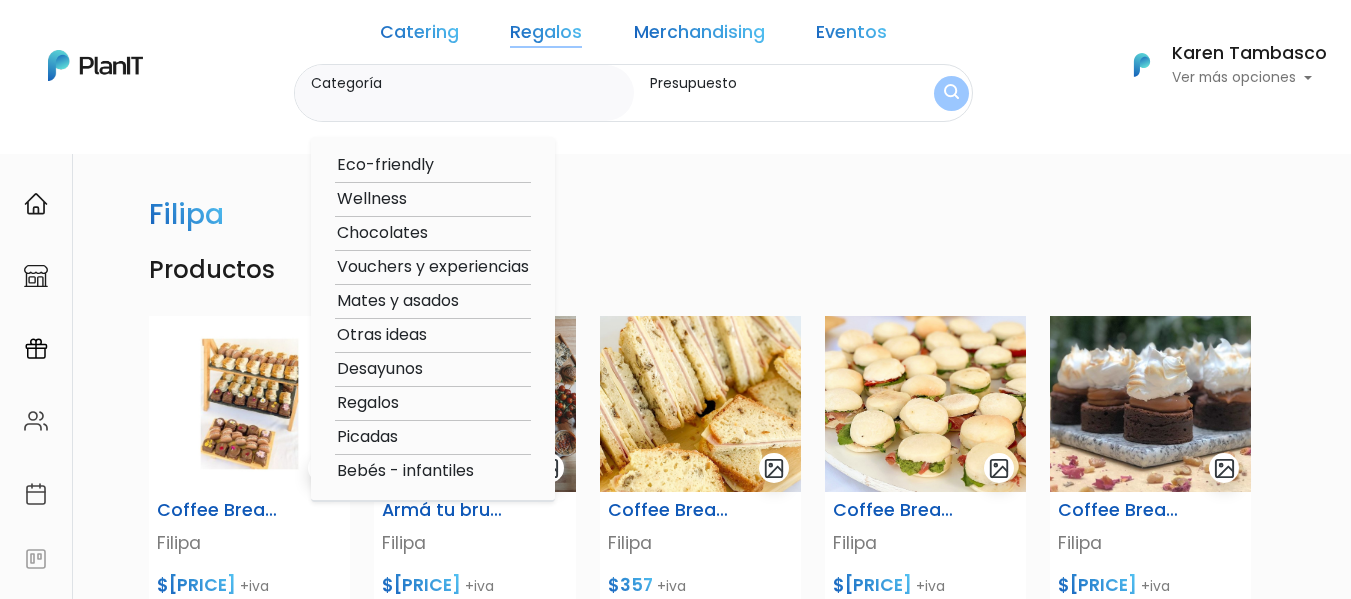 click on "Otras ideas" at bounding box center (433, 335) 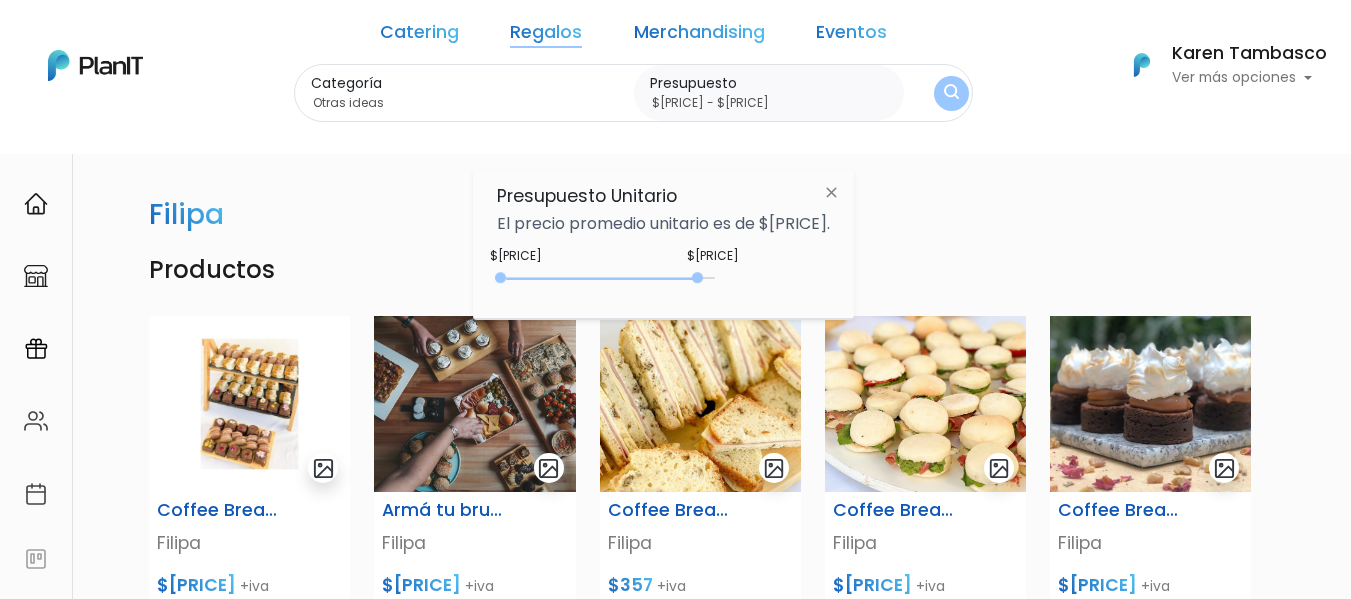 drag, startPoint x: 536, startPoint y: 273, endPoint x: 801, endPoint y: 158, distance: 288.87714 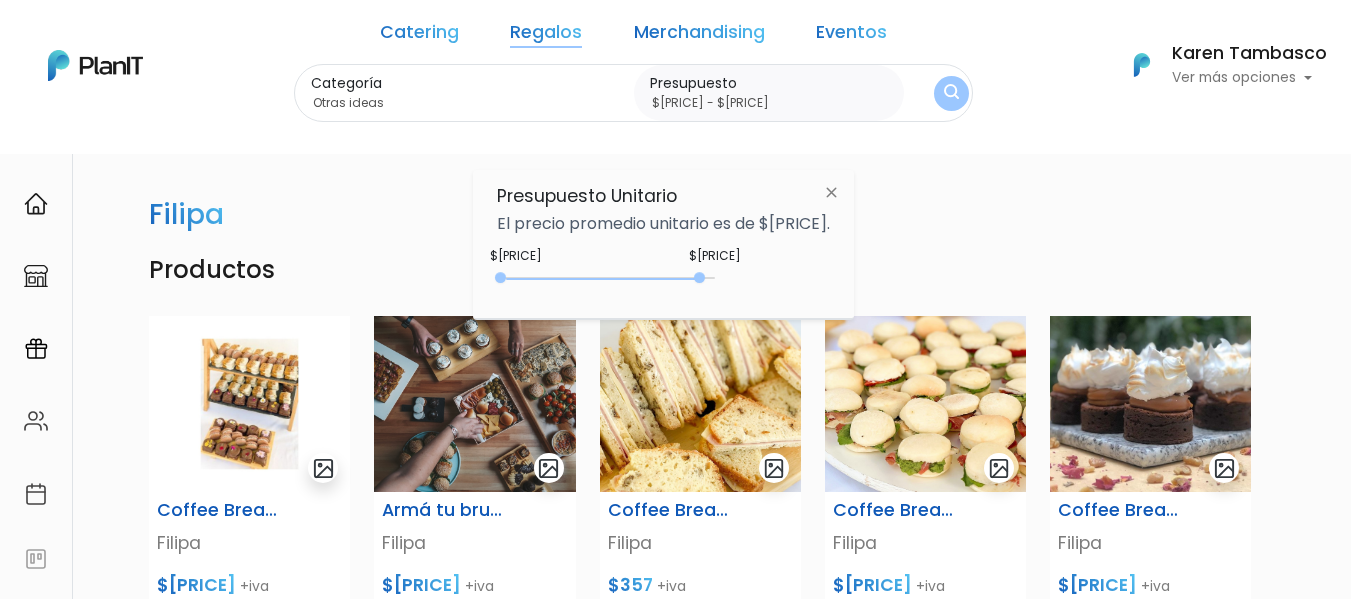 click at bounding box center [951, 93] 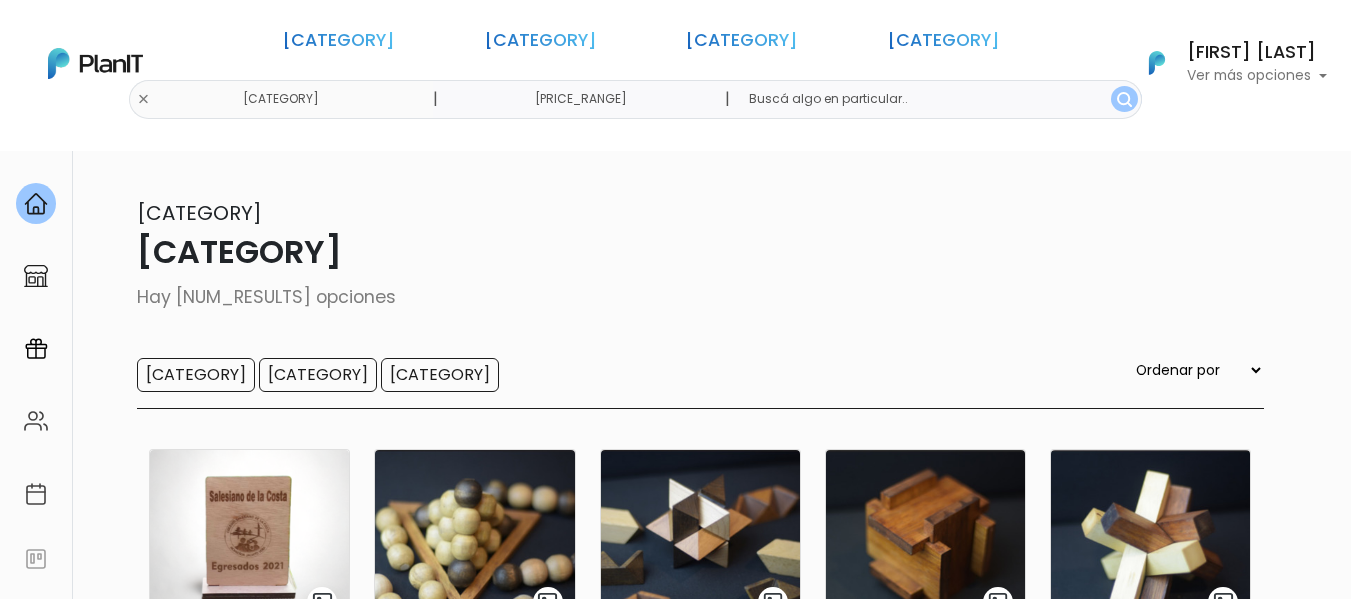 scroll, scrollTop: 0, scrollLeft: 0, axis: both 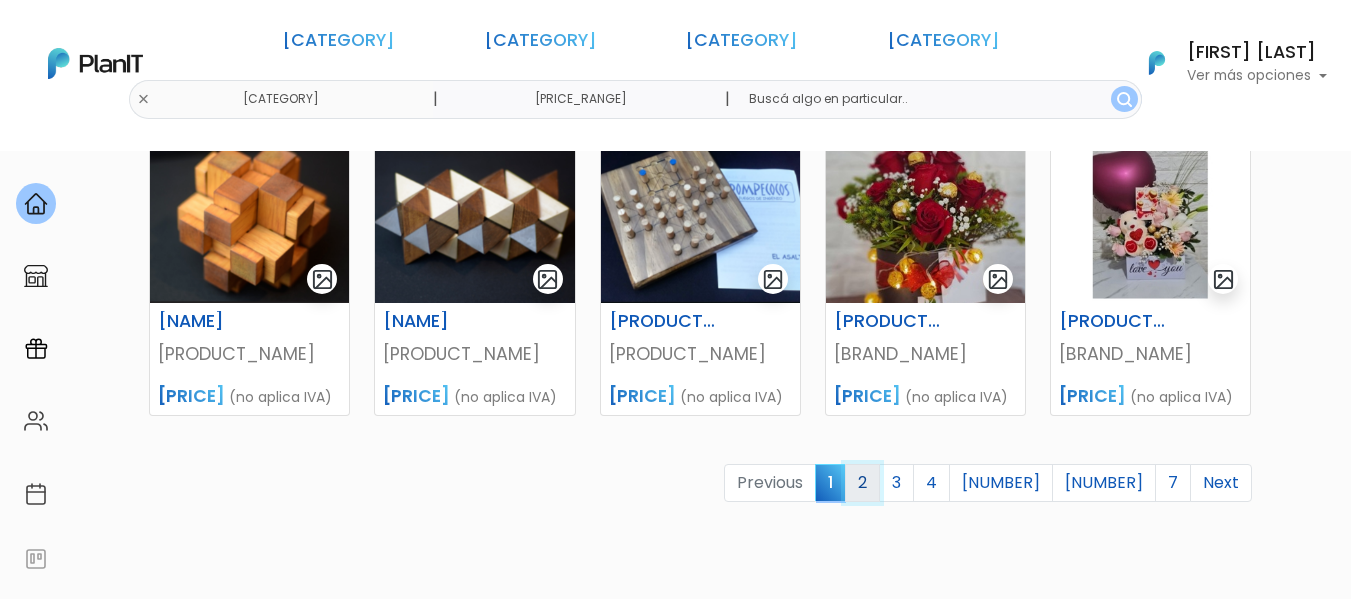 click on "2" at bounding box center (862, 483) 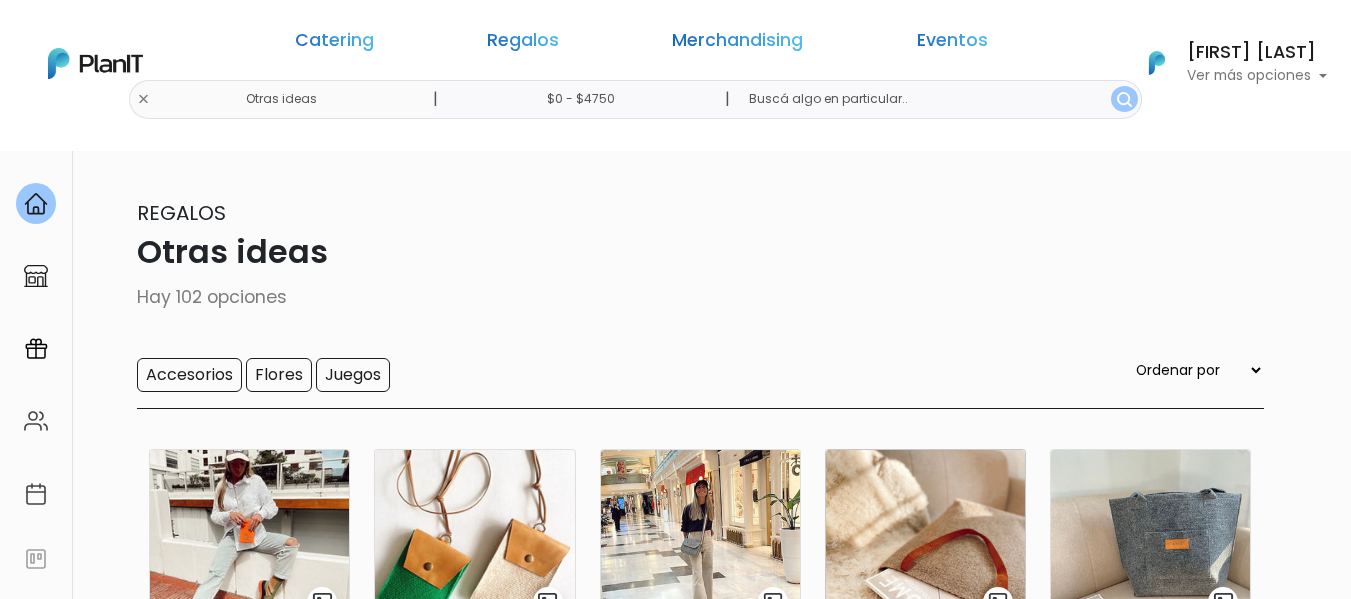 scroll, scrollTop: 300, scrollLeft: 0, axis: vertical 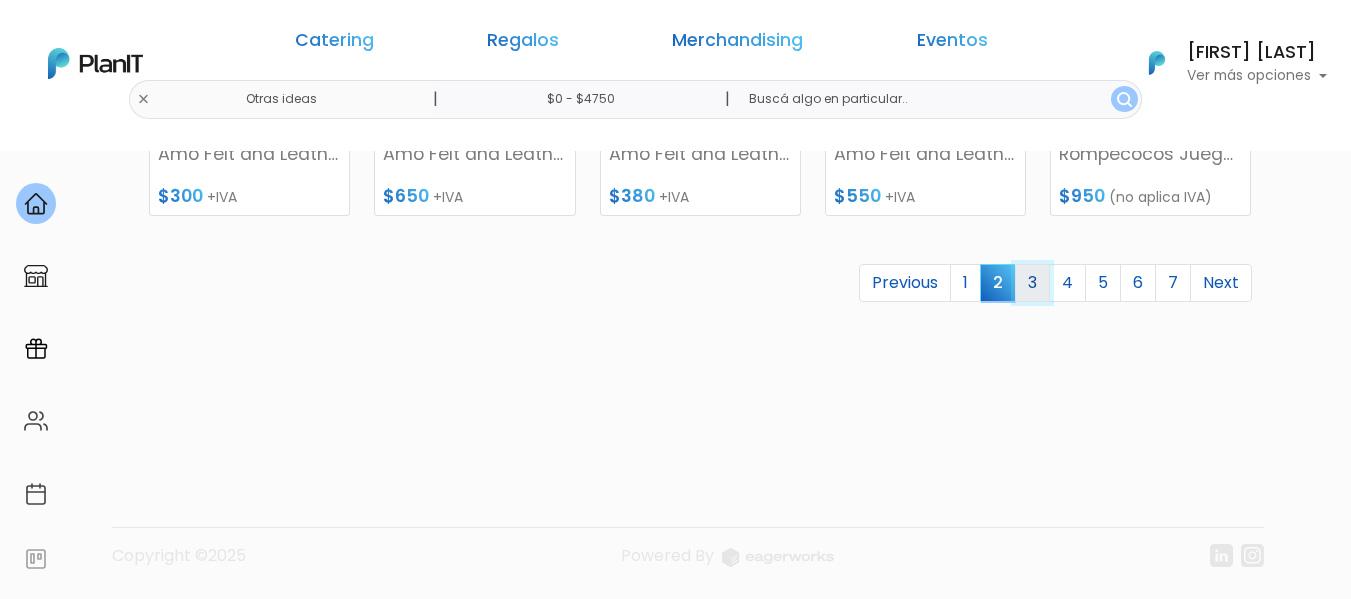 click on "3" at bounding box center [1032, 283] 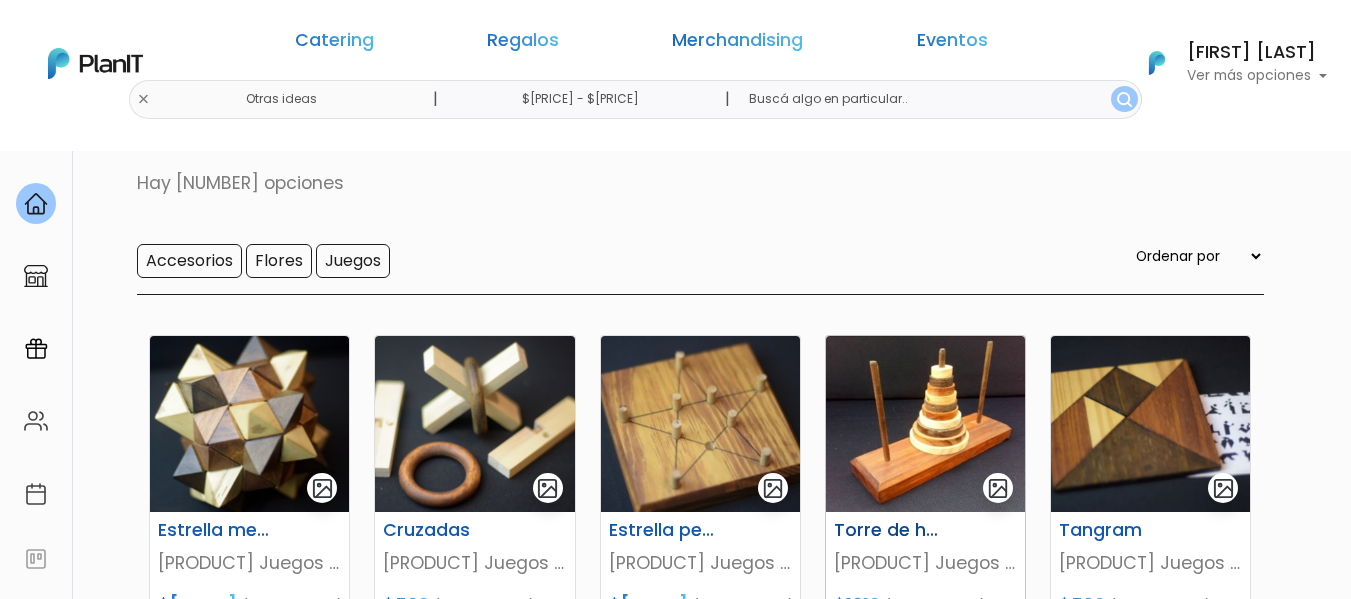 scroll, scrollTop: 200, scrollLeft: 0, axis: vertical 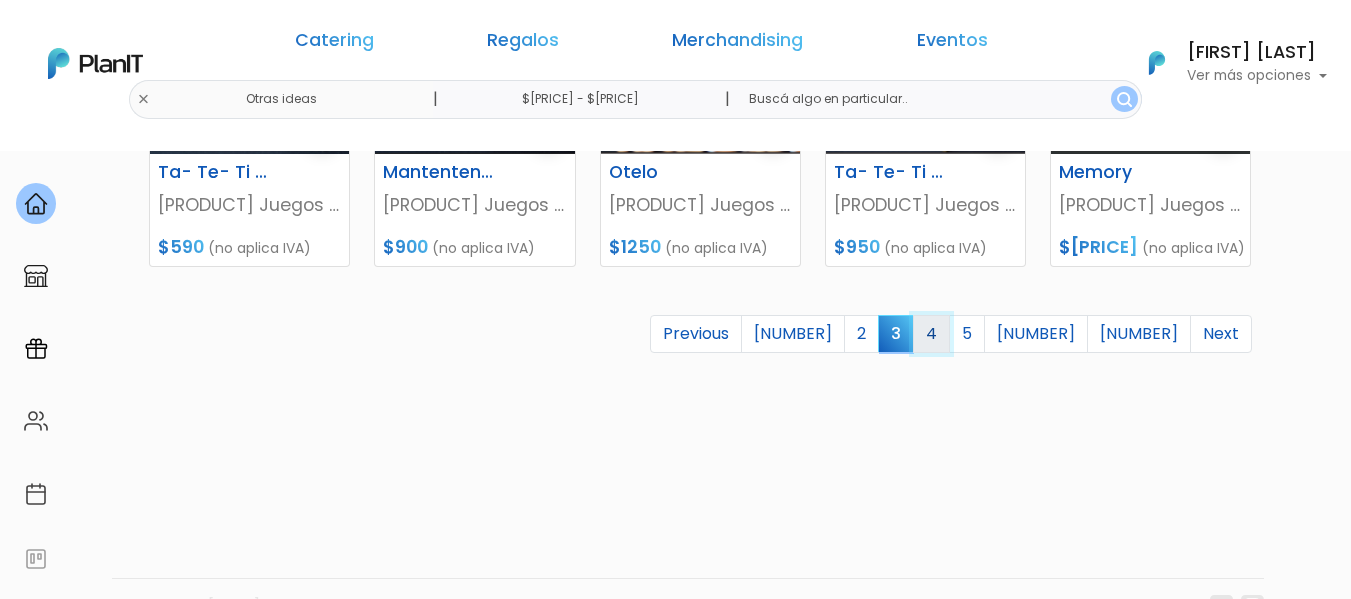 click on "4" at bounding box center (931, 334) 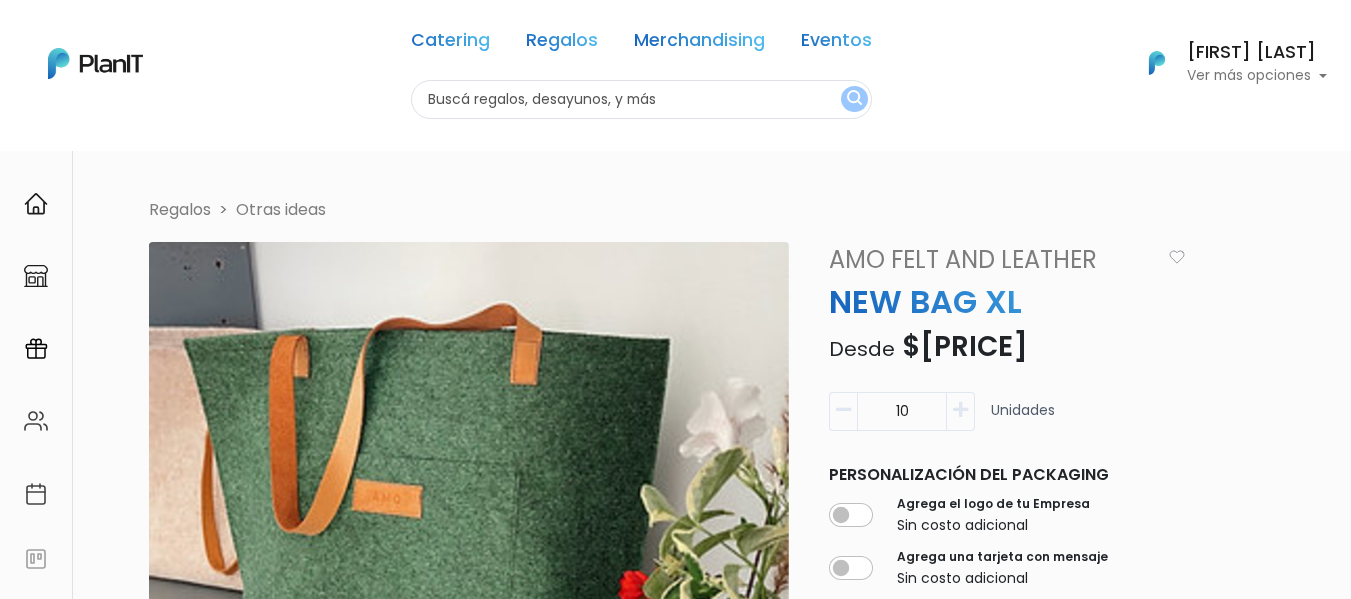 scroll, scrollTop: 0, scrollLeft: 0, axis: both 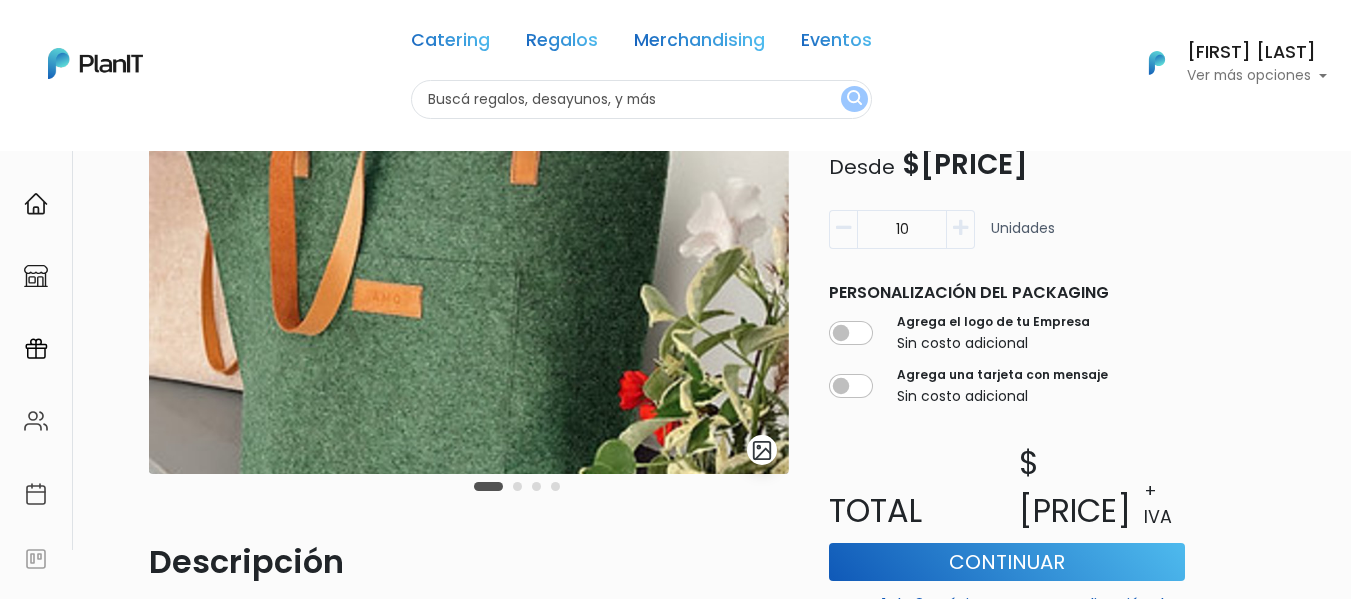 click at bounding box center (517, 486) 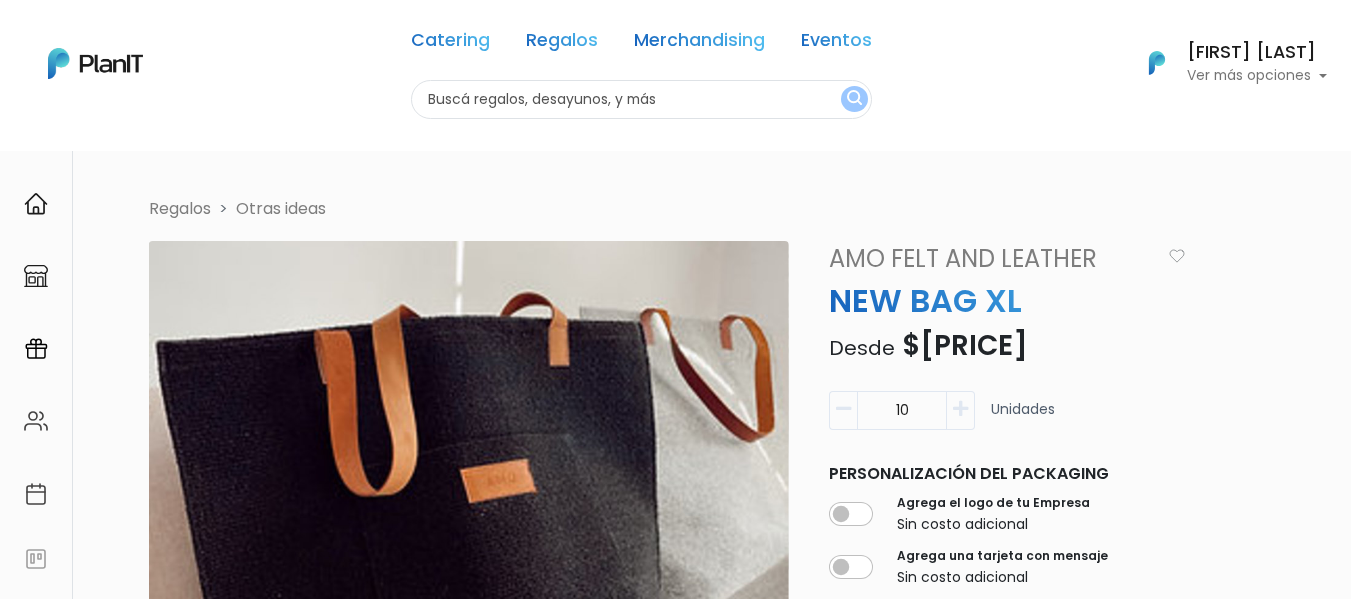 scroll, scrollTop: 0, scrollLeft: 0, axis: both 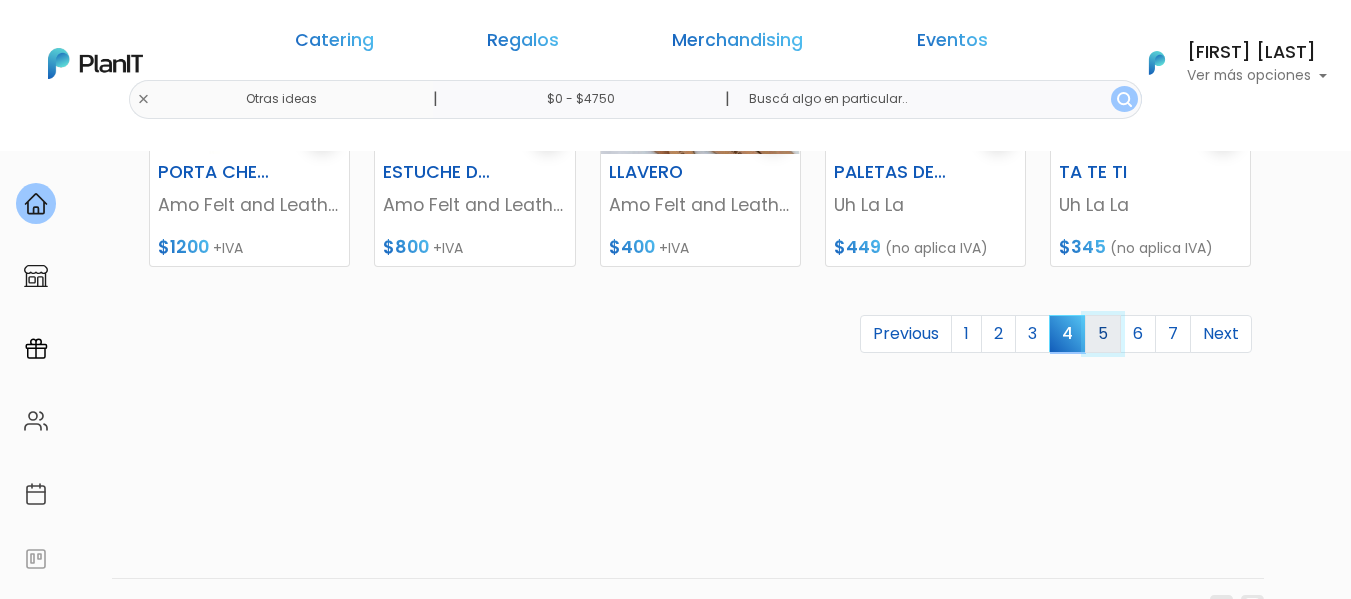 click on "5" at bounding box center (1103, 334) 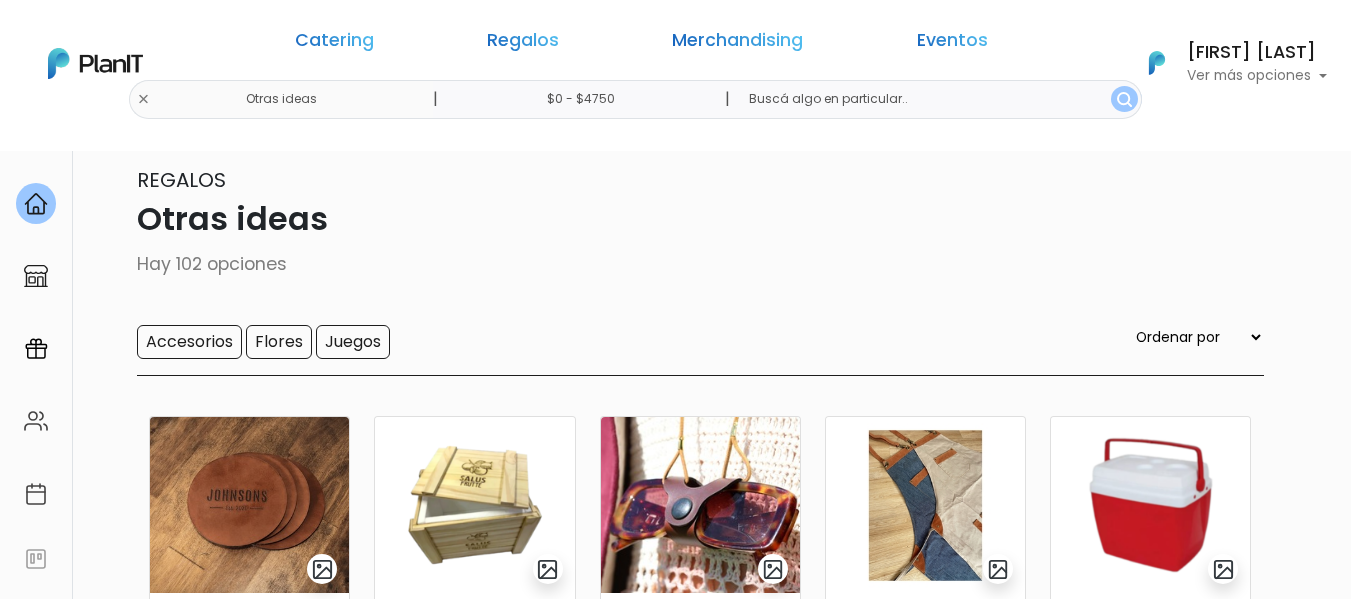 scroll, scrollTop: 400, scrollLeft: 0, axis: vertical 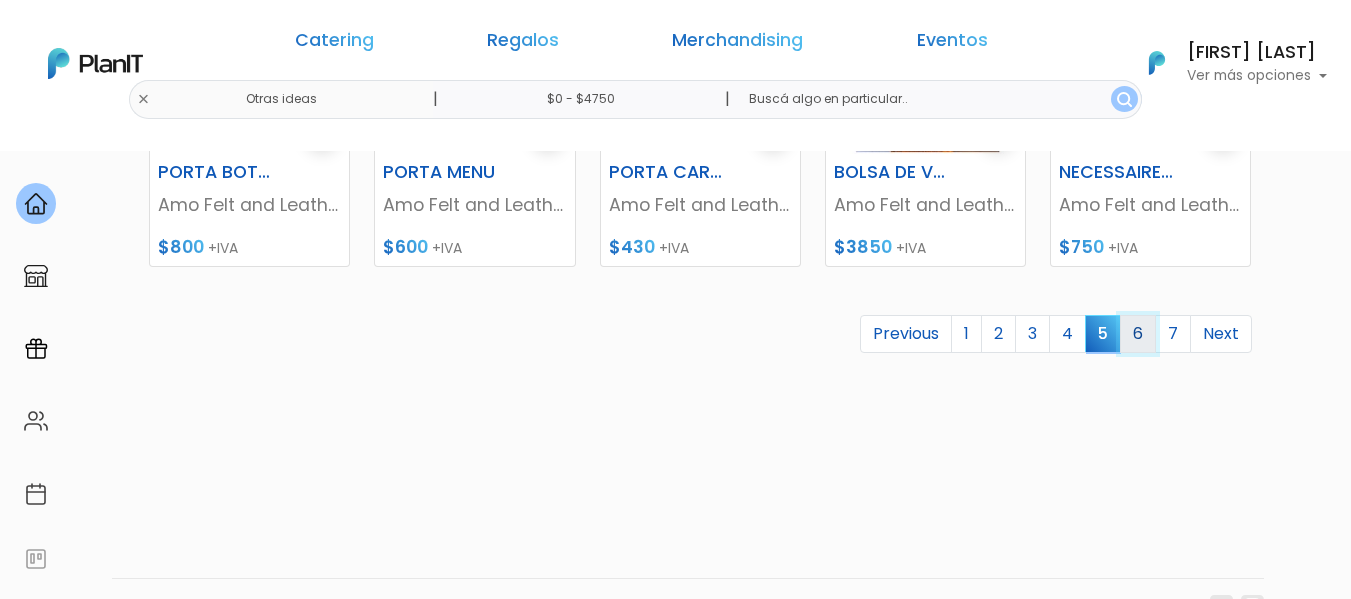 click on "6" at bounding box center [1138, 334] 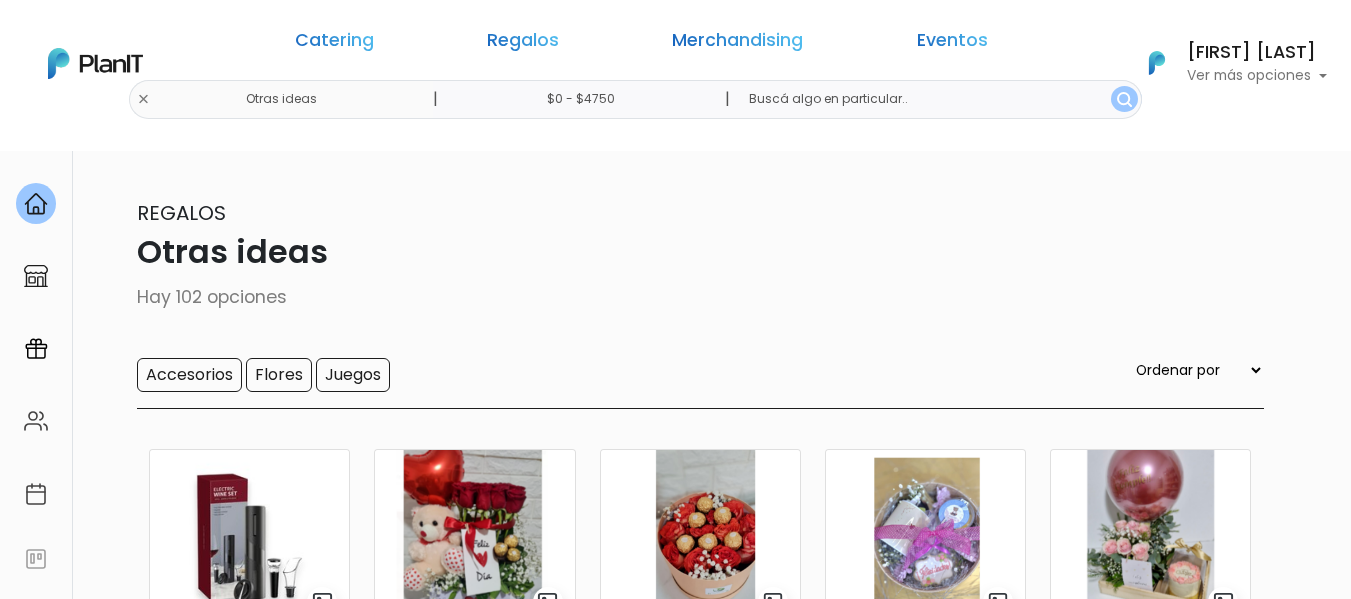 scroll, scrollTop: 0, scrollLeft: 0, axis: both 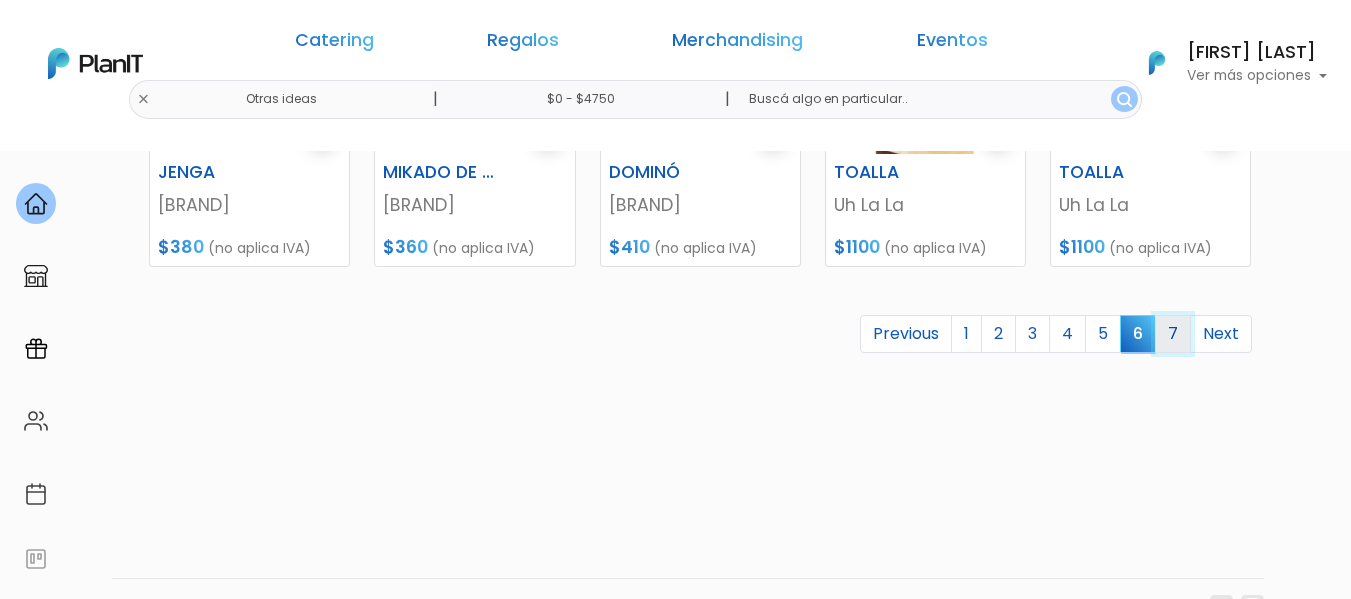 click on "7" at bounding box center [1173, 334] 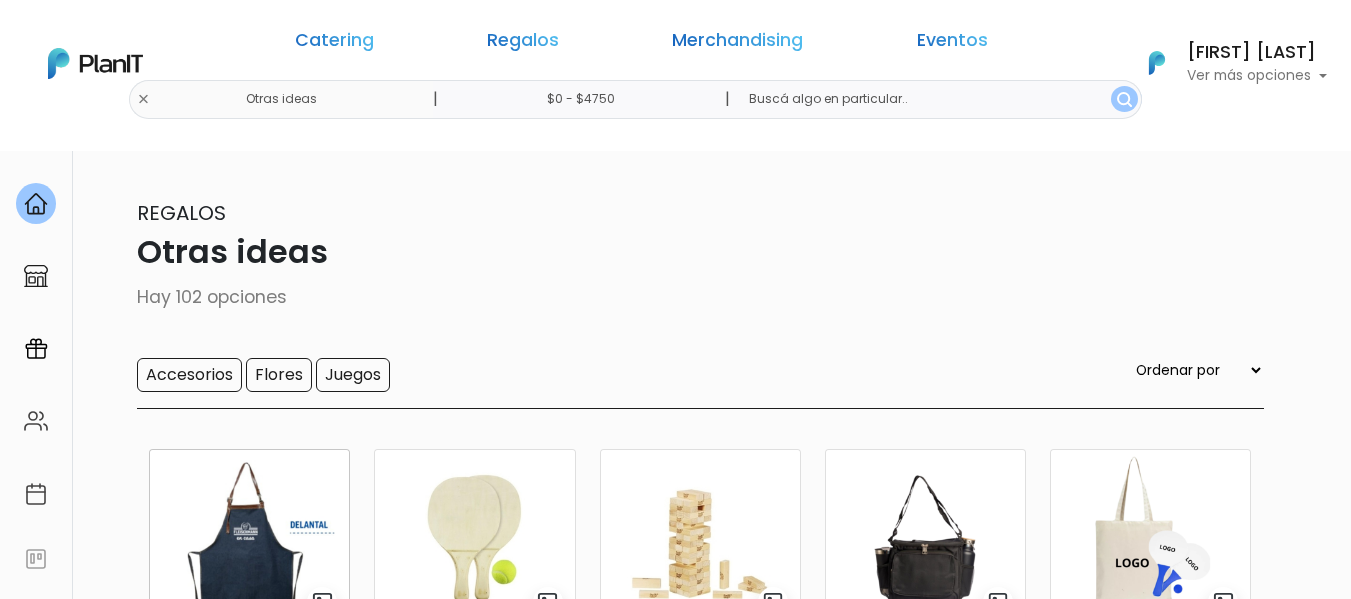 scroll, scrollTop: 300, scrollLeft: 0, axis: vertical 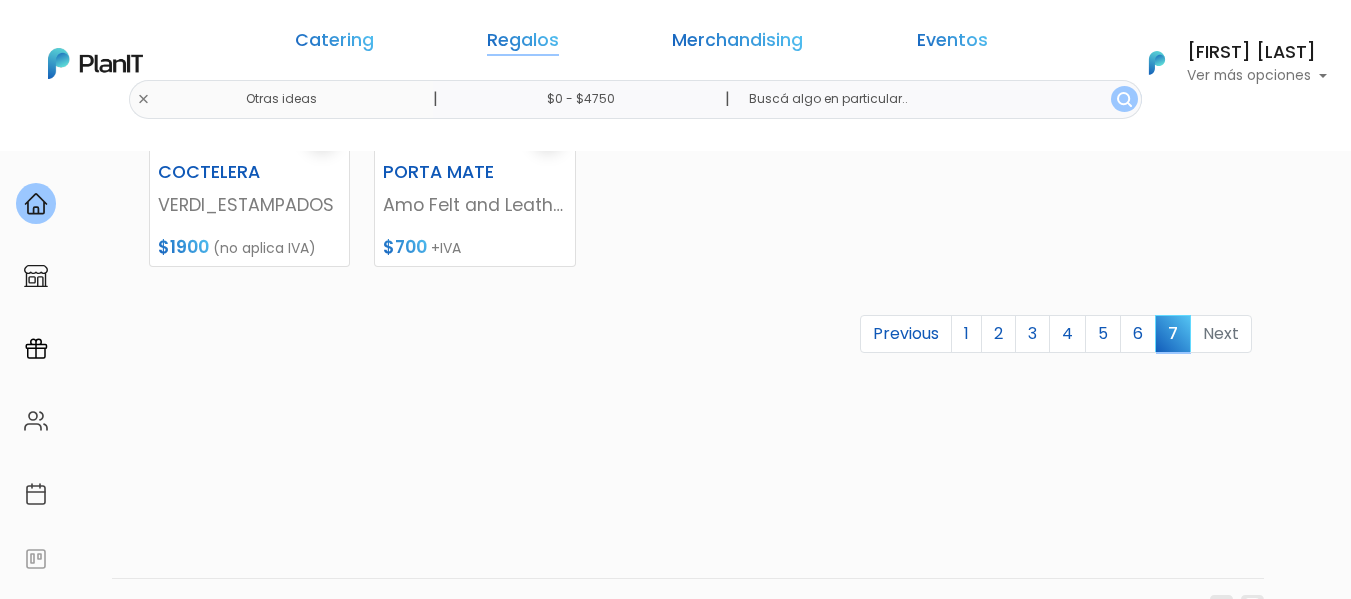 click on "Regalos" at bounding box center (523, 44) 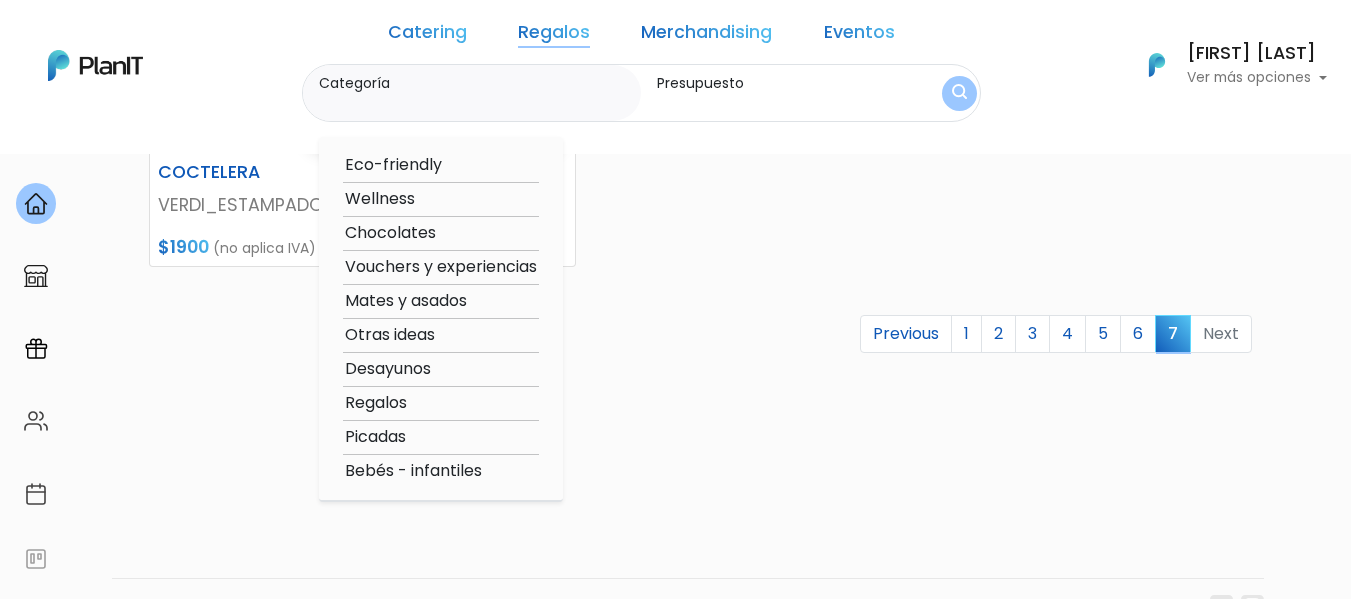 click on "Regalos" at bounding box center [441, 403] 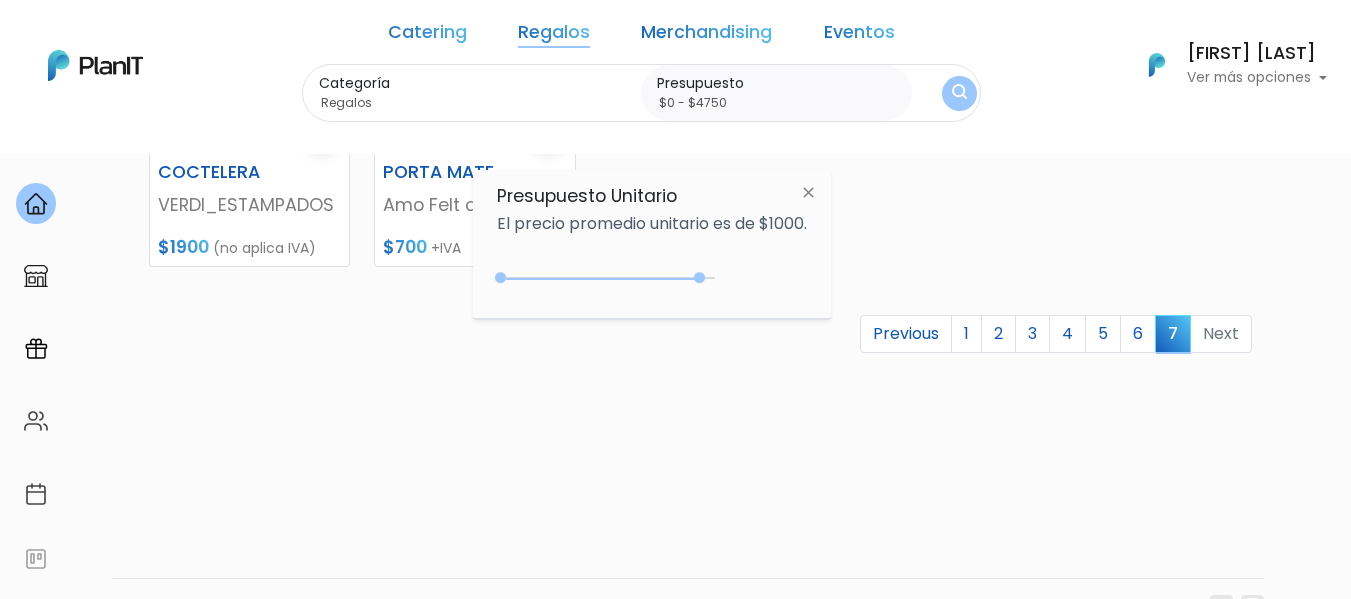 click at bounding box center [959, 93] 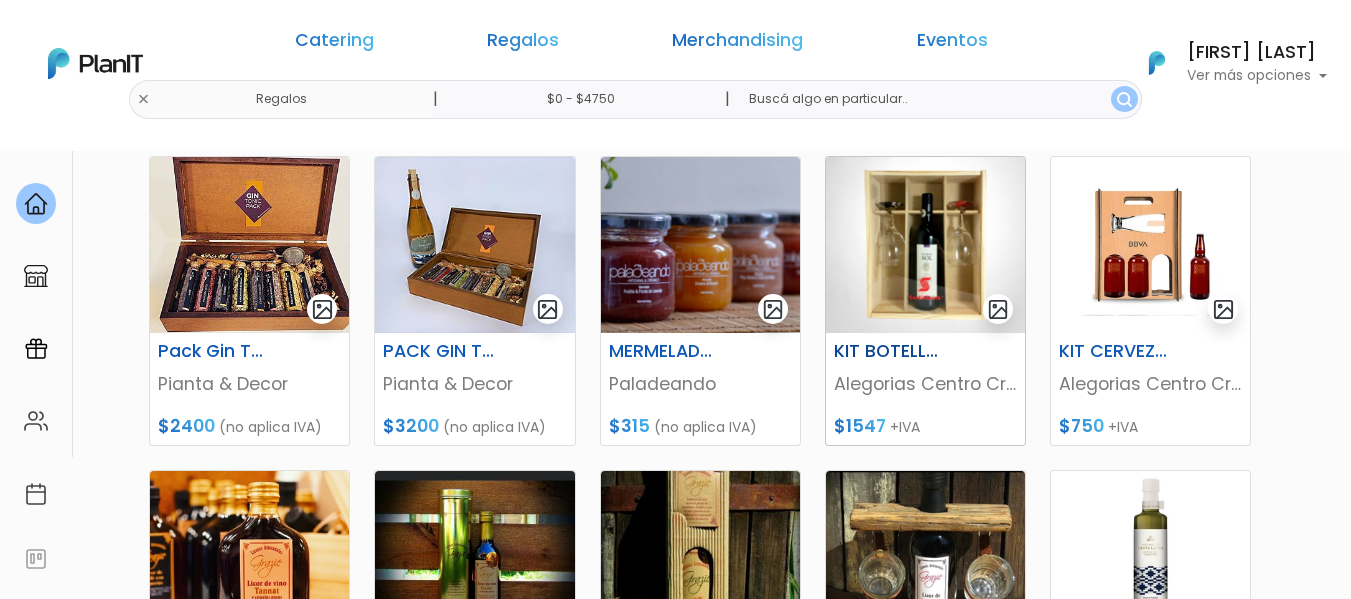 scroll, scrollTop: 300, scrollLeft: 0, axis: vertical 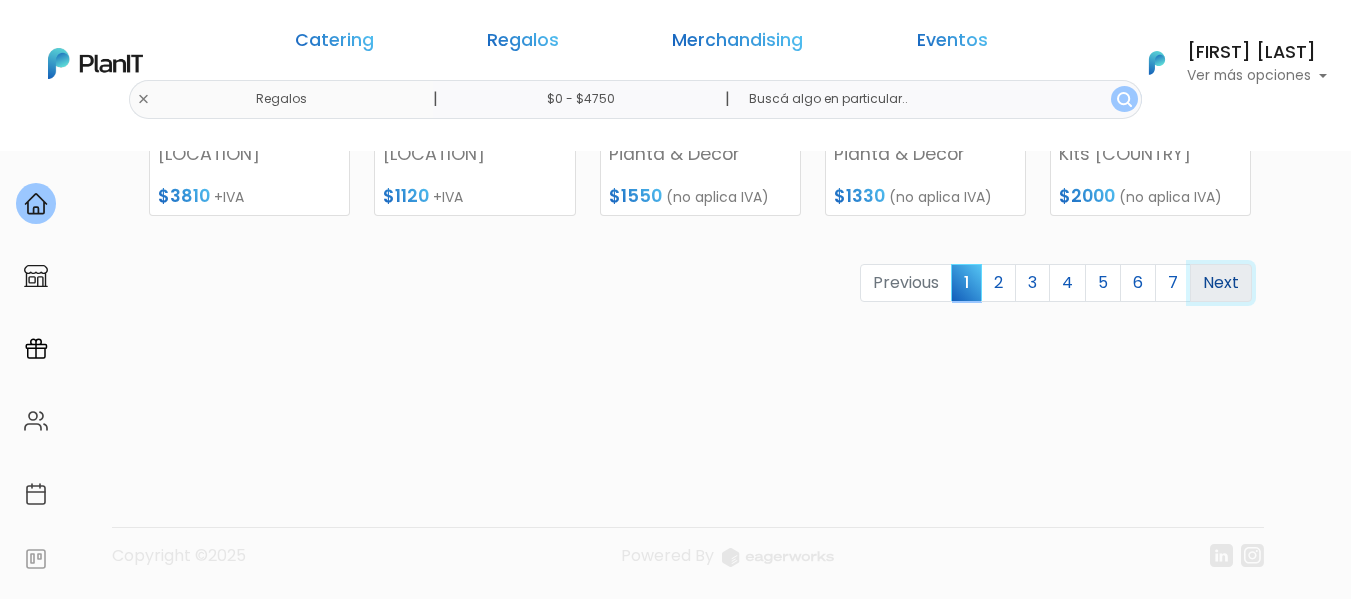click on "Next" at bounding box center [998, 283] 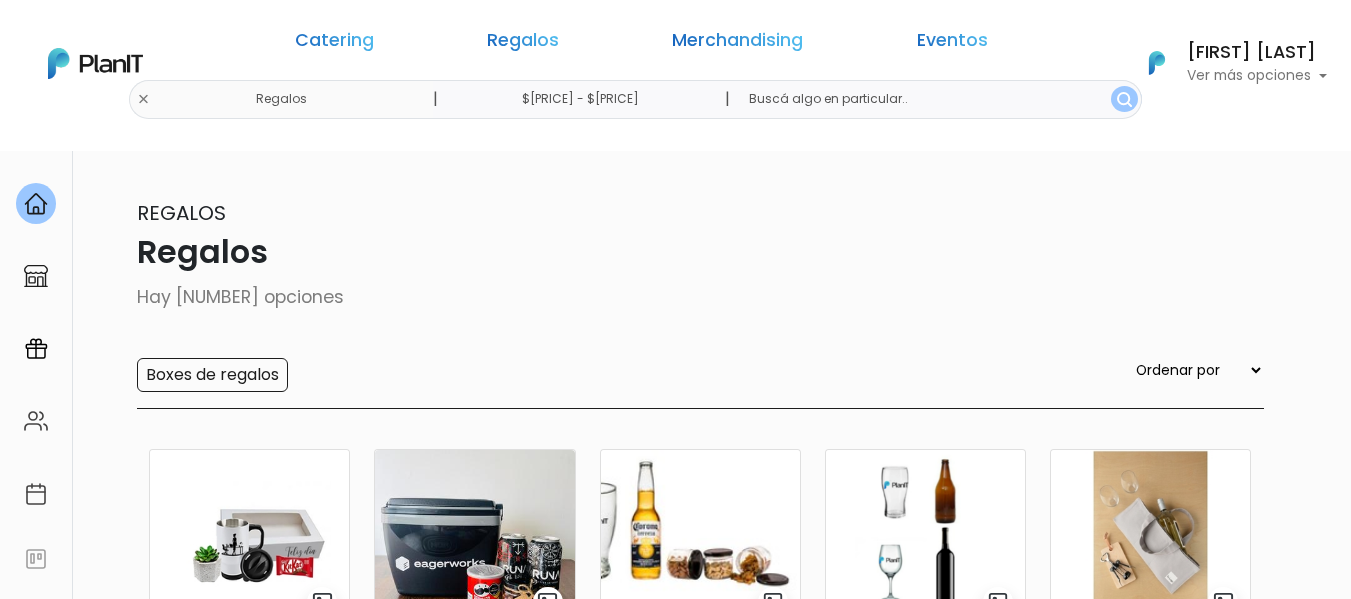 scroll, scrollTop: 126, scrollLeft: 0, axis: vertical 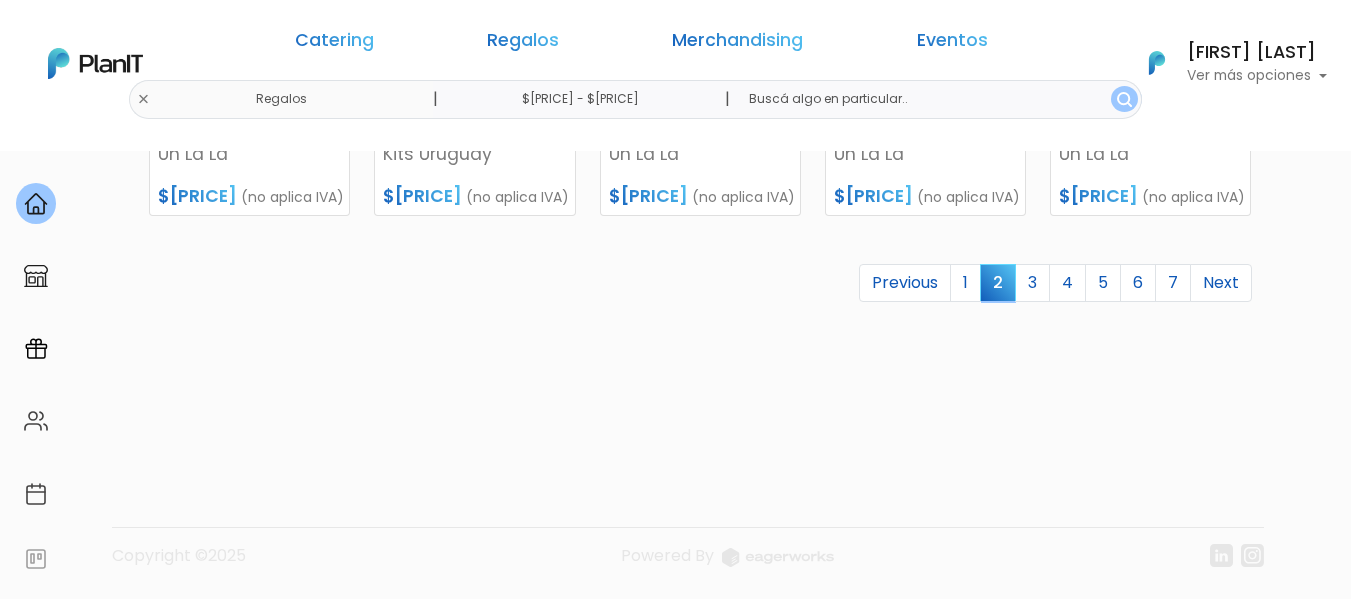 click on "99 resultados
Regalos
Regalos
Hay 99 opciones
Boxes de regalos
Ordenar por Menor Precio
Mayor Precio
Reviews
Últimos ingresos
KIT PERSONALIZADO
VERDI_ESTAMPADOS
$740
(no aplica IVA)
KIT CONCERVADORA
Kits Uruguay" at bounding box center (676, -285) 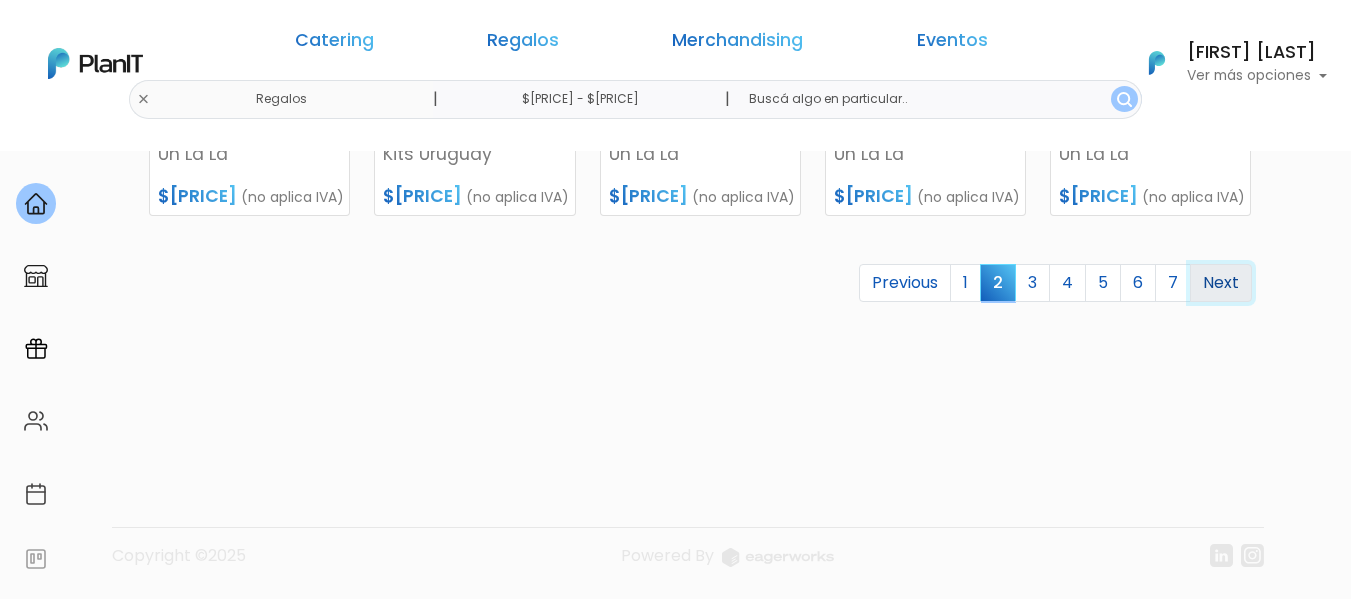 click on "Next" at bounding box center [1032, 283] 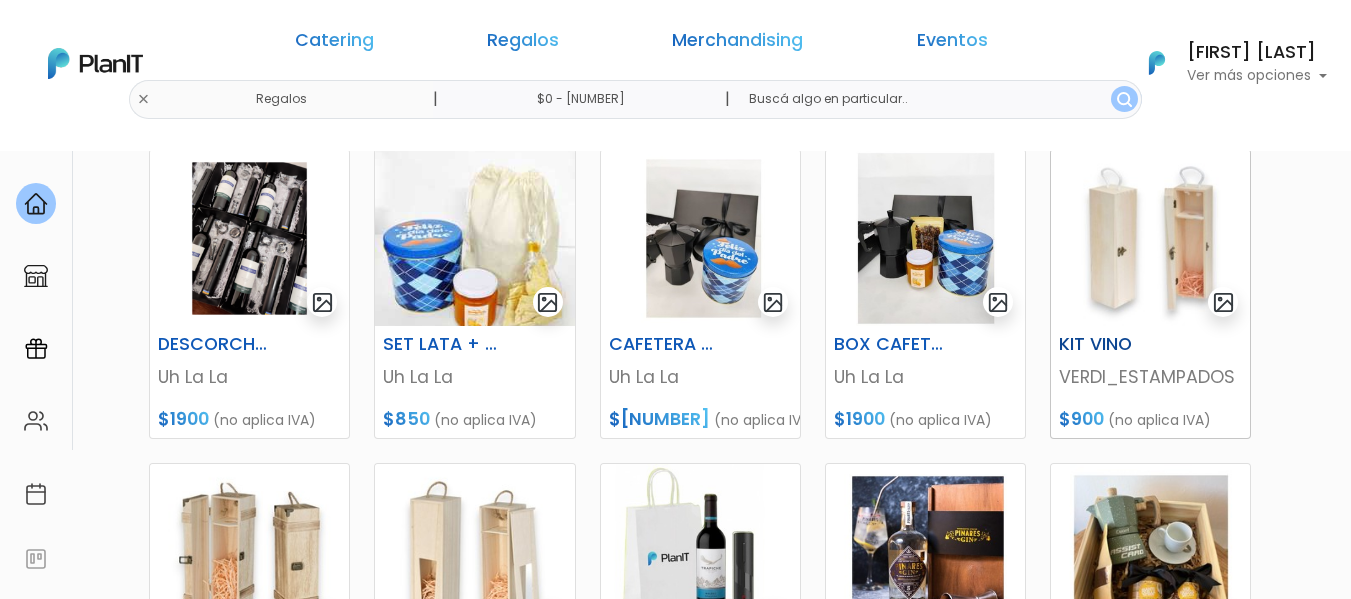 scroll, scrollTop: 300, scrollLeft: 0, axis: vertical 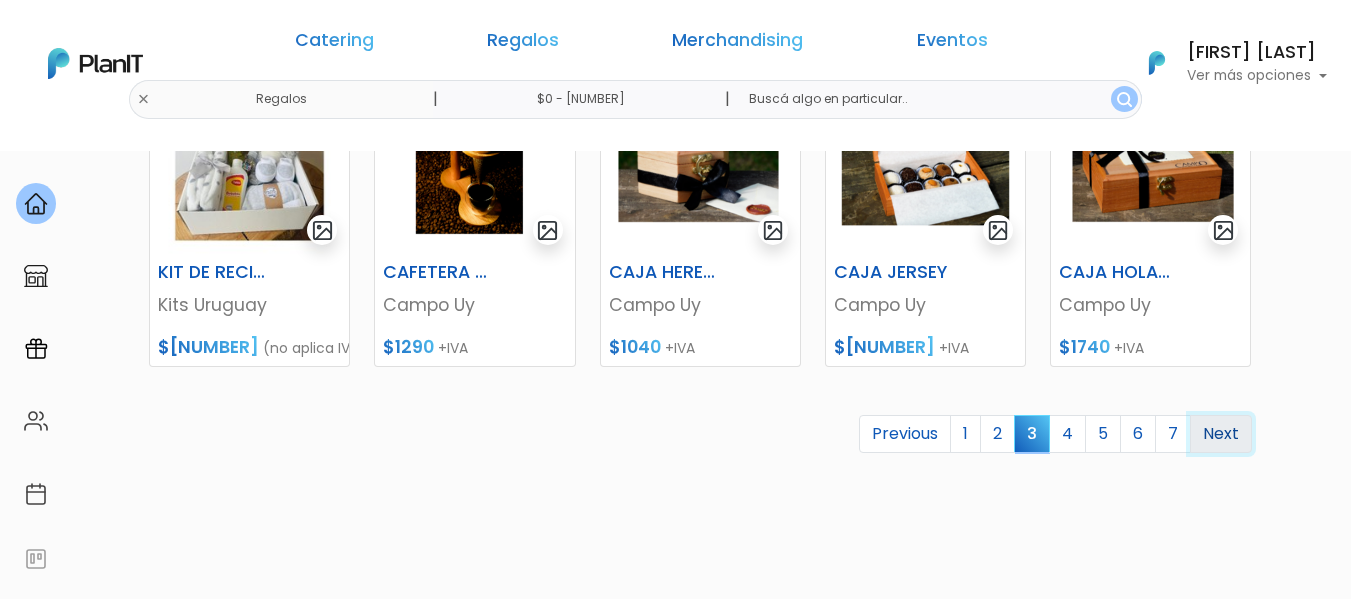 click on "Next" at bounding box center [1067, 434] 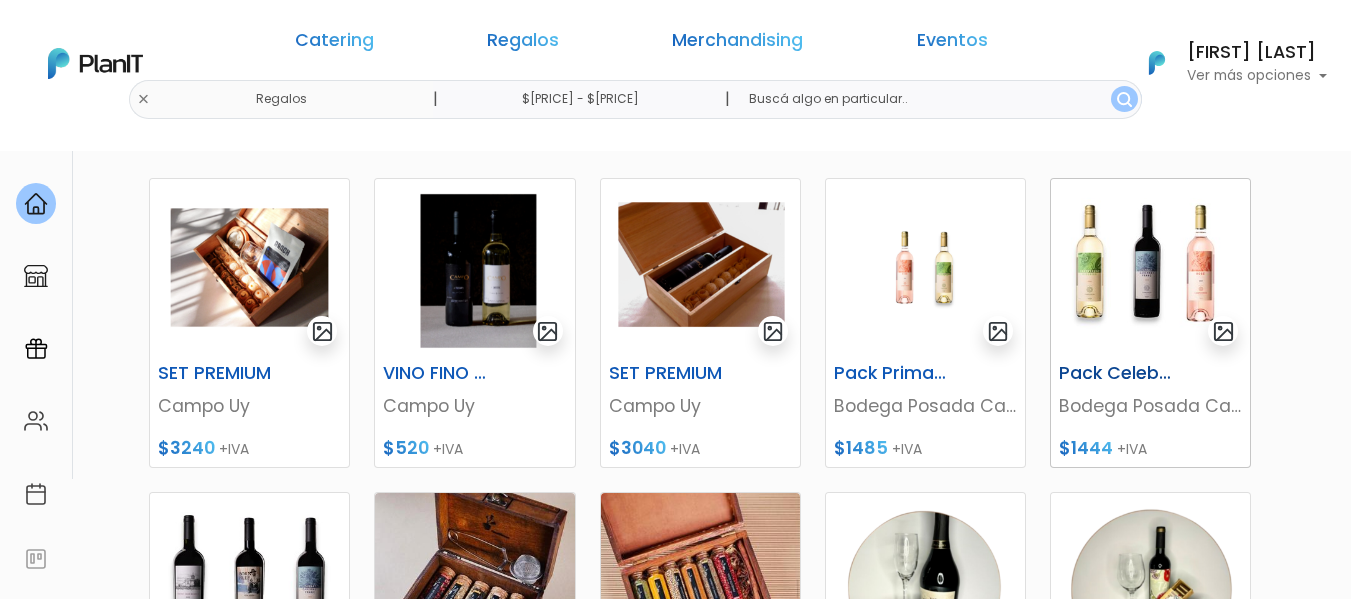 scroll, scrollTop: 300, scrollLeft: 0, axis: vertical 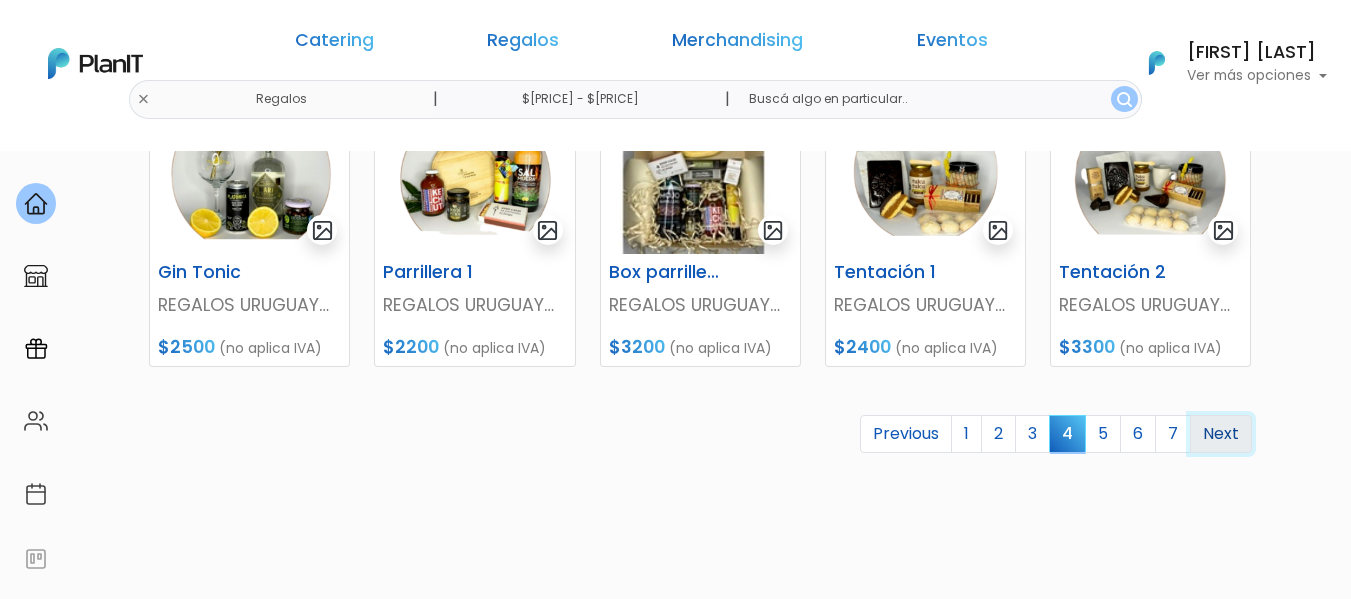 click on "Next" at bounding box center [1103, 434] 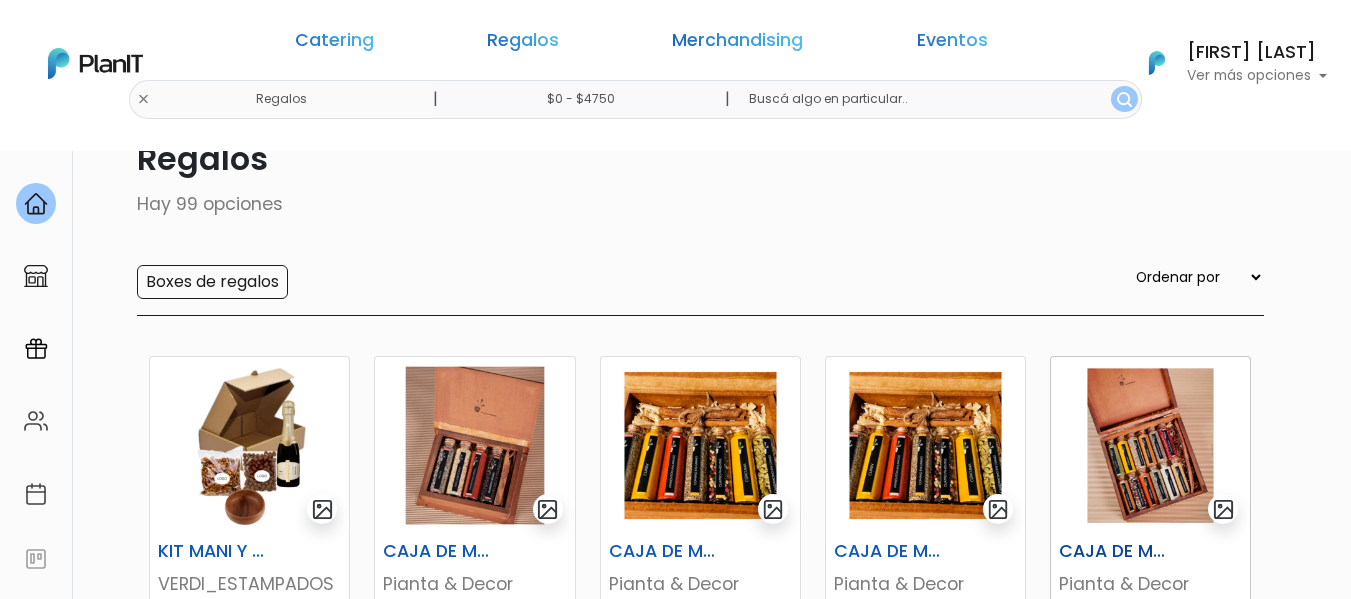 scroll, scrollTop: 200, scrollLeft: 0, axis: vertical 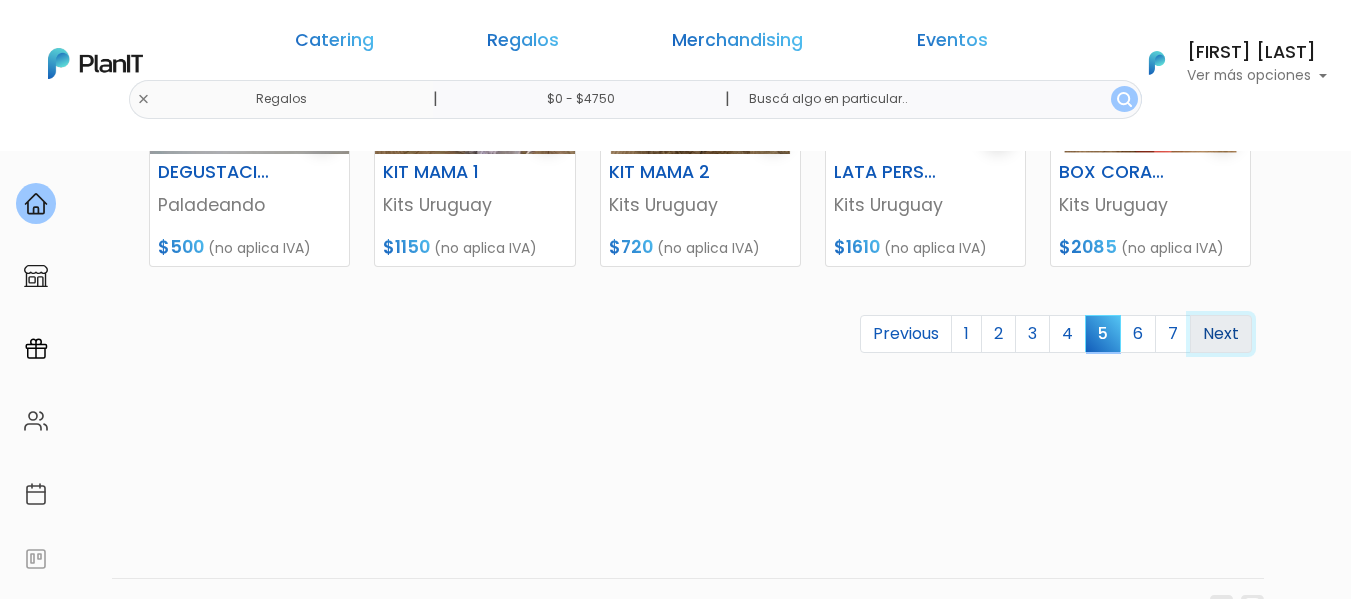 click on "Next" at bounding box center [1138, 334] 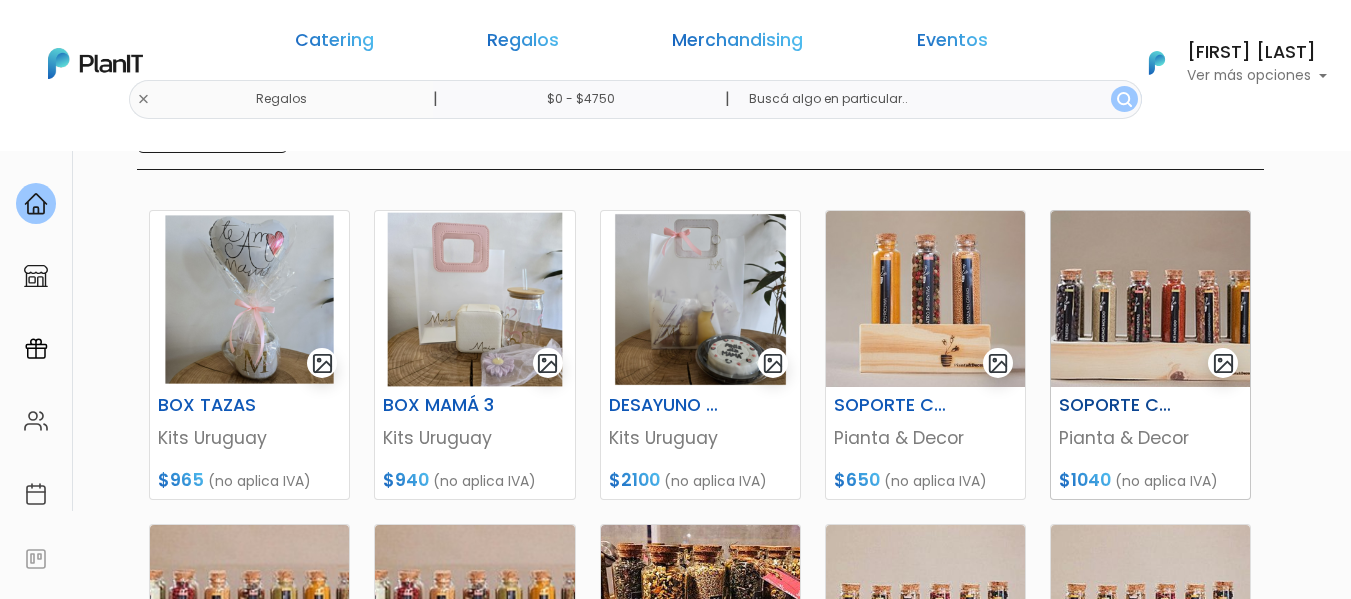 scroll, scrollTop: 300, scrollLeft: 0, axis: vertical 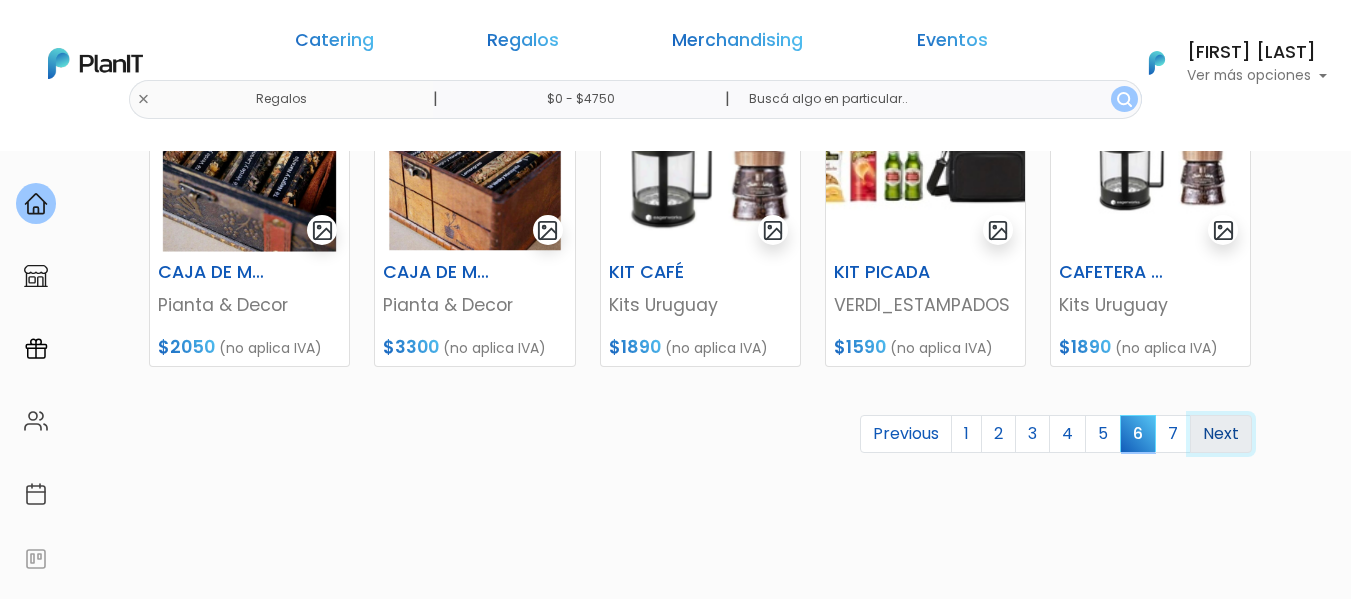 click on "Next" at bounding box center [1173, 434] 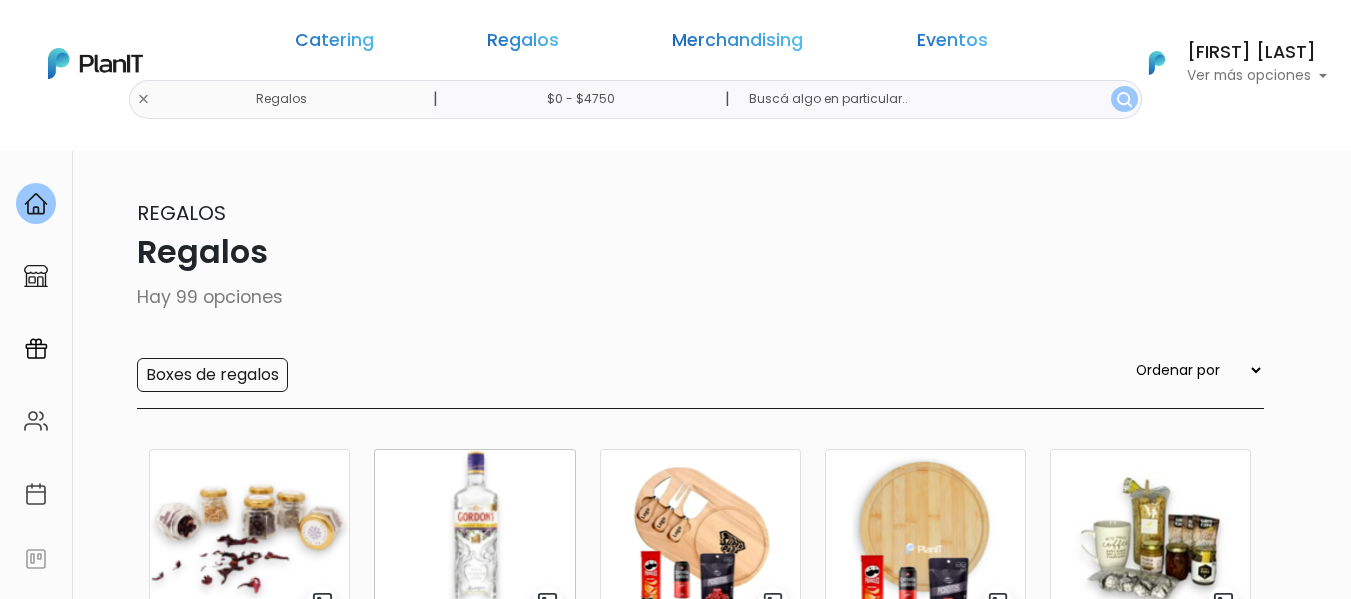 scroll, scrollTop: 300, scrollLeft: 0, axis: vertical 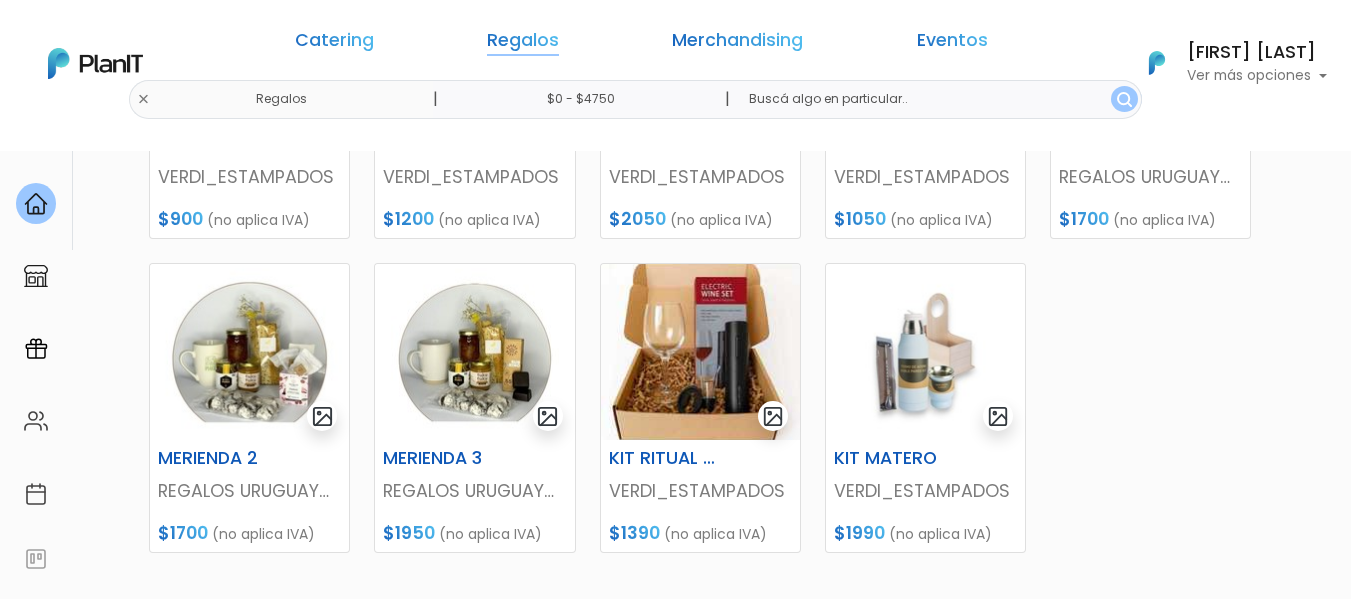 click on "Regalos" at bounding box center (523, 44) 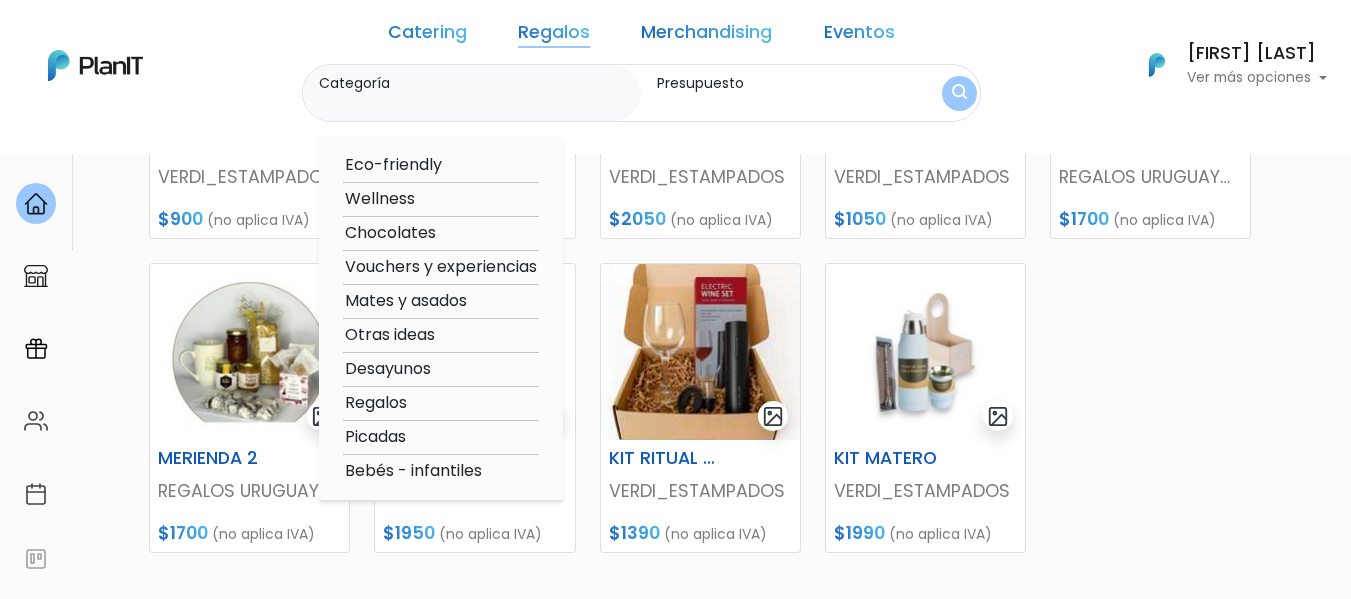 click on "Vouchers y experiencias" at bounding box center [441, 267] 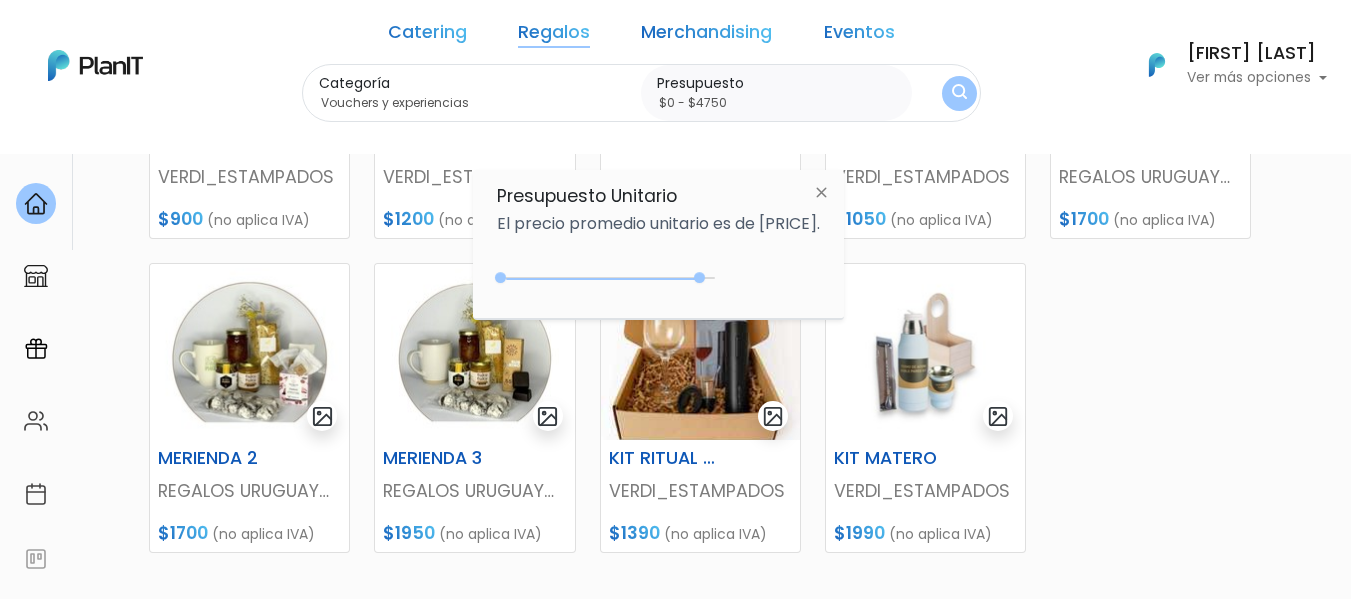 click at bounding box center (959, 93) 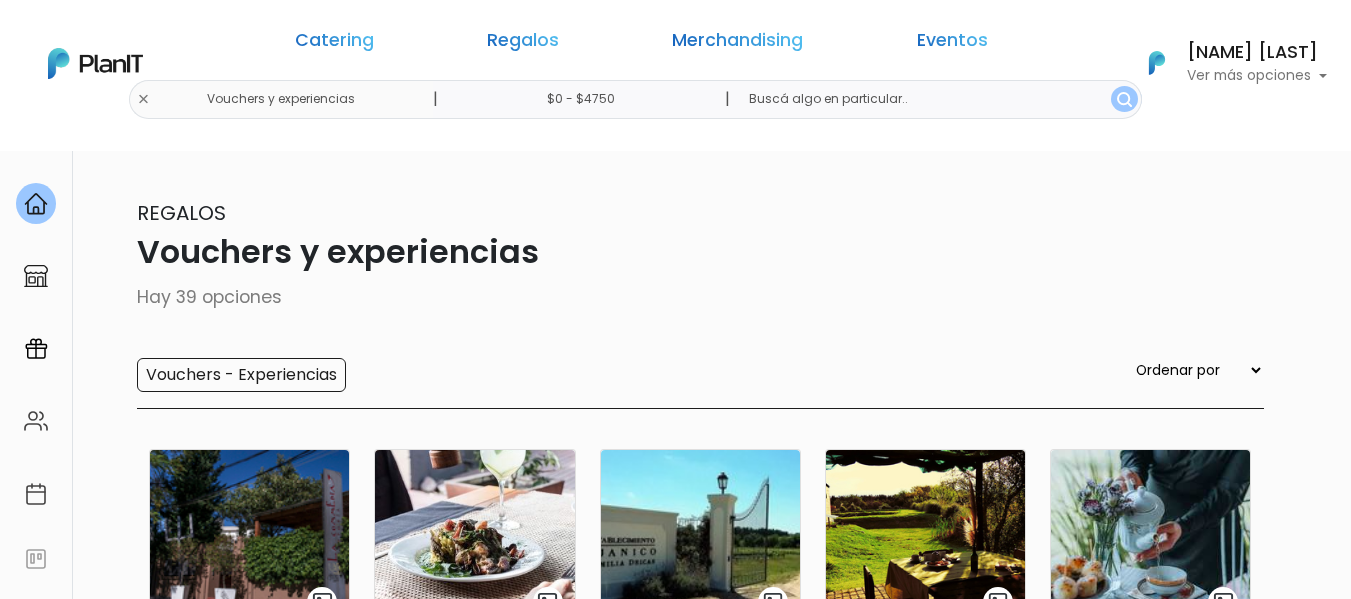 scroll, scrollTop: 0, scrollLeft: 0, axis: both 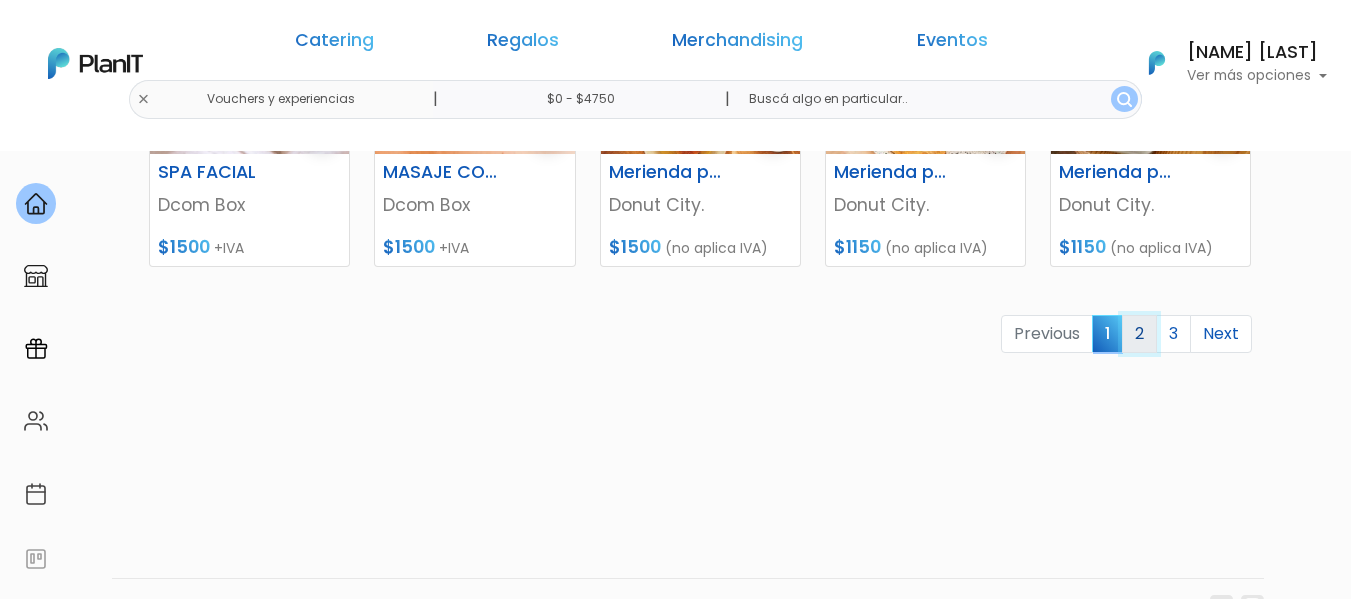 click on "2" at bounding box center (1139, 334) 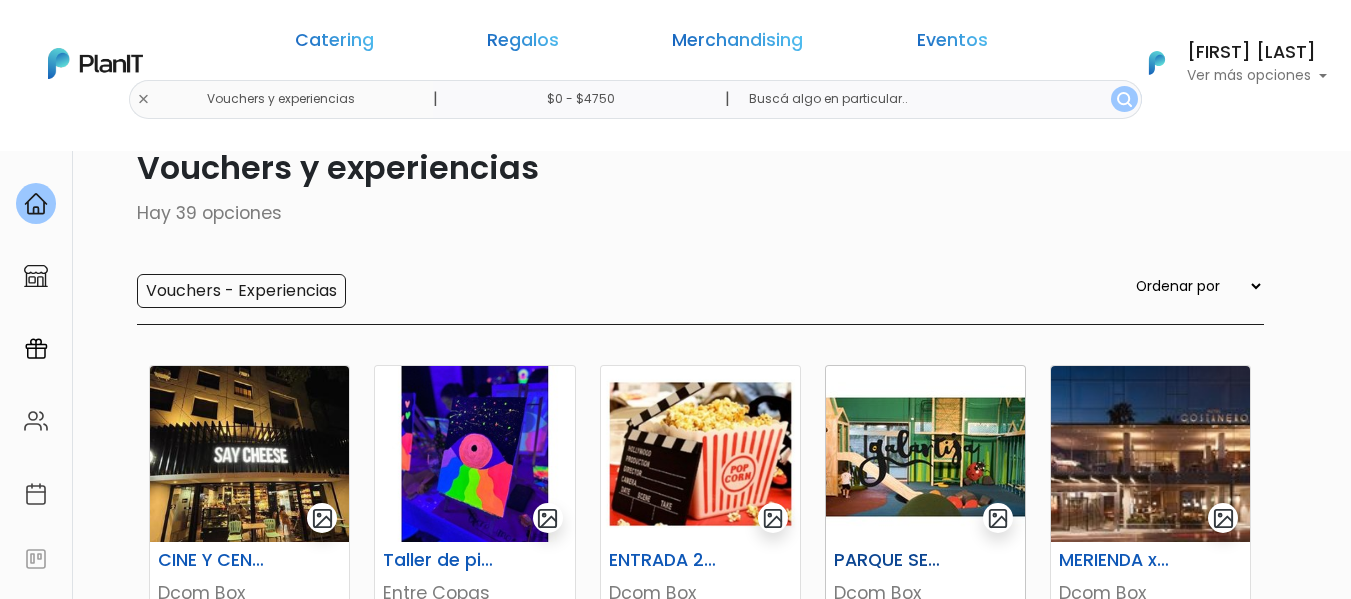 scroll, scrollTop: 0, scrollLeft: 0, axis: both 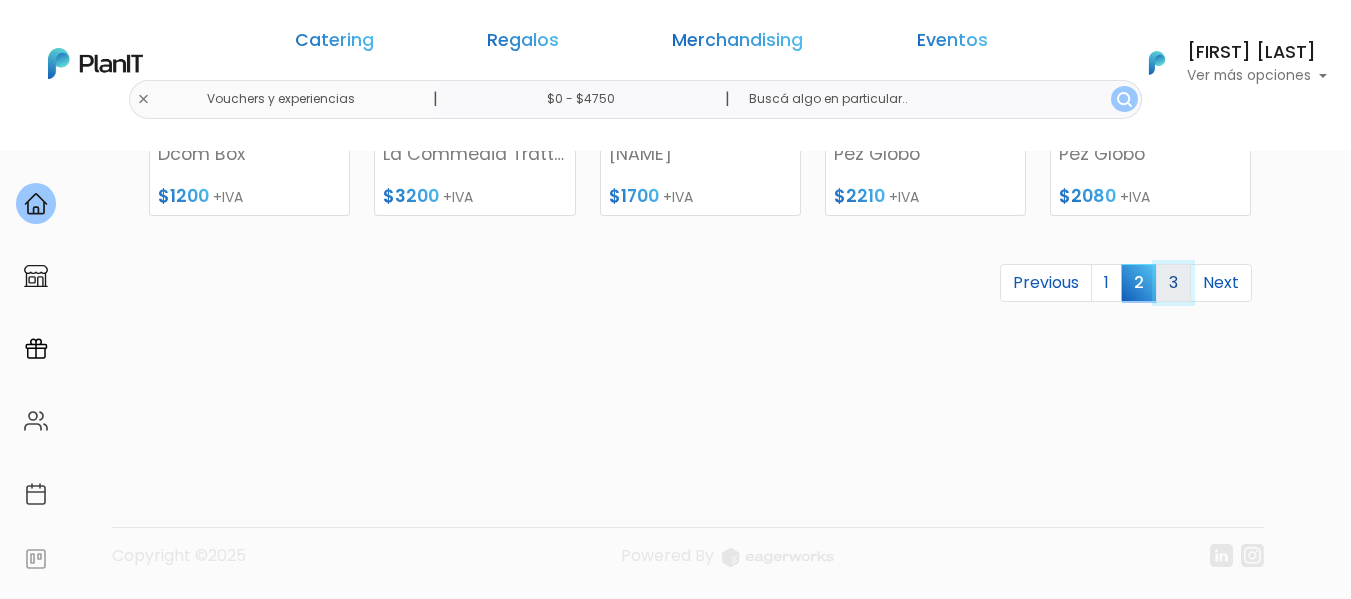 click on "3" at bounding box center [1173, 283] 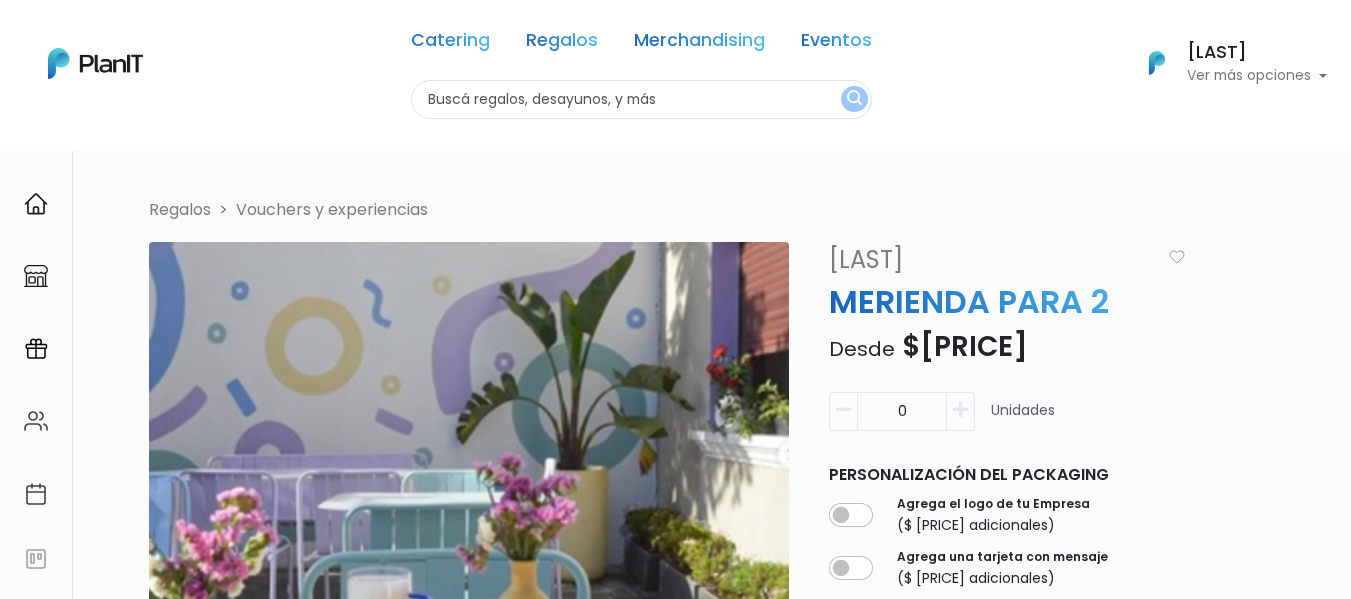 scroll, scrollTop: 0, scrollLeft: 0, axis: both 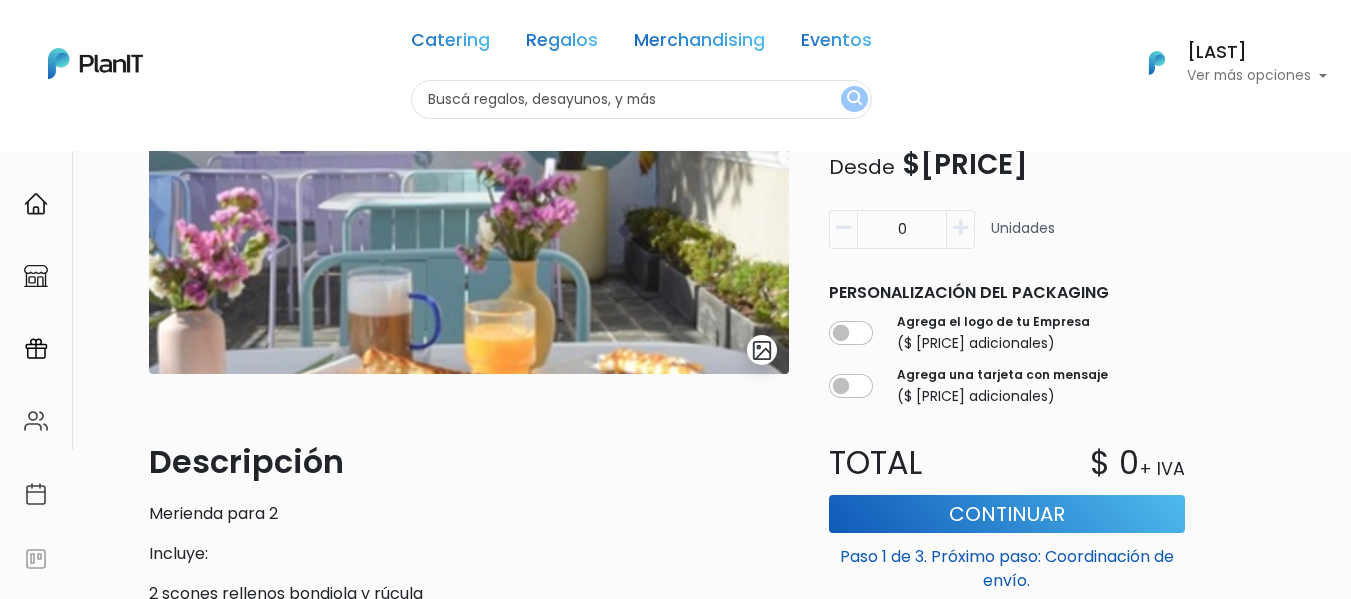 click at bounding box center (961, 229) 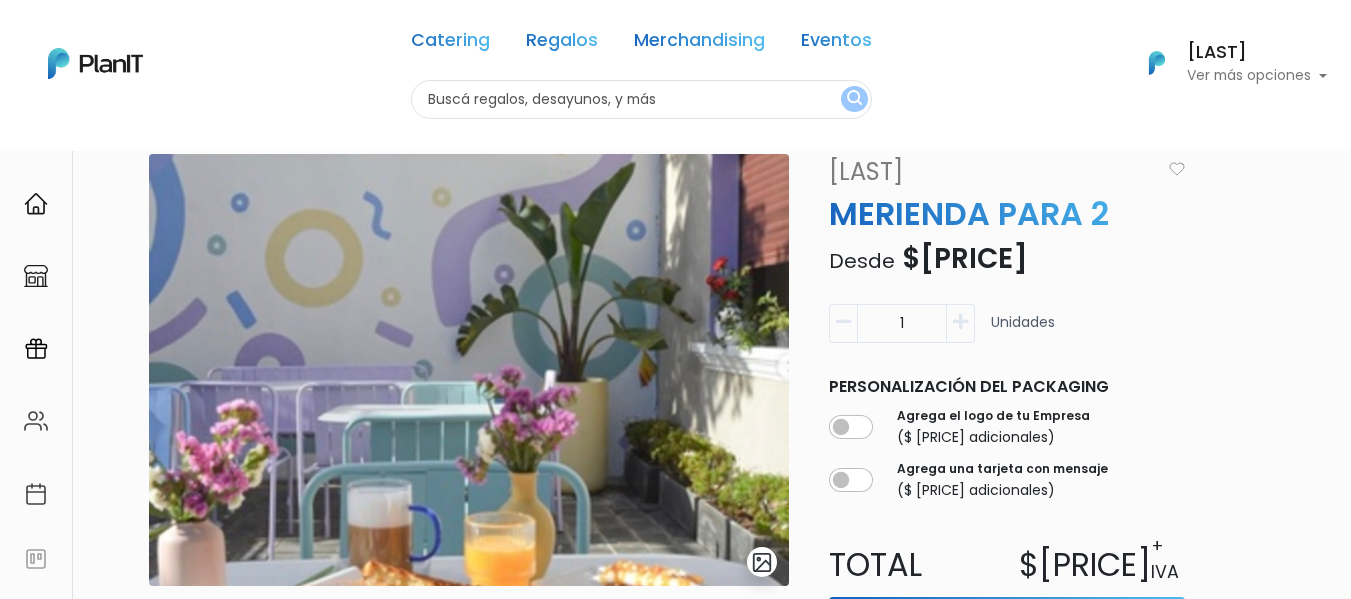 scroll, scrollTop: 123, scrollLeft: 0, axis: vertical 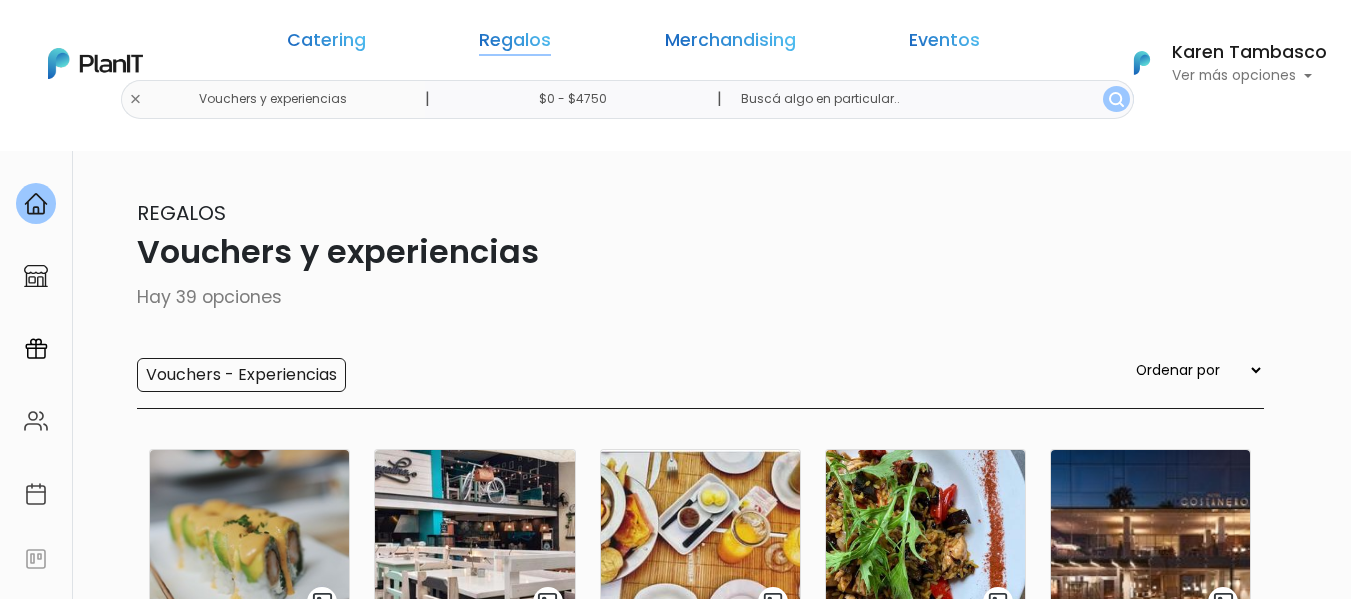 click on "Regalos" at bounding box center [515, 44] 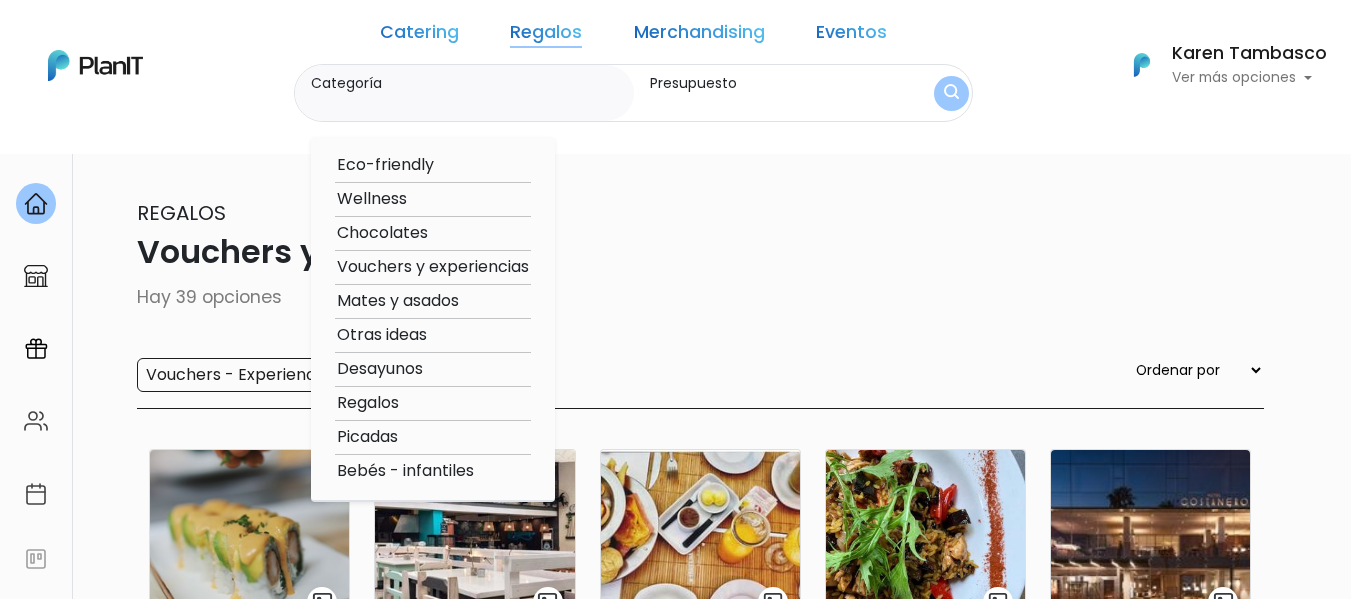 click on "Desayunos" at bounding box center [433, 369] 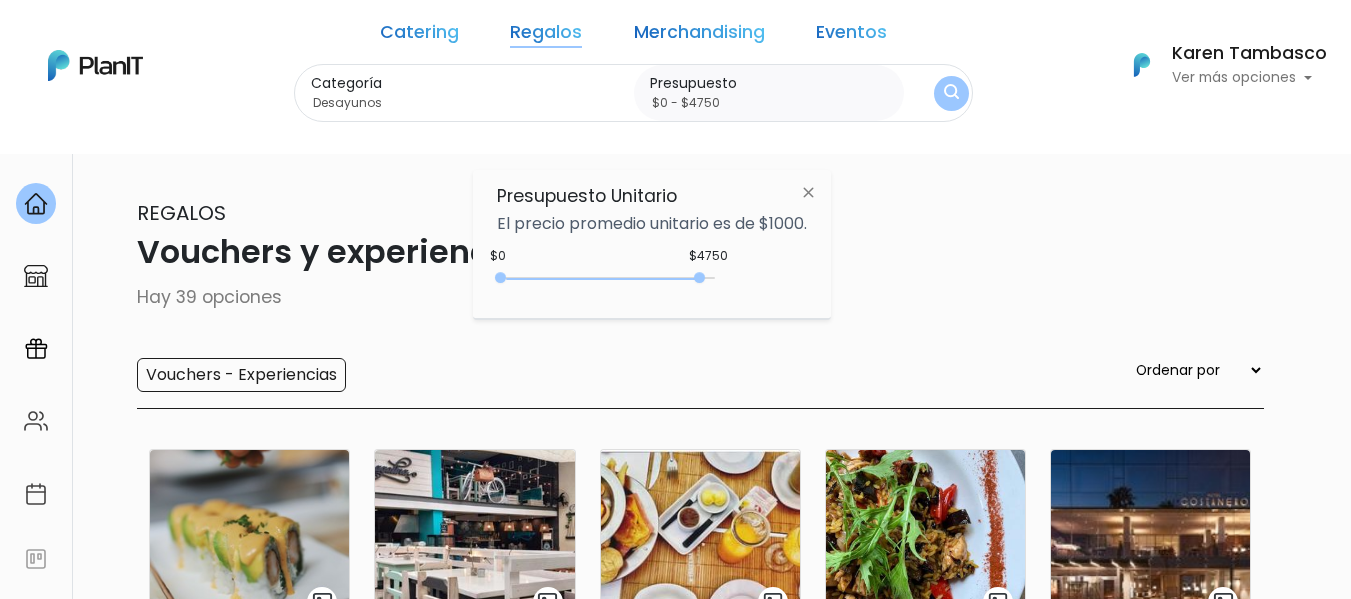 drag, startPoint x: 698, startPoint y: 271, endPoint x: 649, endPoint y: 275, distance: 49.162994 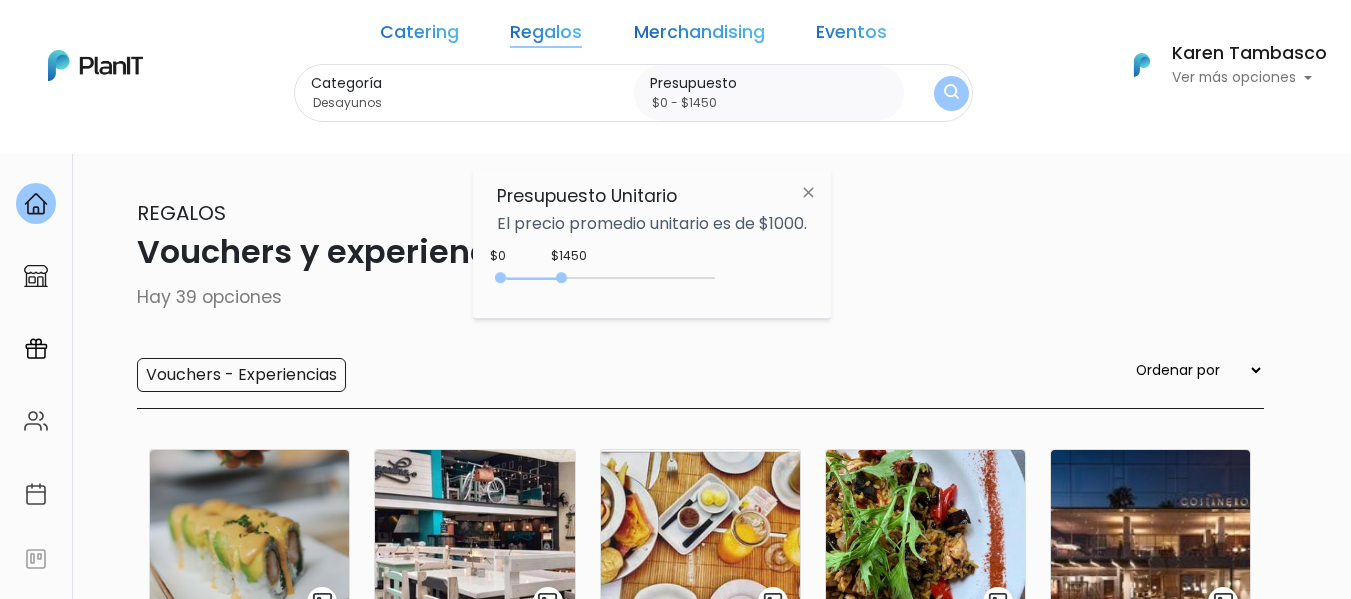 drag, startPoint x: 693, startPoint y: 278, endPoint x: 565, endPoint y: 272, distance: 128.14055 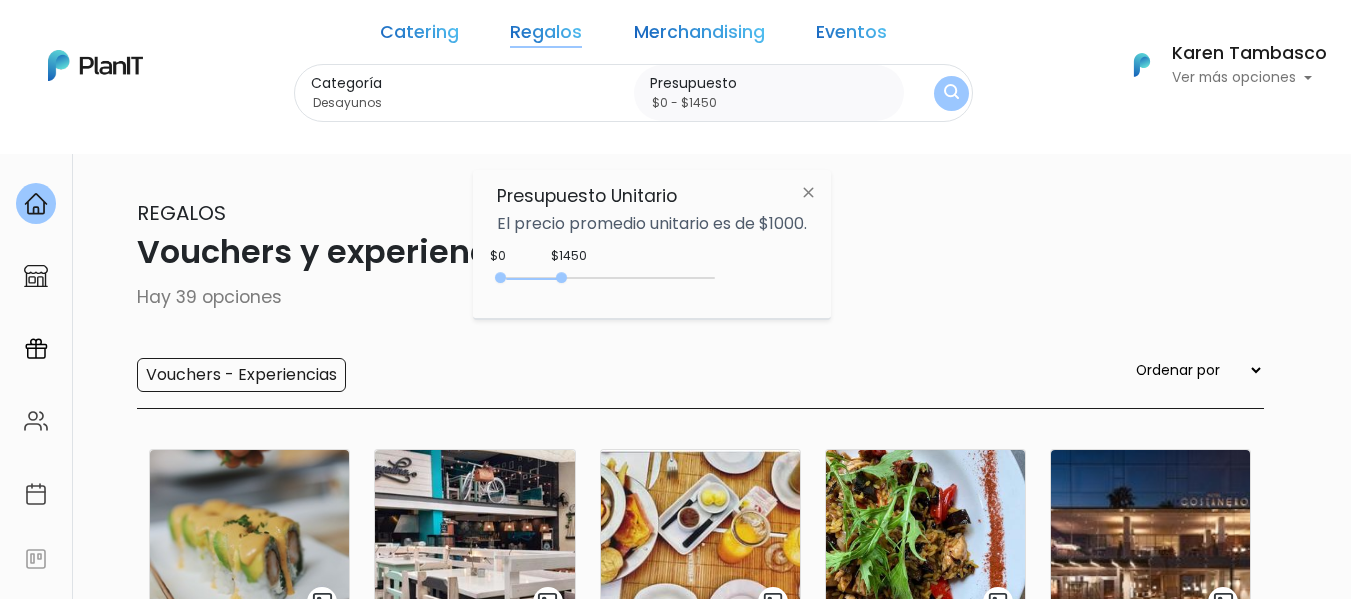 click on "0 : 1450 0 1450" at bounding box center (610, 282) 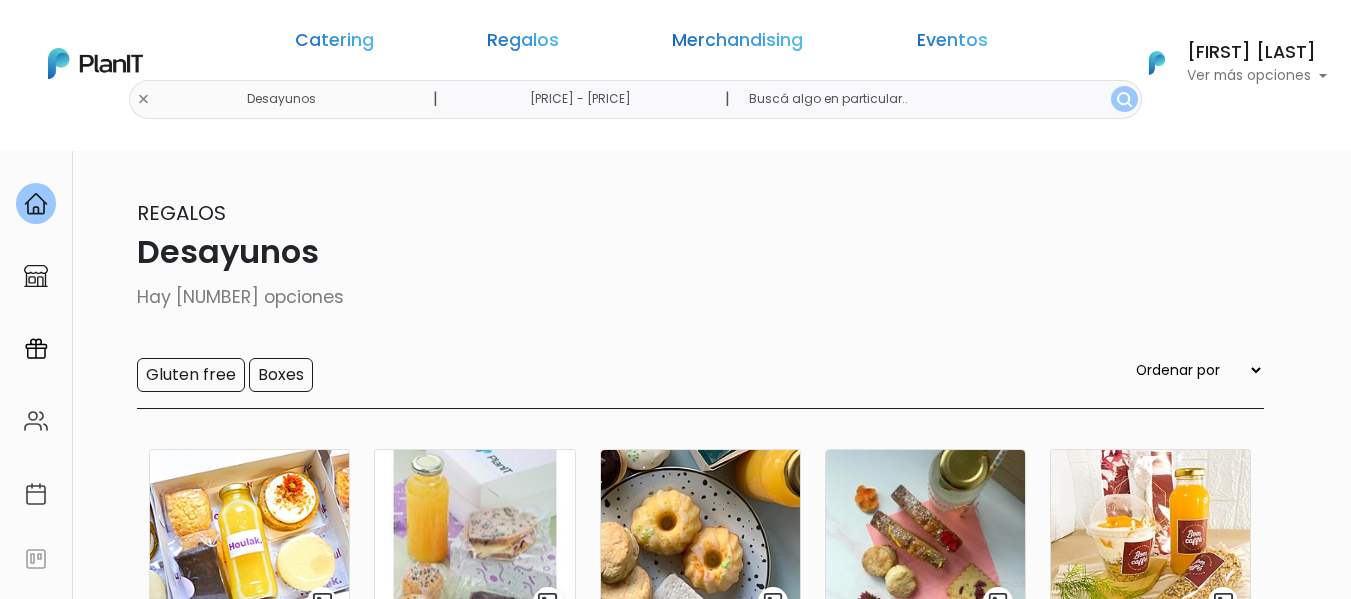 scroll, scrollTop: 0, scrollLeft: 0, axis: both 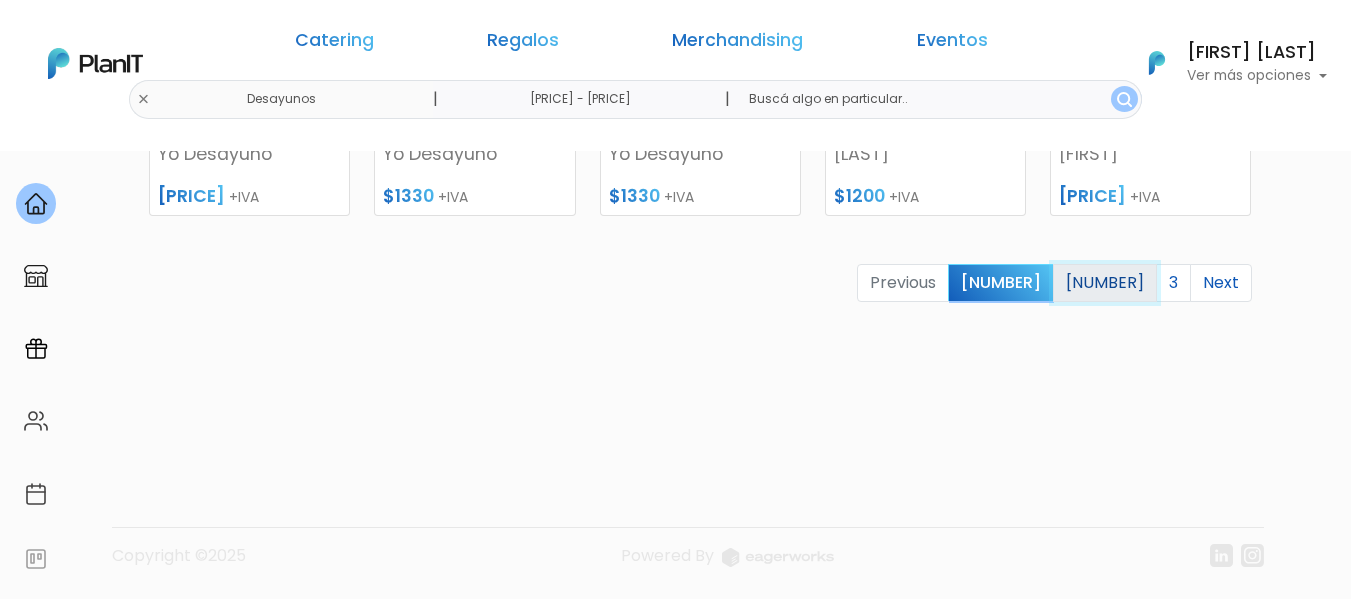 click on "2" at bounding box center (1105, 283) 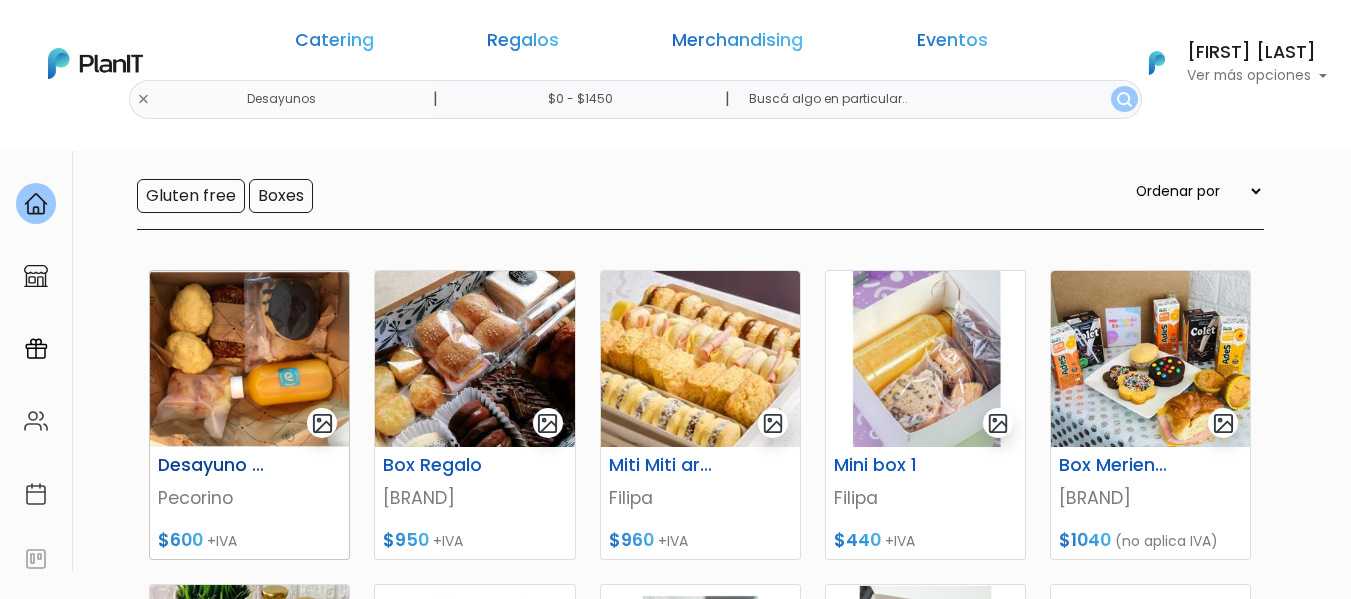 scroll, scrollTop: 200, scrollLeft: 0, axis: vertical 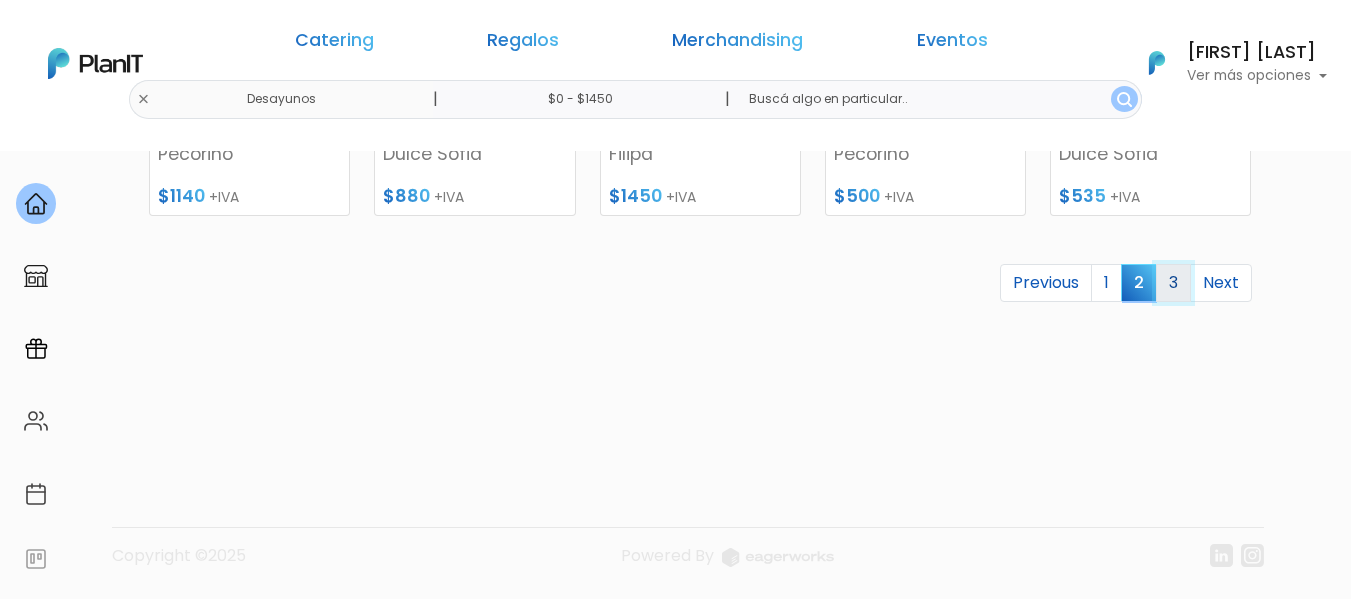 click on "3" at bounding box center (1173, 283) 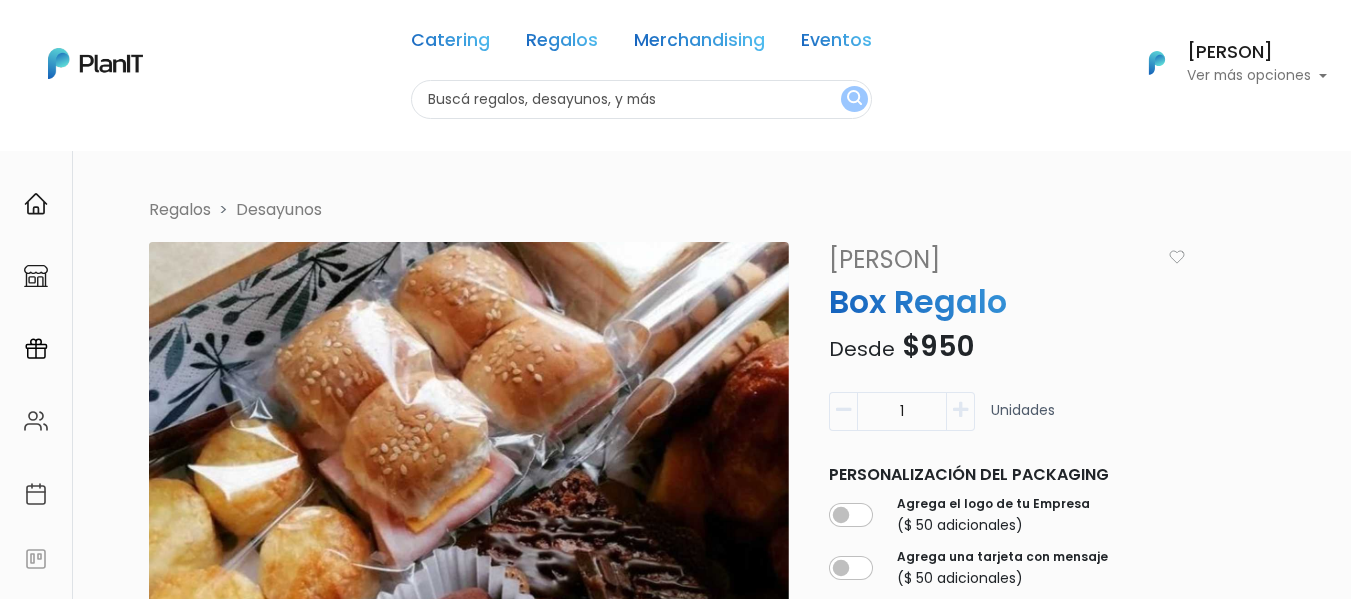 scroll, scrollTop: 0, scrollLeft: 0, axis: both 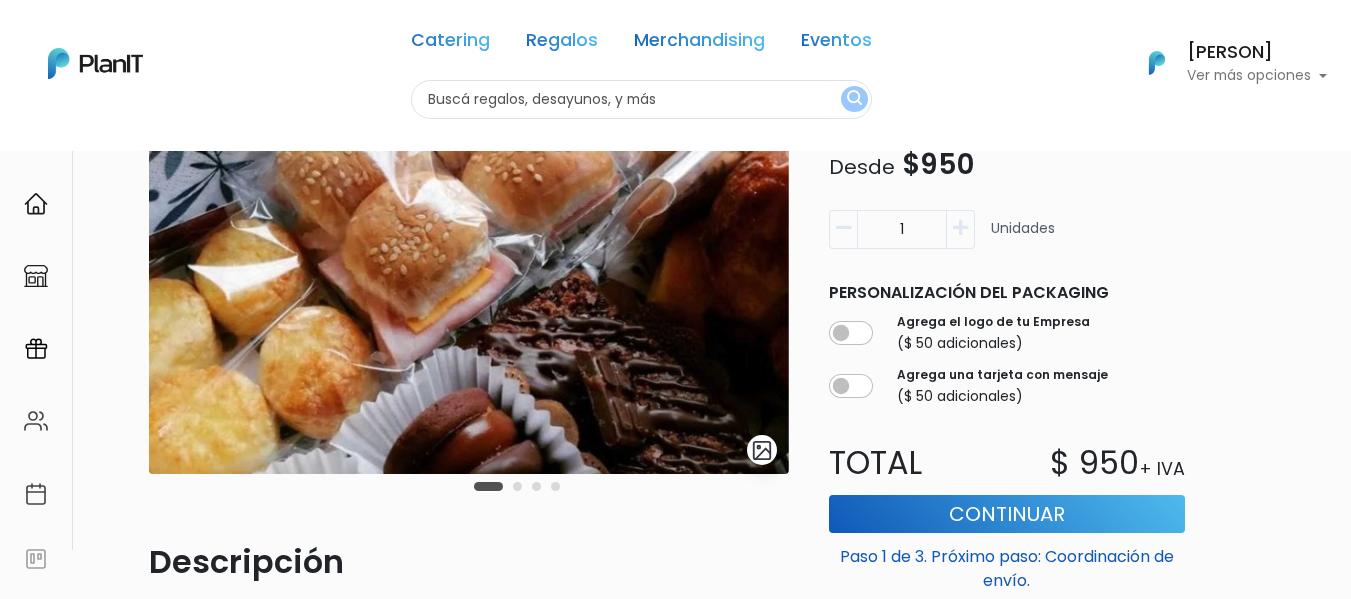click at bounding box center [517, 486] 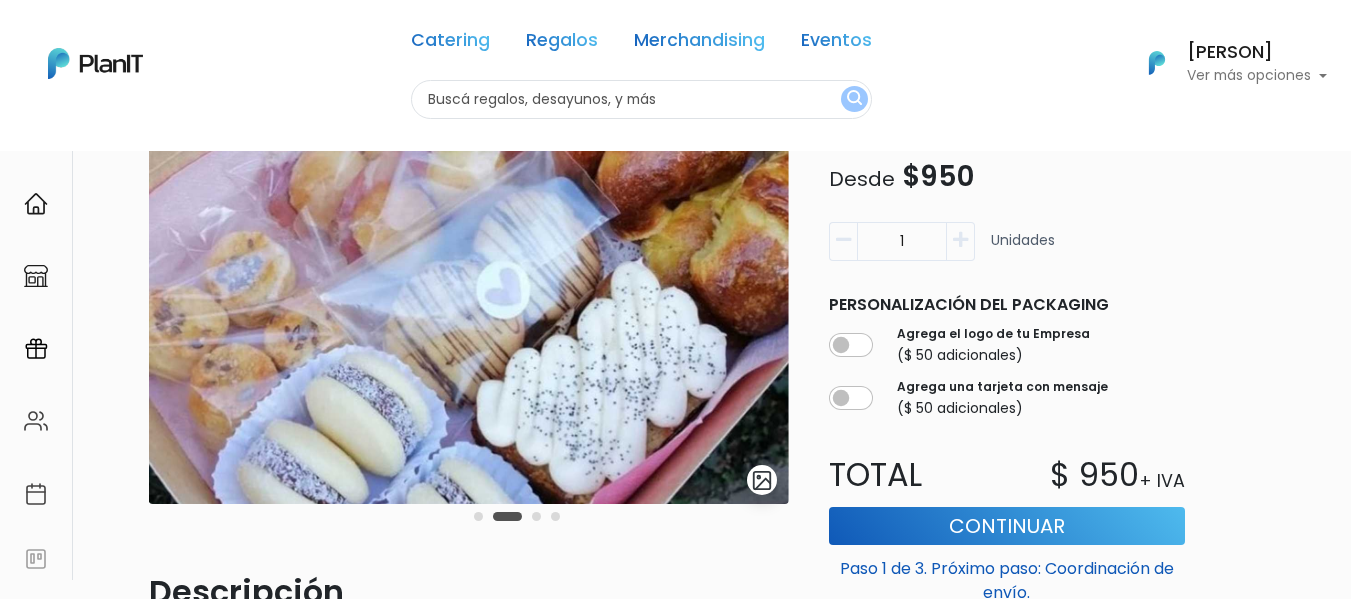 scroll, scrollTop: 200, scrollLeft: 0, axis: vertical 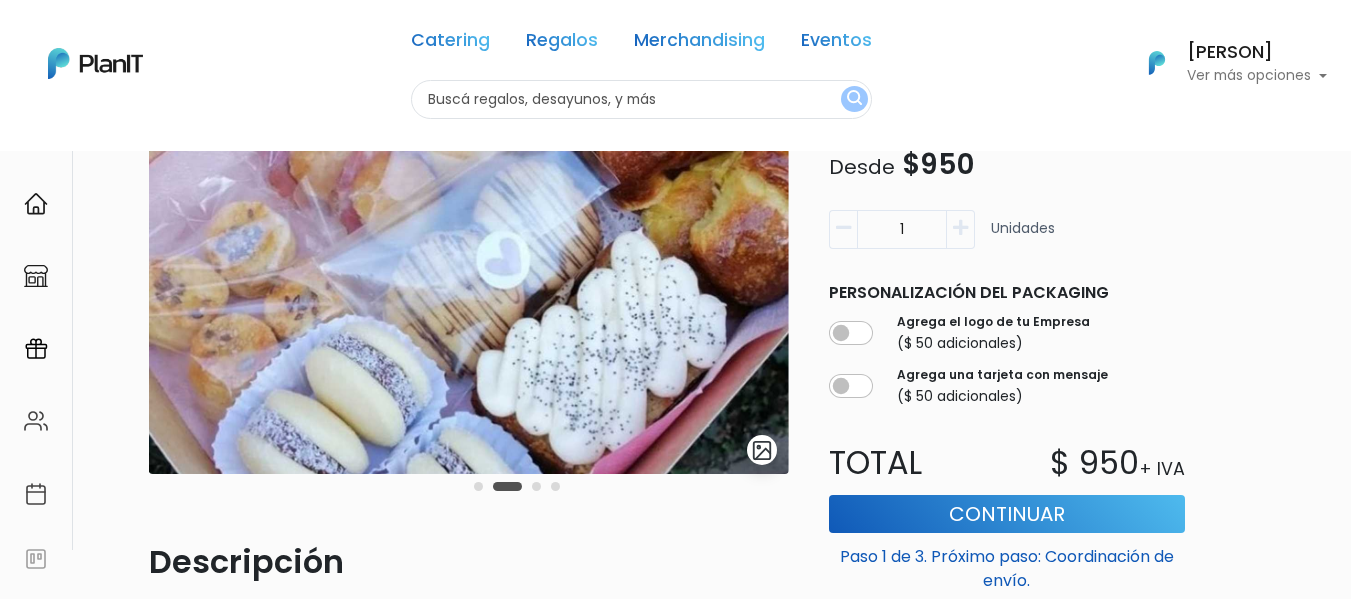 click at bounding box center [536, 486] 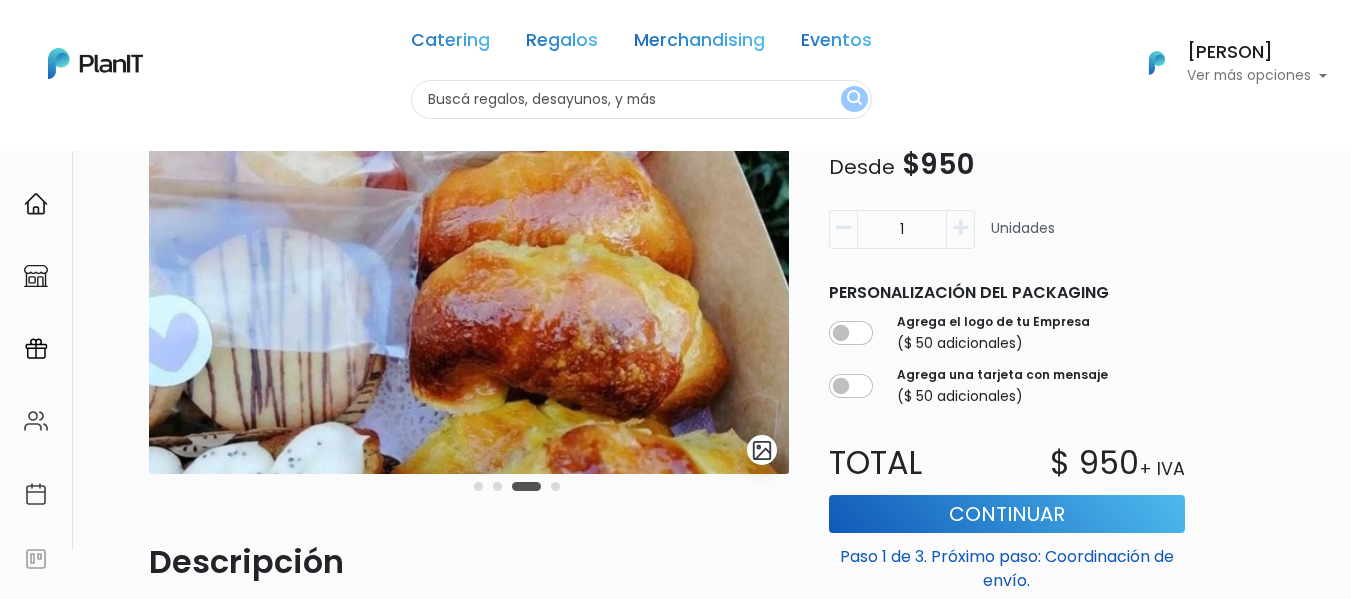 click at bounding box center (555, 486) 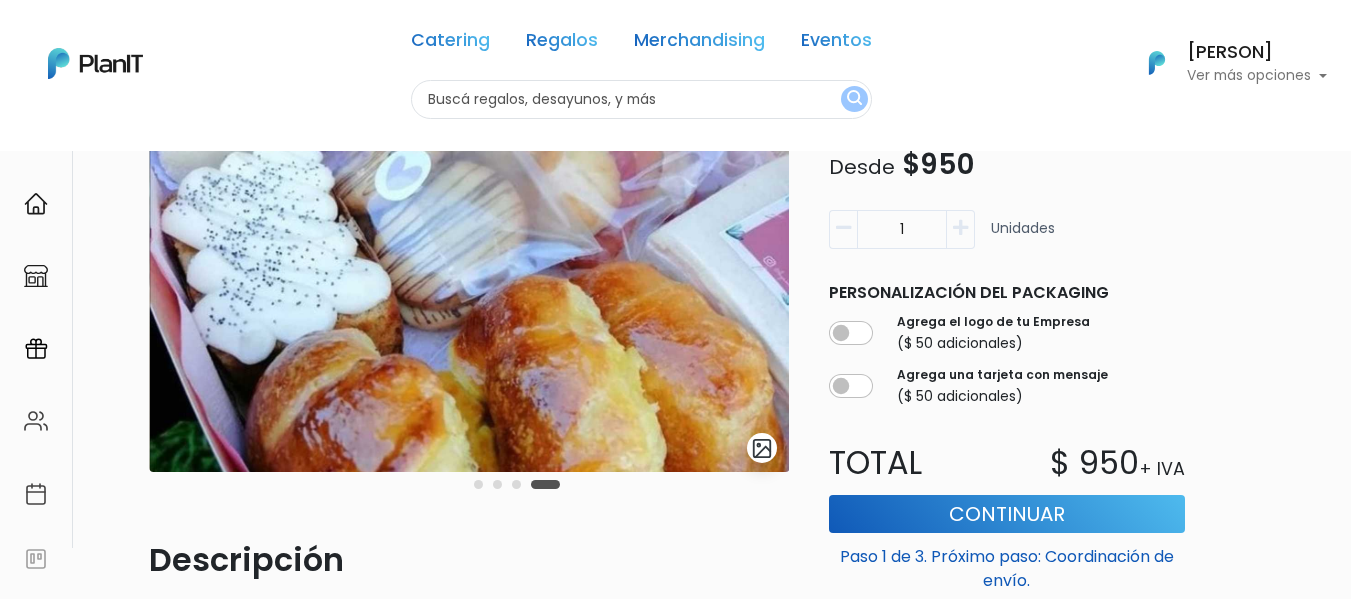 scroll, scrollTop: 200, scrollLeft: 0, axis: vertical 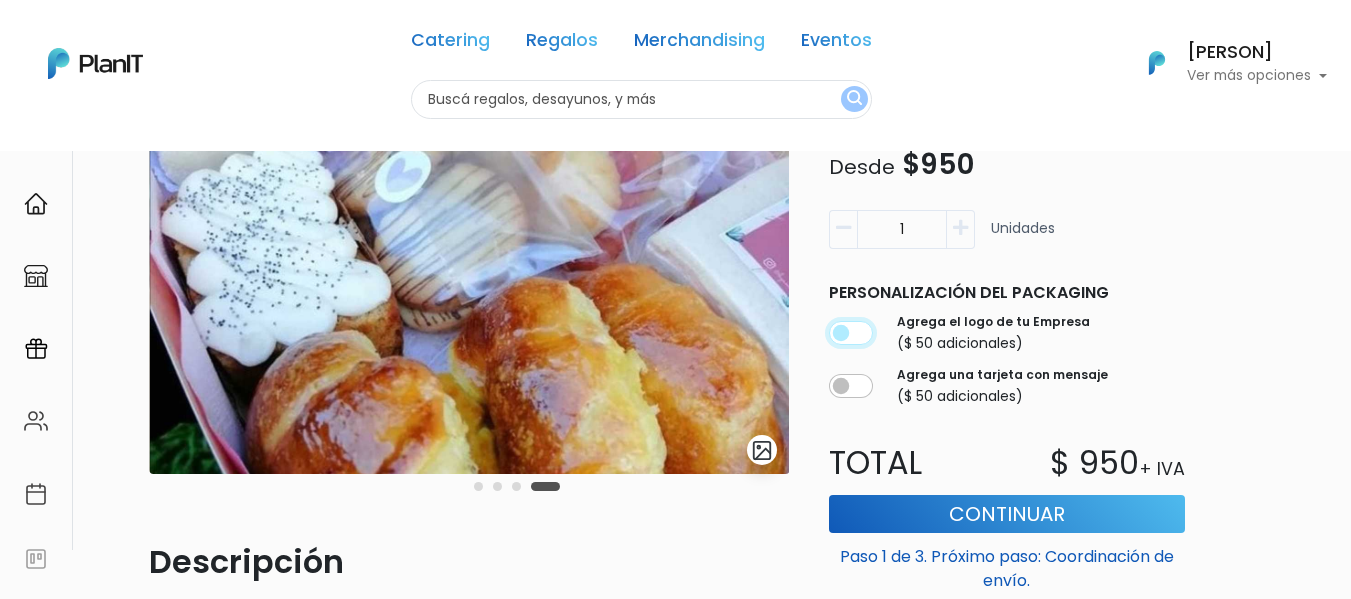 click at bounding box center [851, 333] 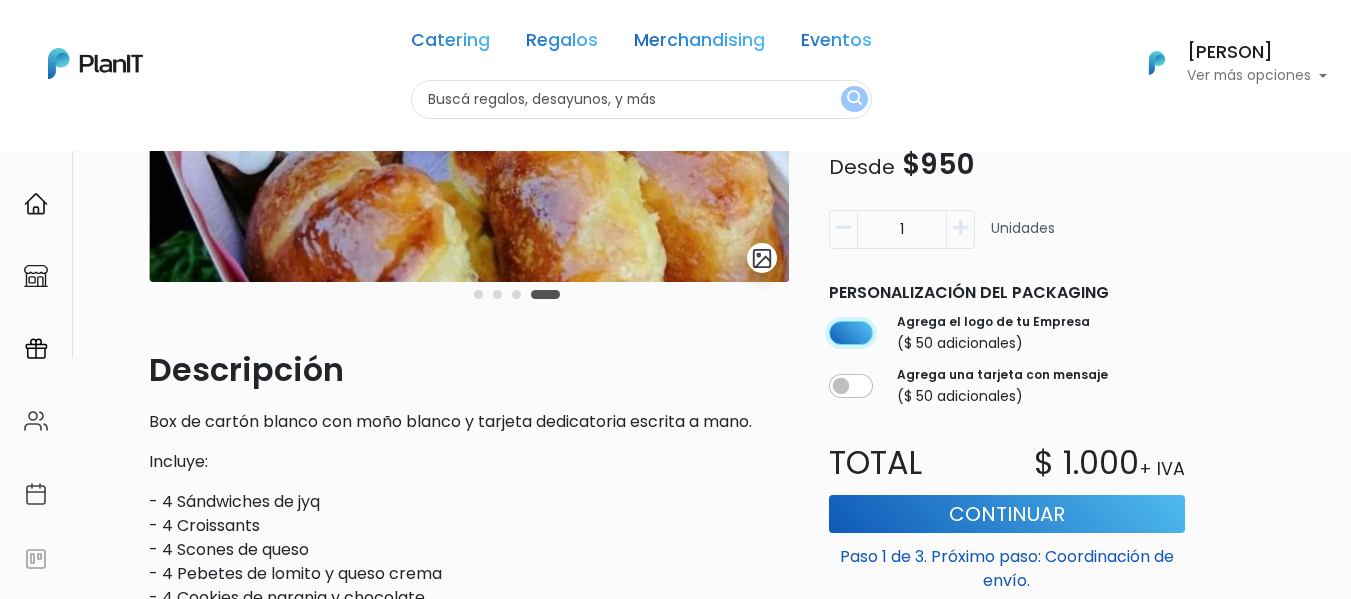scroll, scrollTop: 400, scrollLeft: 0, axis: vertical 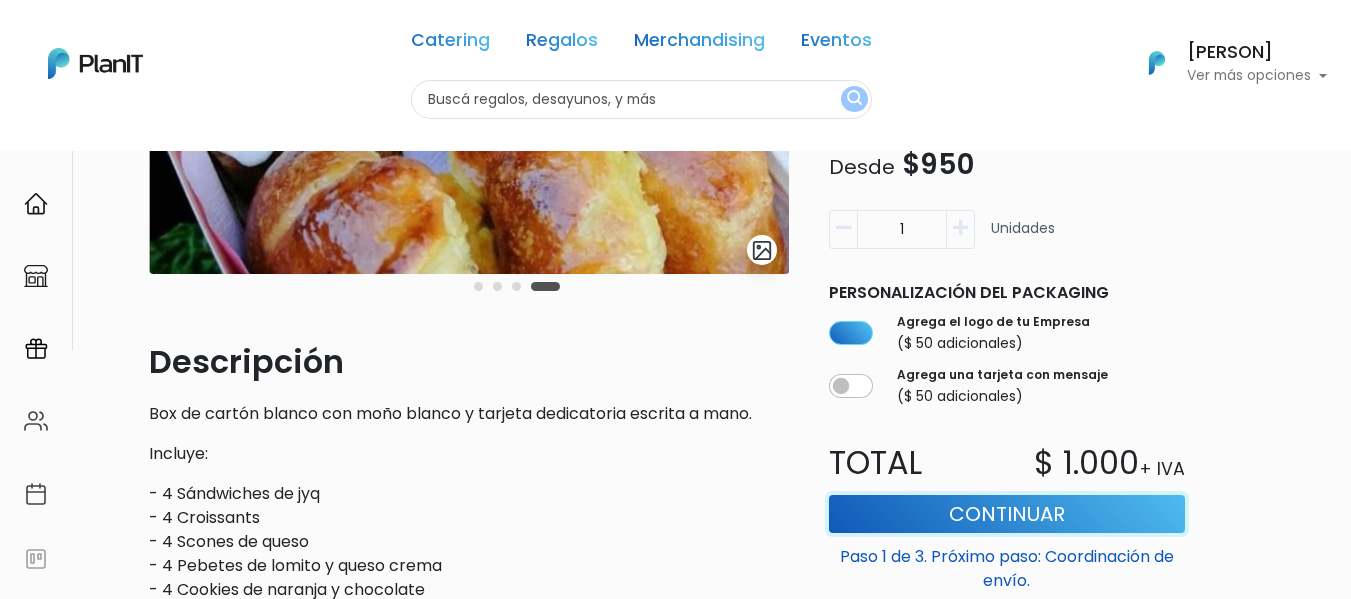click on "Continuar" at bounding box center [1007, 514] 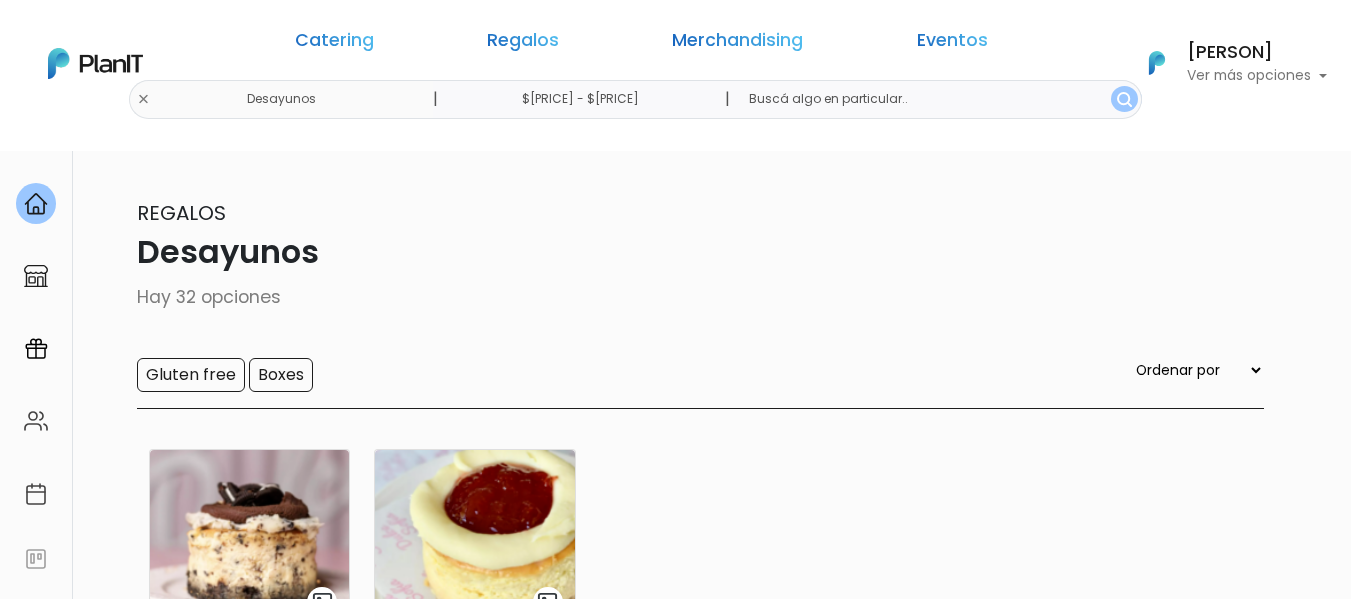 scroll, scrollTop: 0, scrollLeft: 0, axis: both 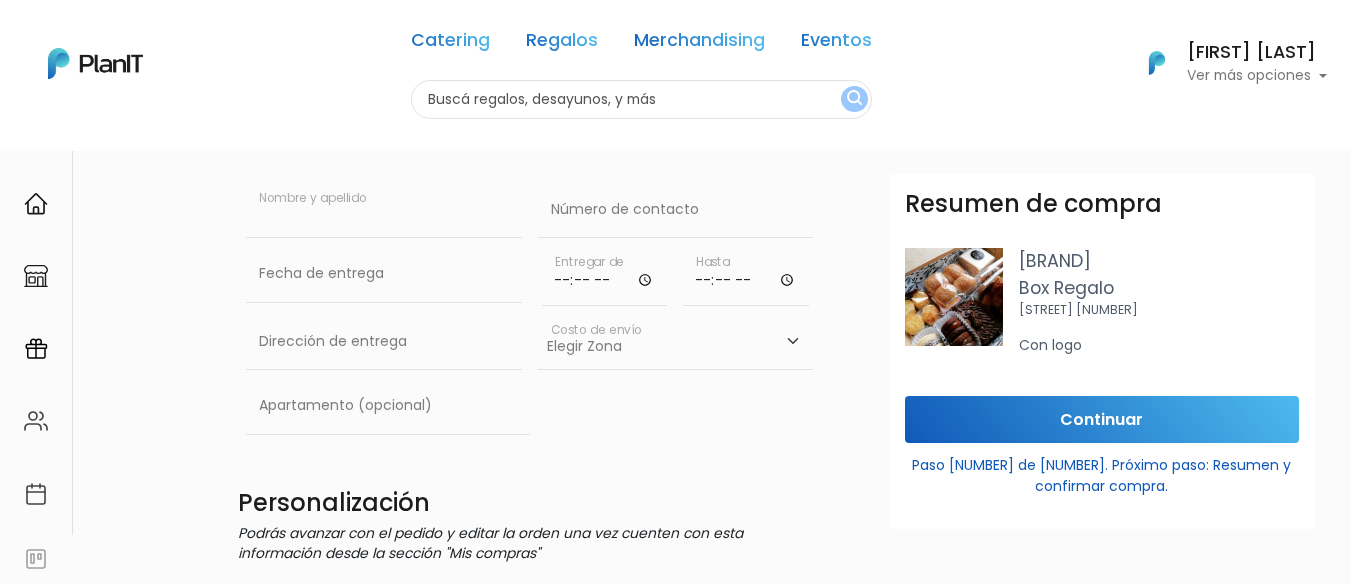 click at bounding box center (384, 210) 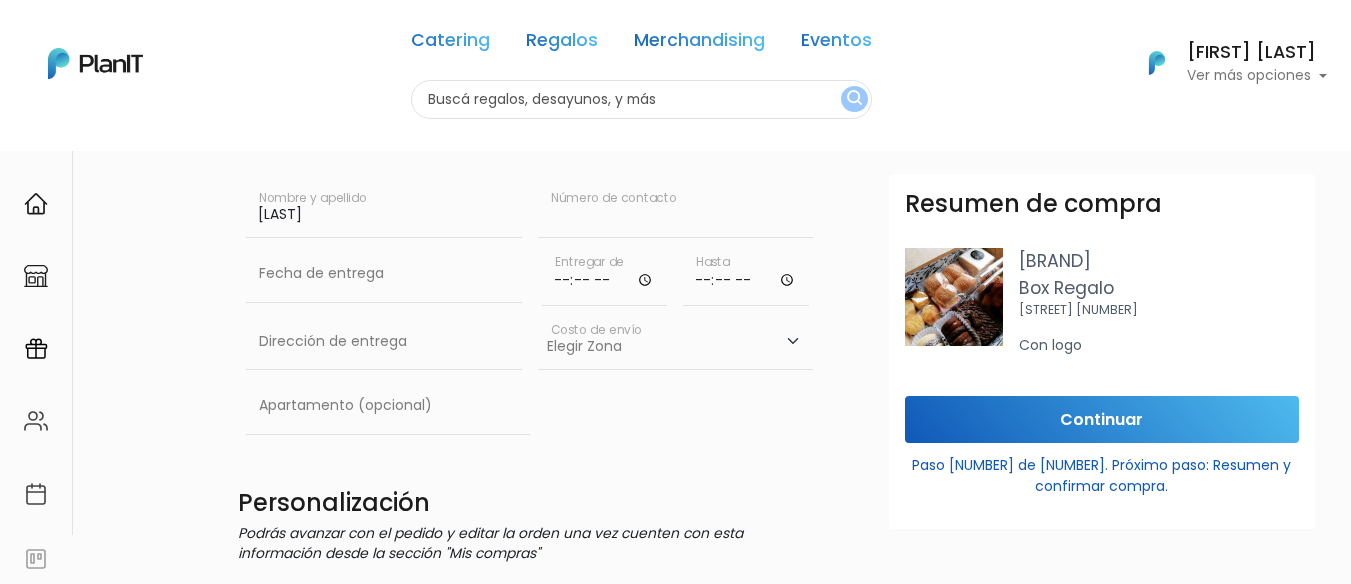 type on "092615822" 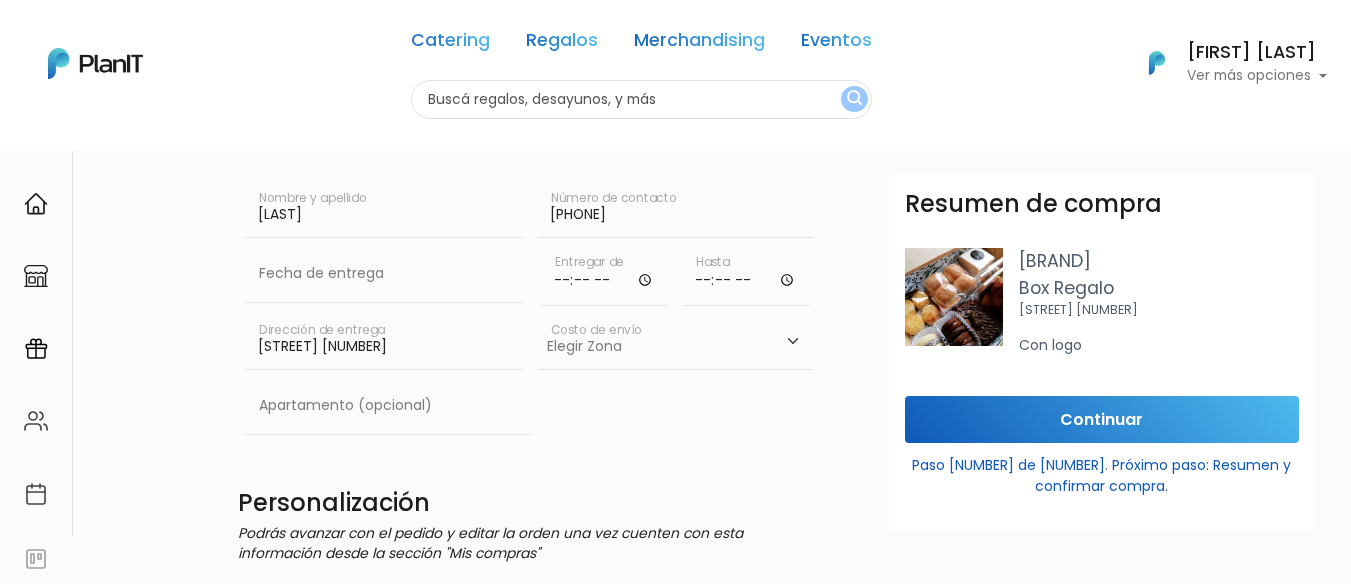 click on "Tambasco" at bounding box center (384, 210) 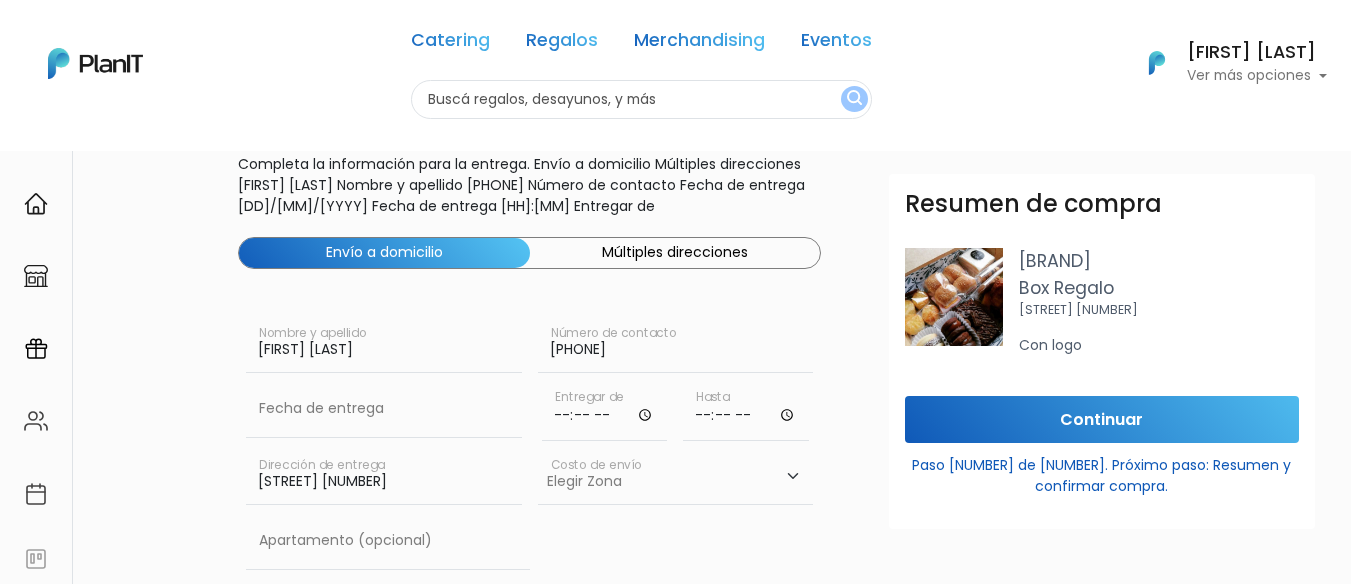 scroll, scrollTop: 100, scrollLeft: 0, axis: vertical 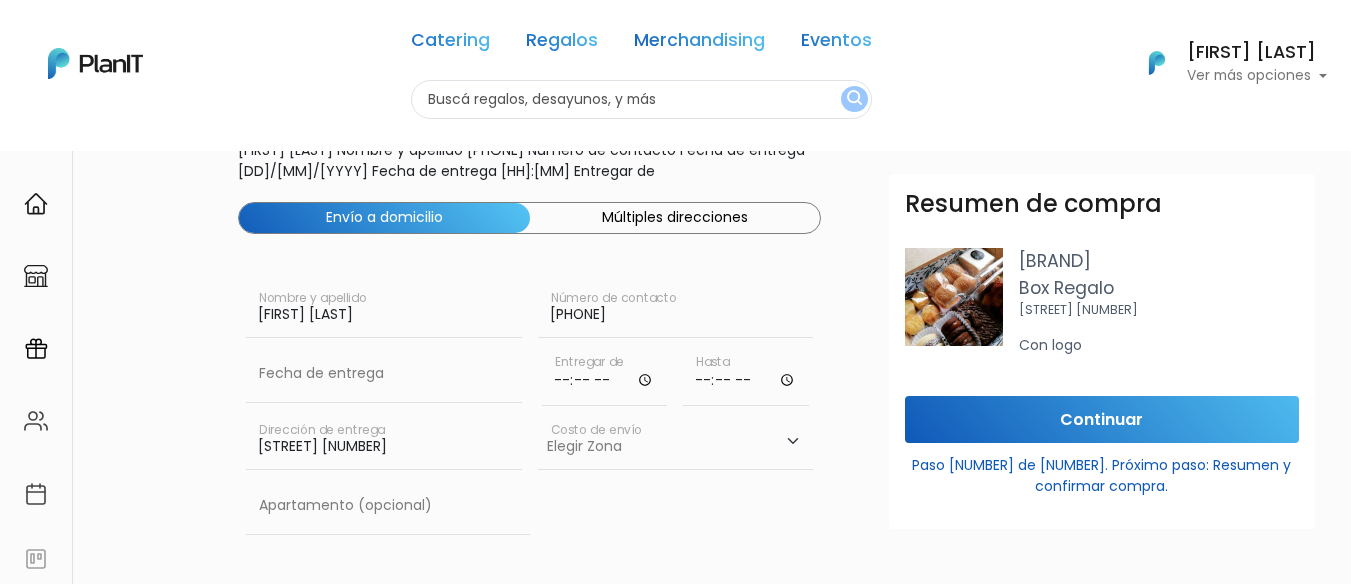 type on "••••• ••••••••" 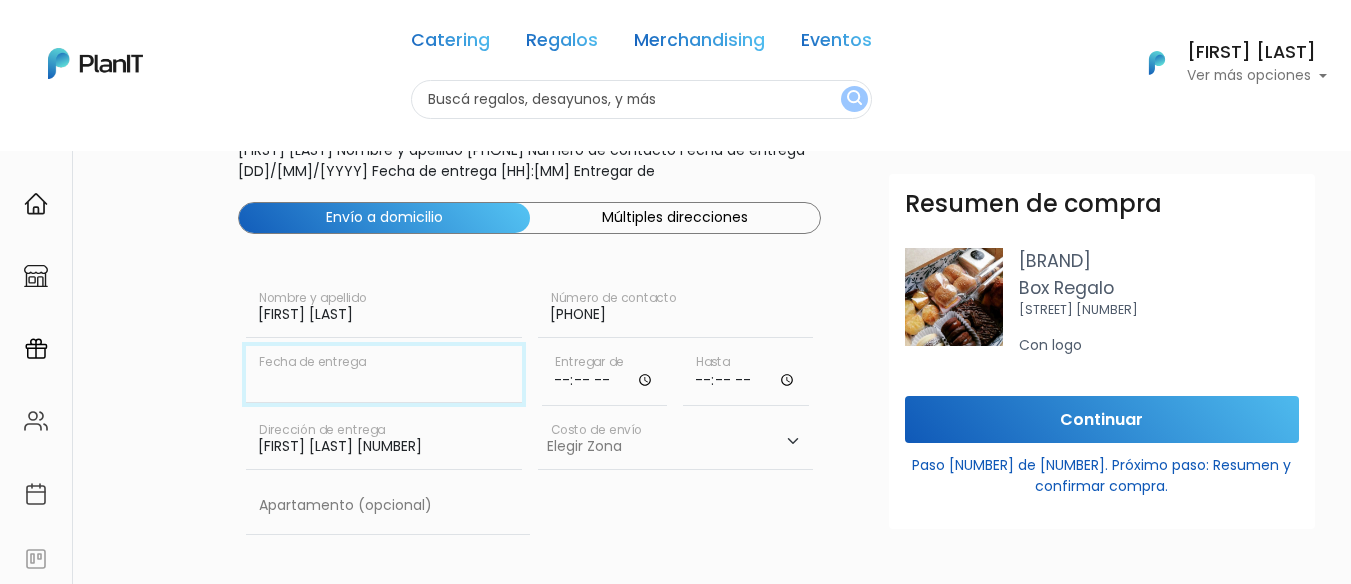 click at bounding box center (384, 374) 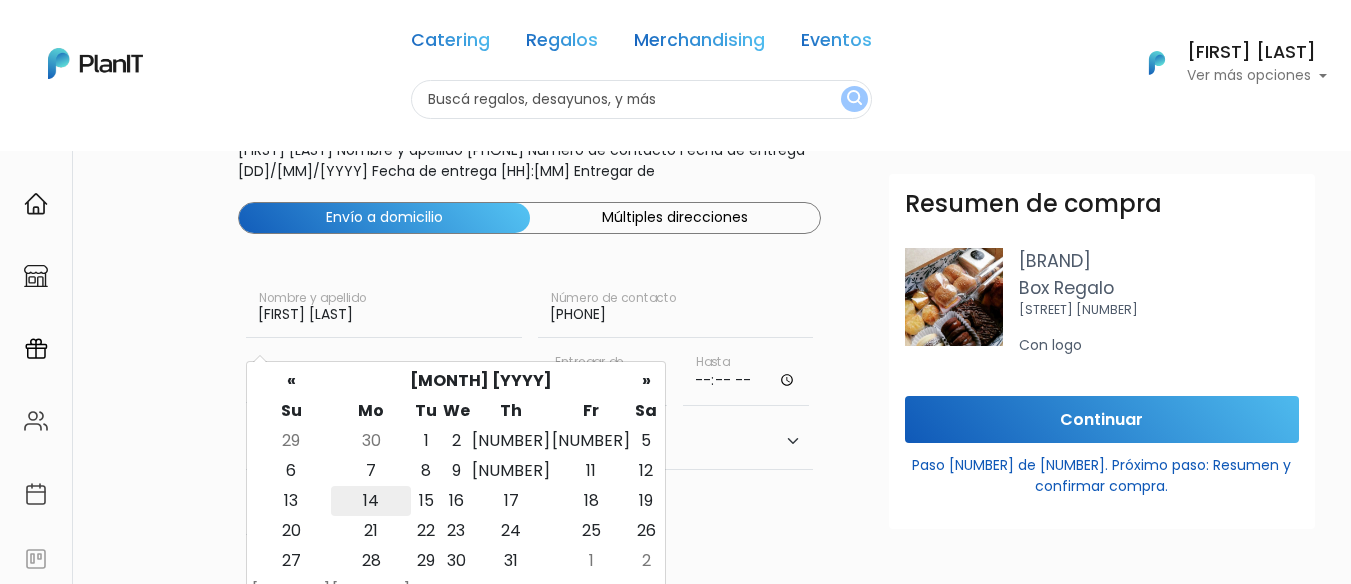 click on "14" at bounding box center [371, 441] 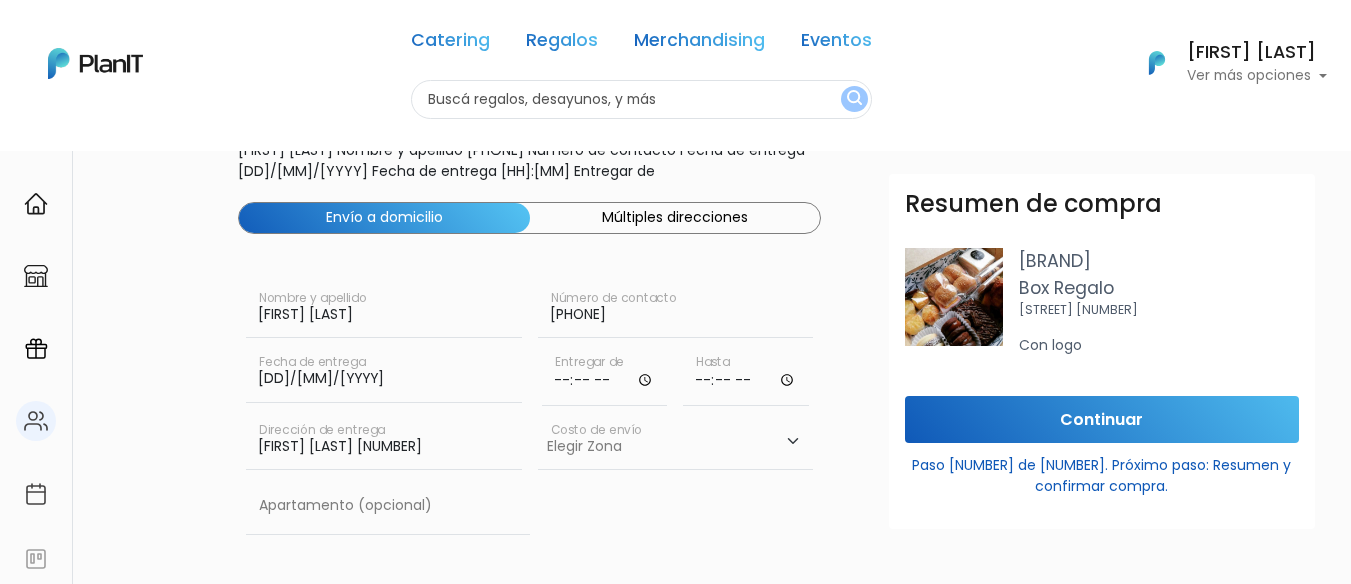drag, startPoint x: 446, startPoint y: 405, endPoint x: 0, endPoint y: 436, distance: 447.07605 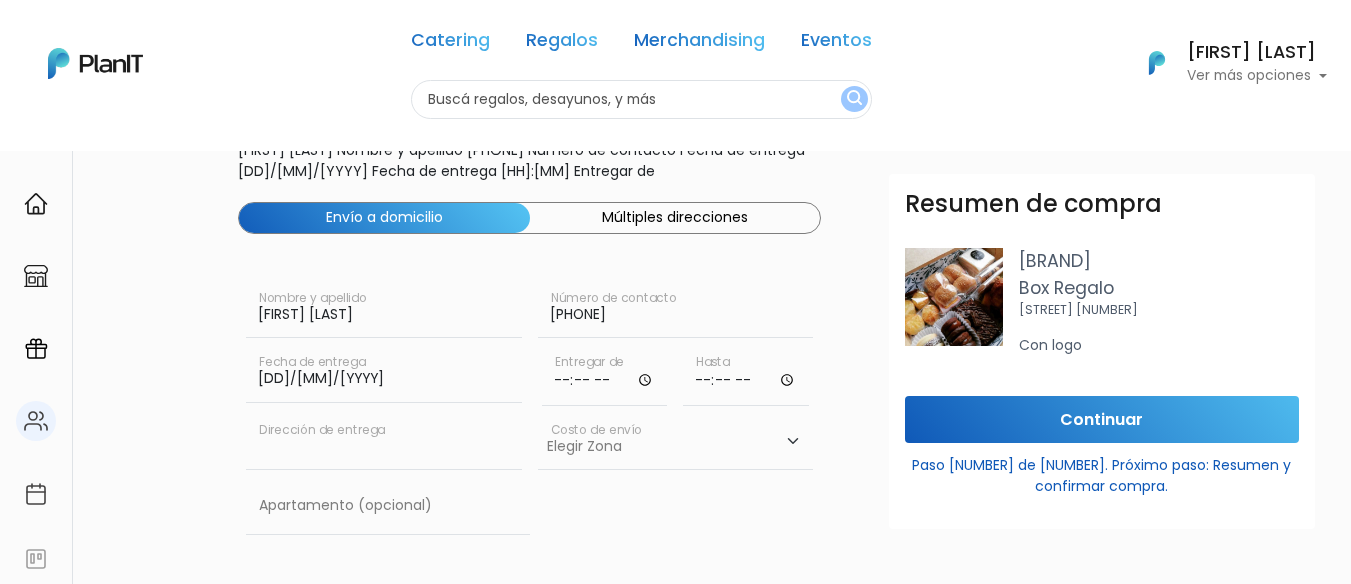 scroll, scrollTop: 0, scrollLeft: 0, axis: both 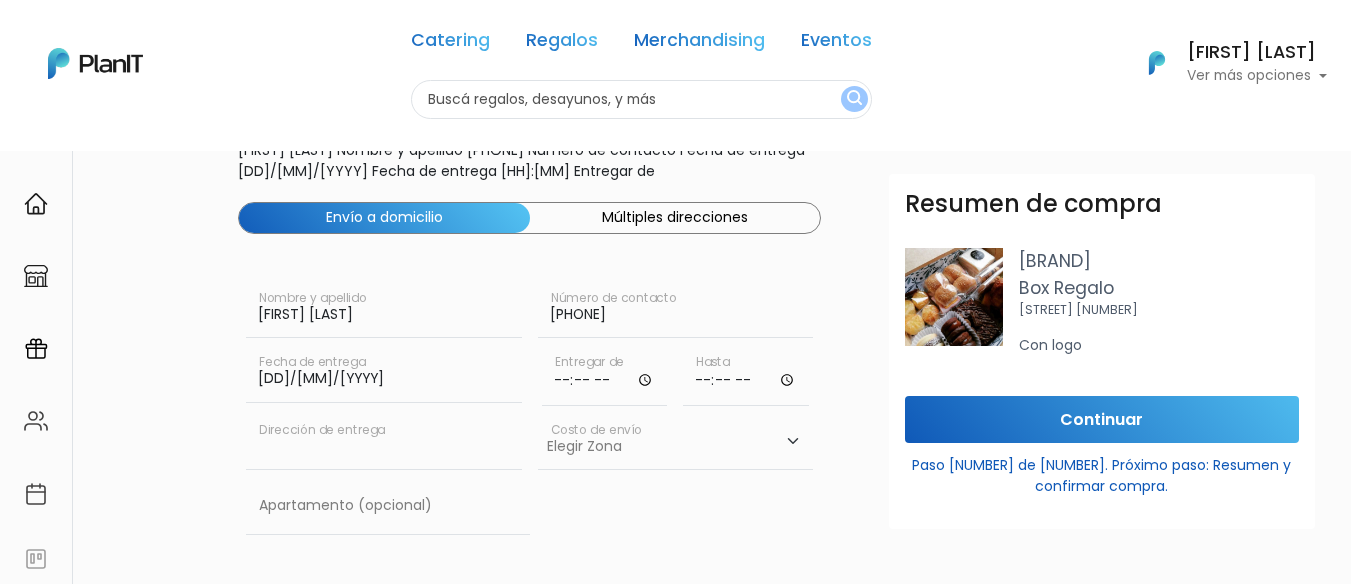 click at bounding box center [384, 442] 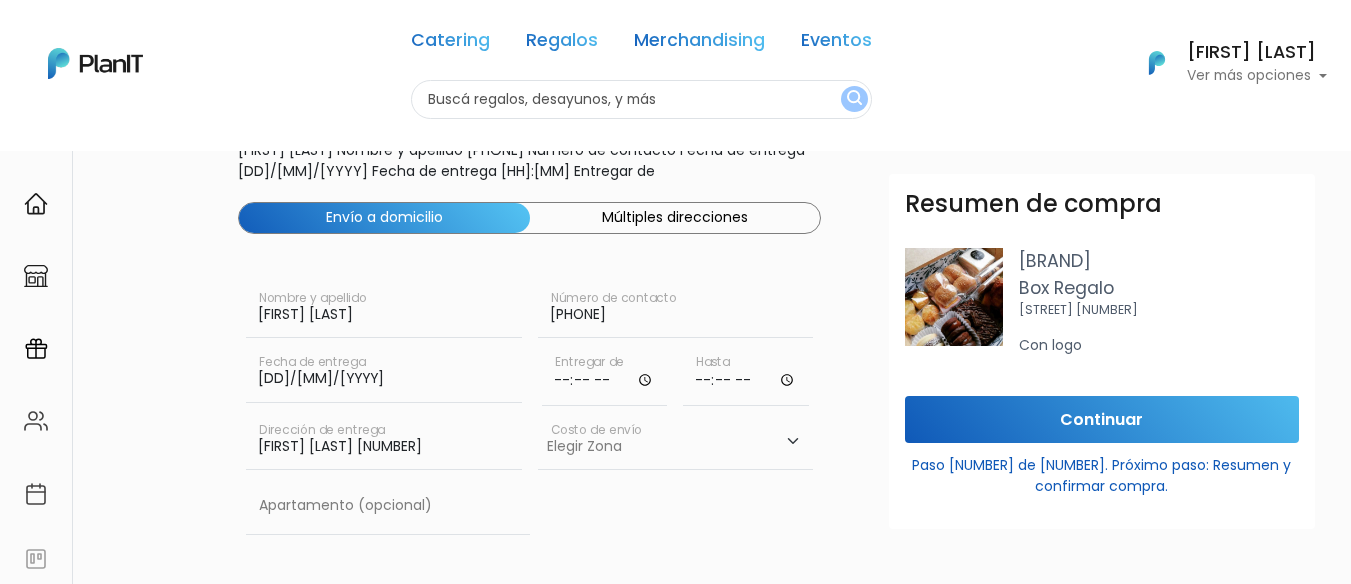 click on "Elegir Zona Zona américa- $600
Montevideo- $250" at bounding box center (676, 442) 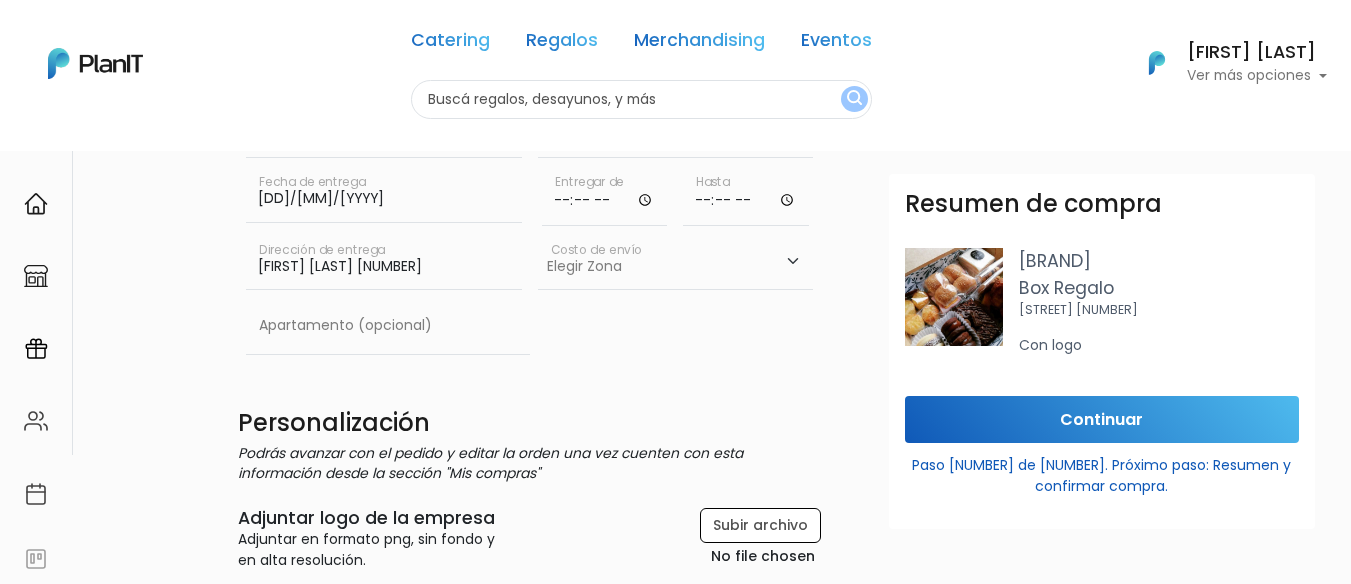 scroll, scrollTop: 300, scrollLeft: 0, axis: vertical 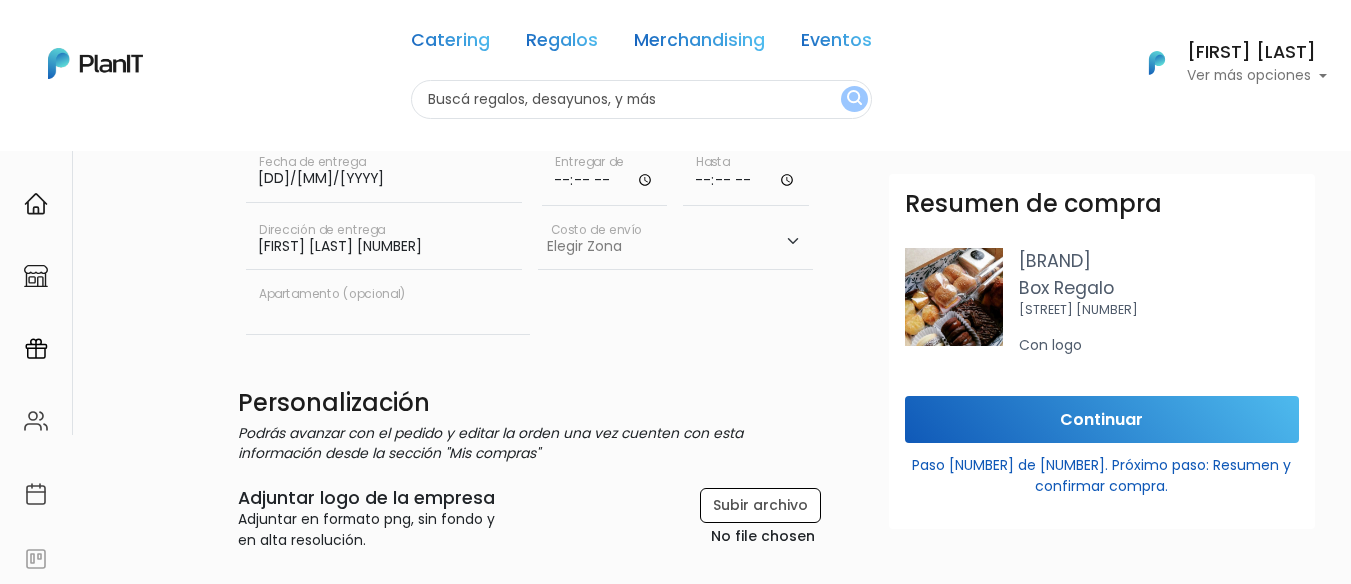 click at bounding box center (388, 306) 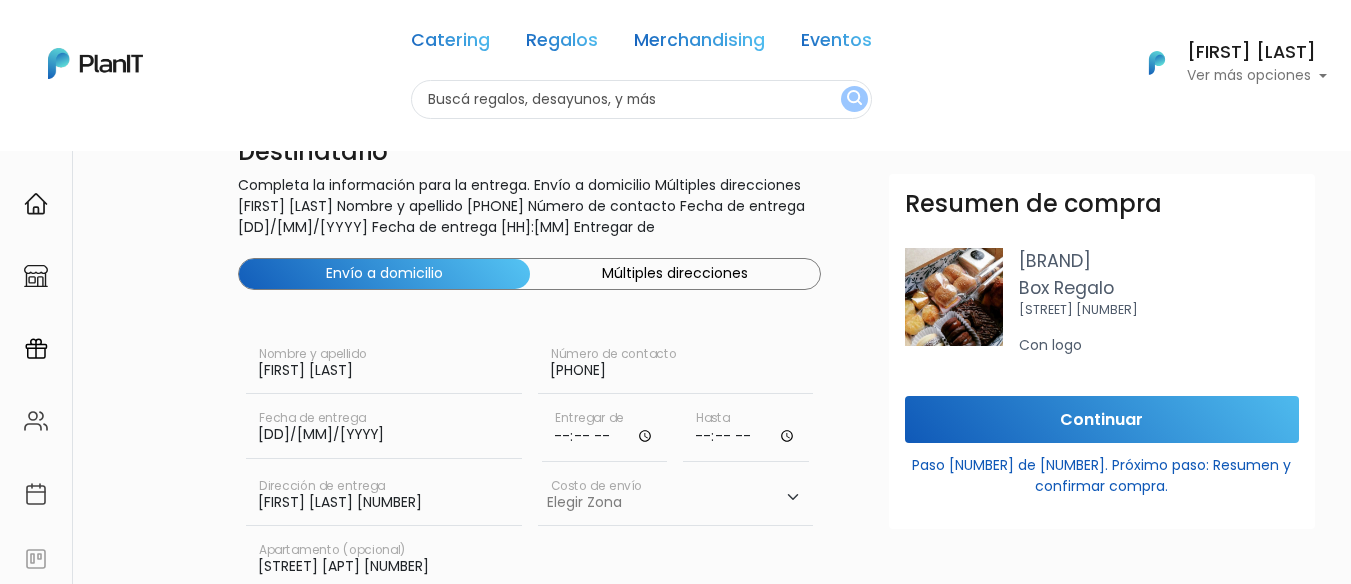 scroll, scrollTop: 0, scrollLeft: 0, axis: both 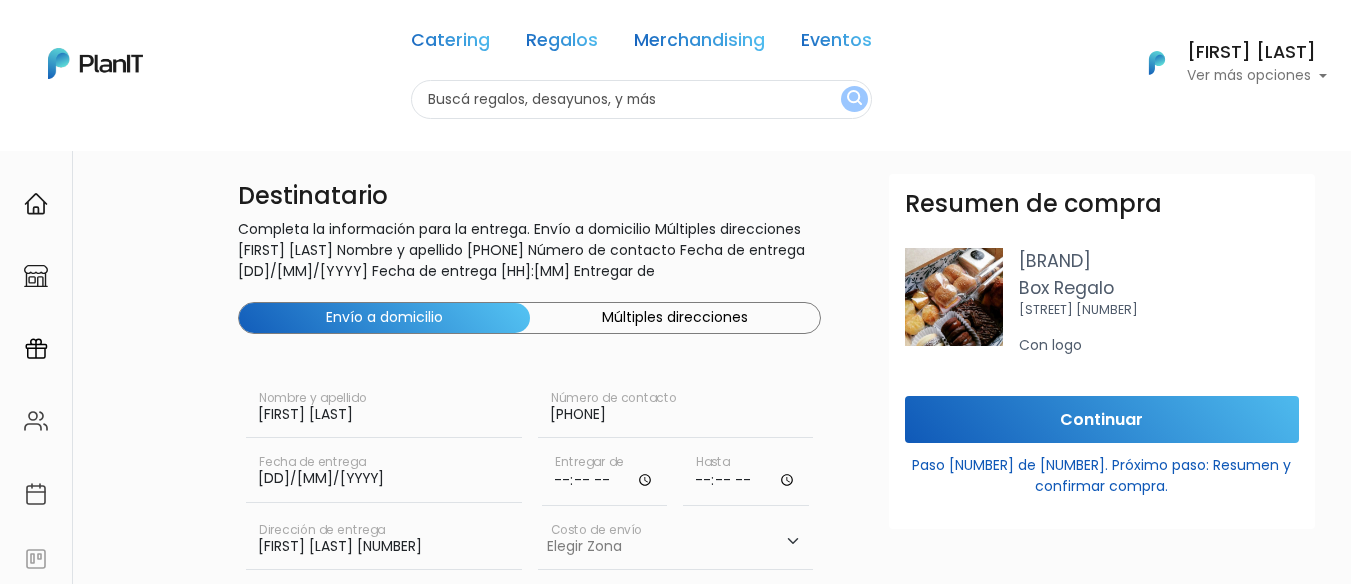 type on "Torre C apto 103" 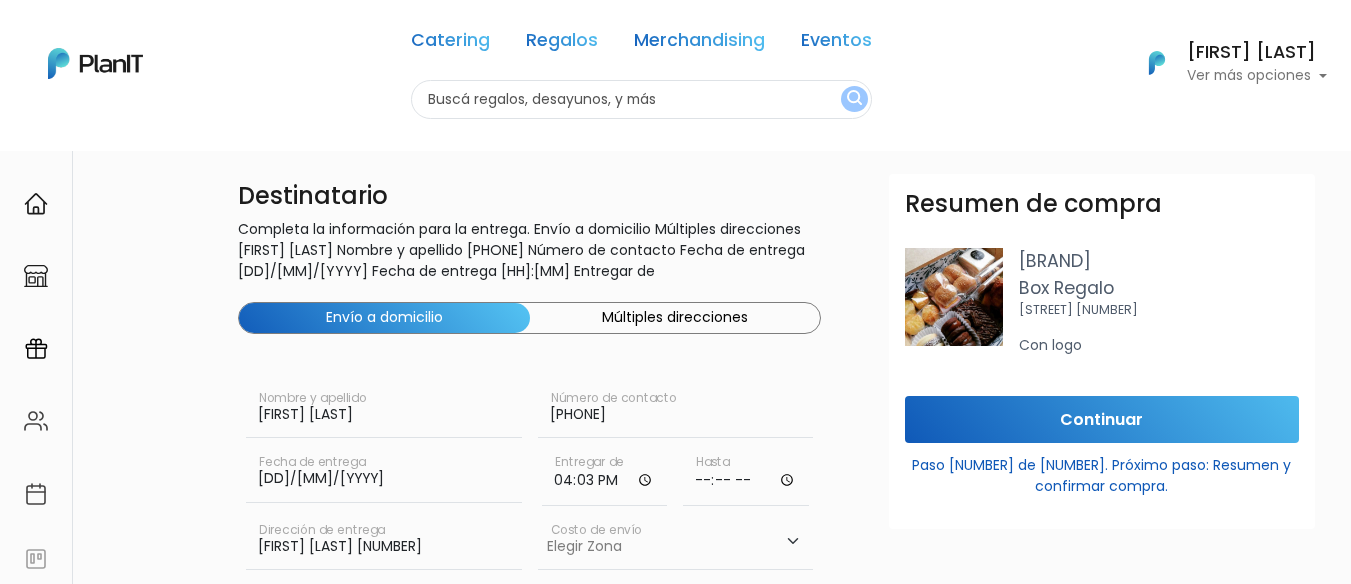 type on "16:30" 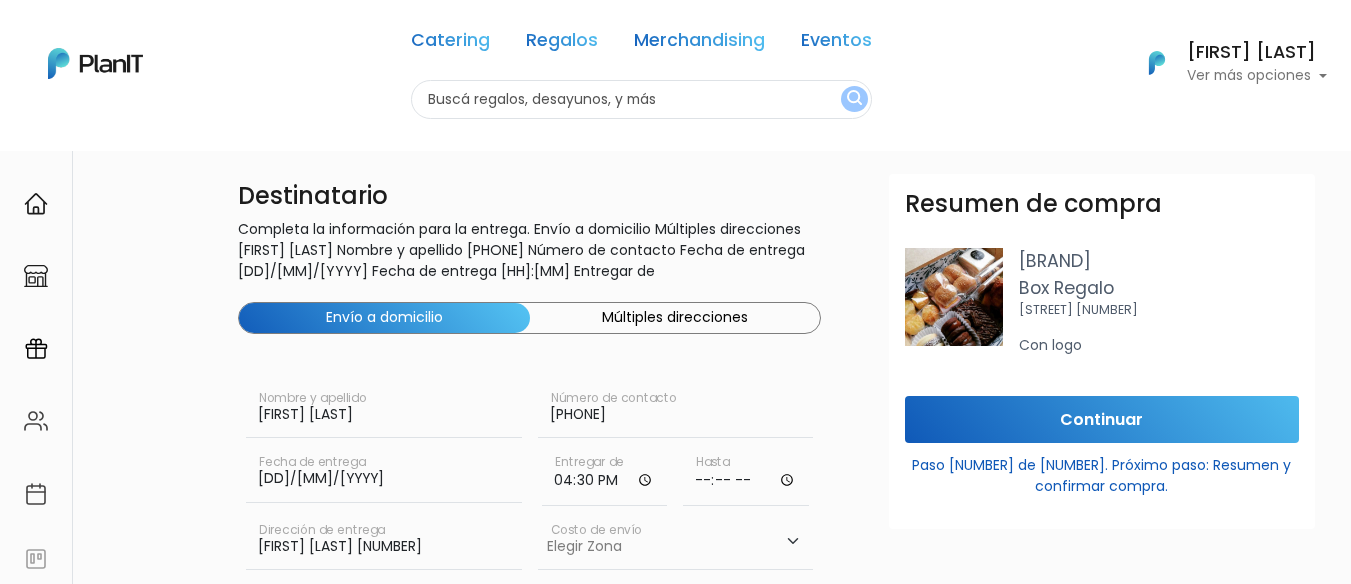 click at bounding box center [746, 476] 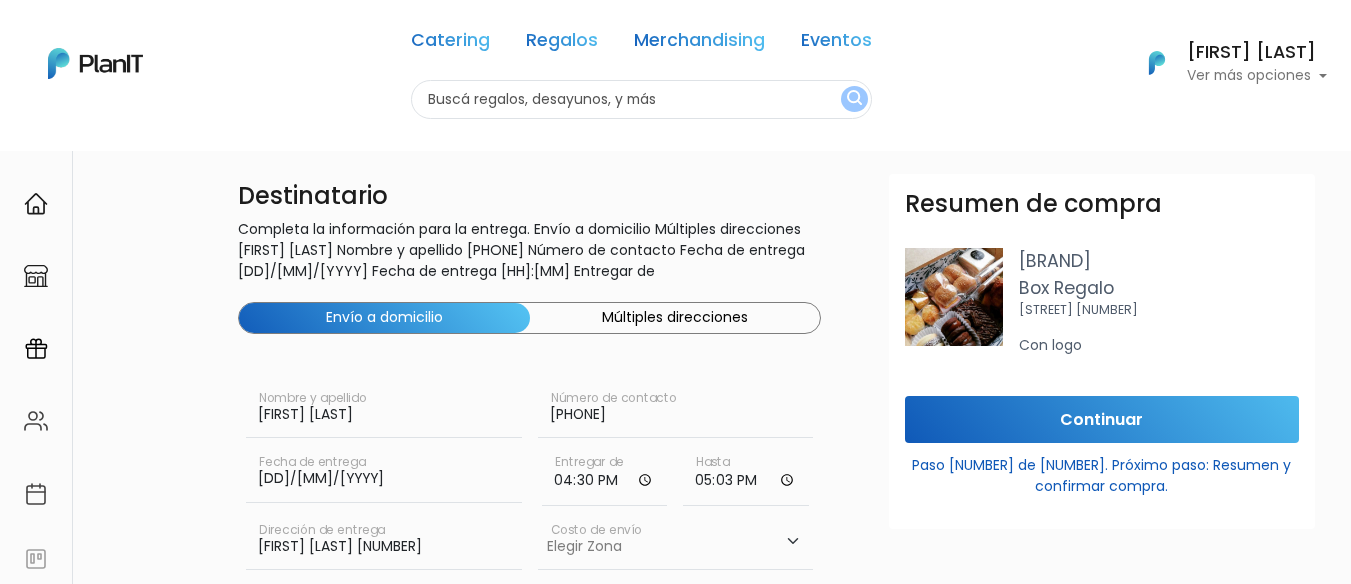 type on "17:30" 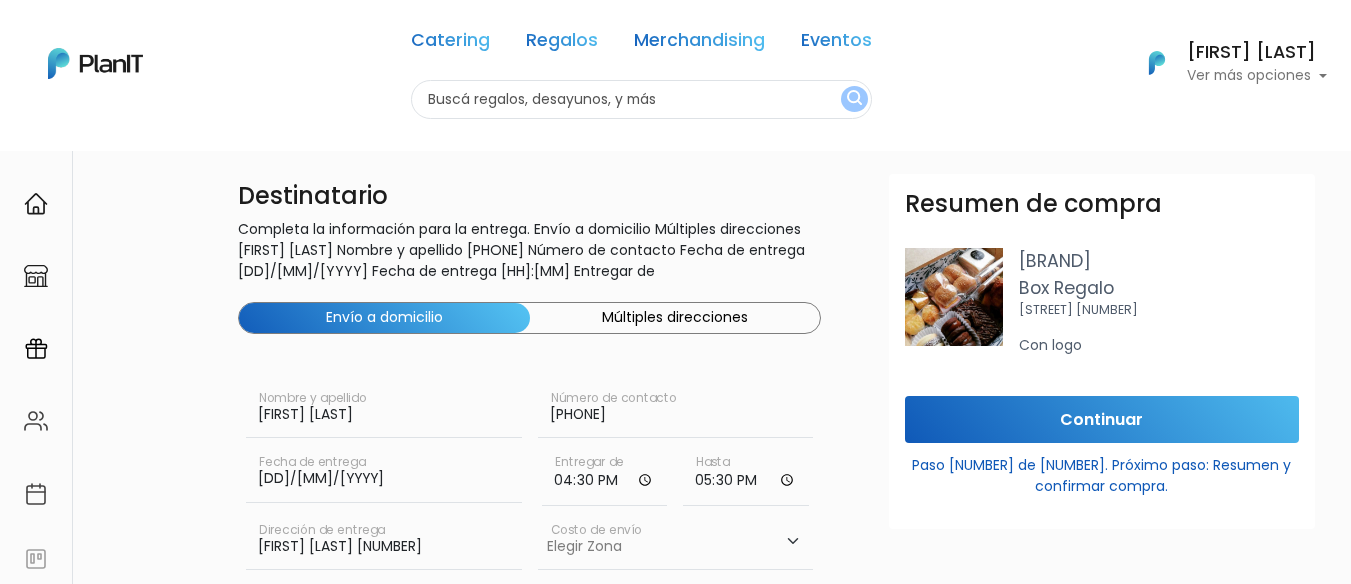 click on "Destinatario
Completa la información para la entrega.
Envío a domicilio
Múltiples direcciones
Karen Tambasco
Nombre y apellido
092615822
Número de contacto
Fecha de entrega
14/07/2025
Fecha de entrega
16:30
Entregar de" at bounding box center [744, 825] 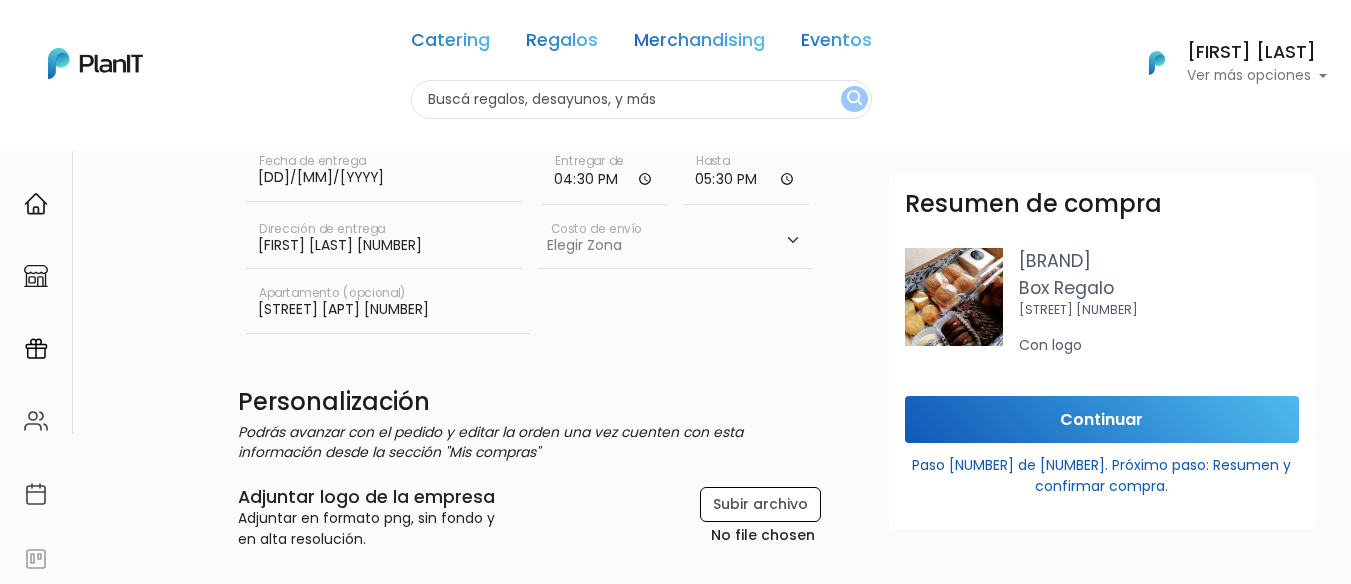 scroll, scrollTop: 300, scrollLeft: 0, axis: vertical 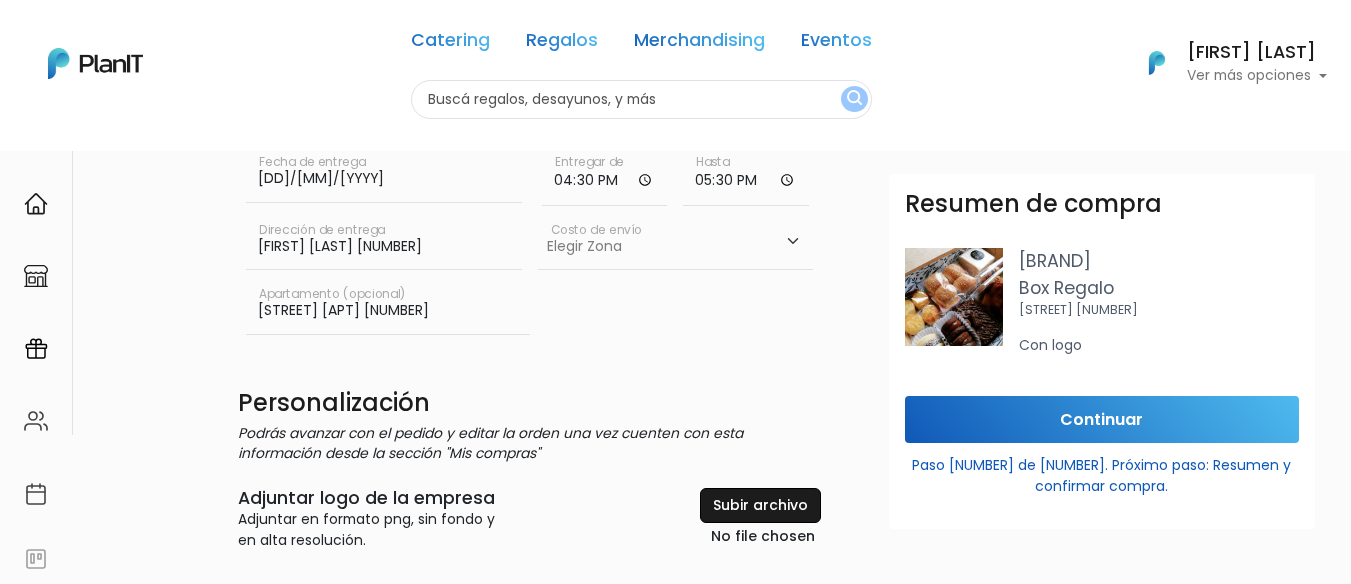 click at bounding box center [714, 519] 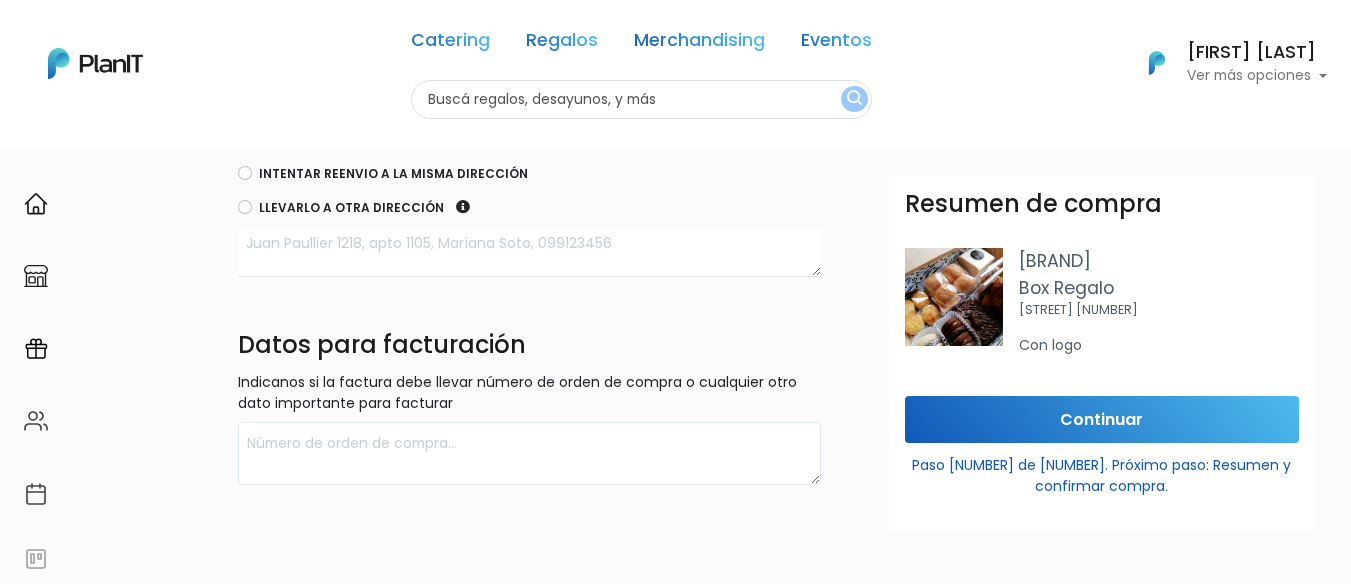 scroll, scrollTop: 1000, scrollLeft: 0, axis: vertical 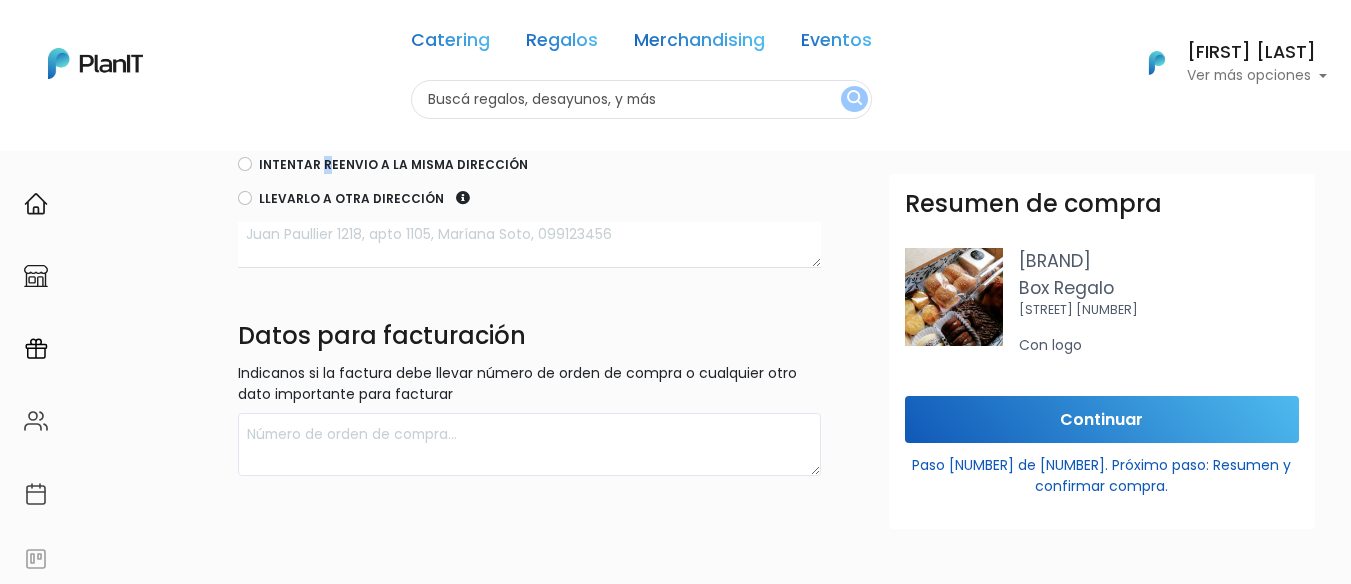 click on "Intentar reenvio a la misma dirección" at bounding box center (393, 165) 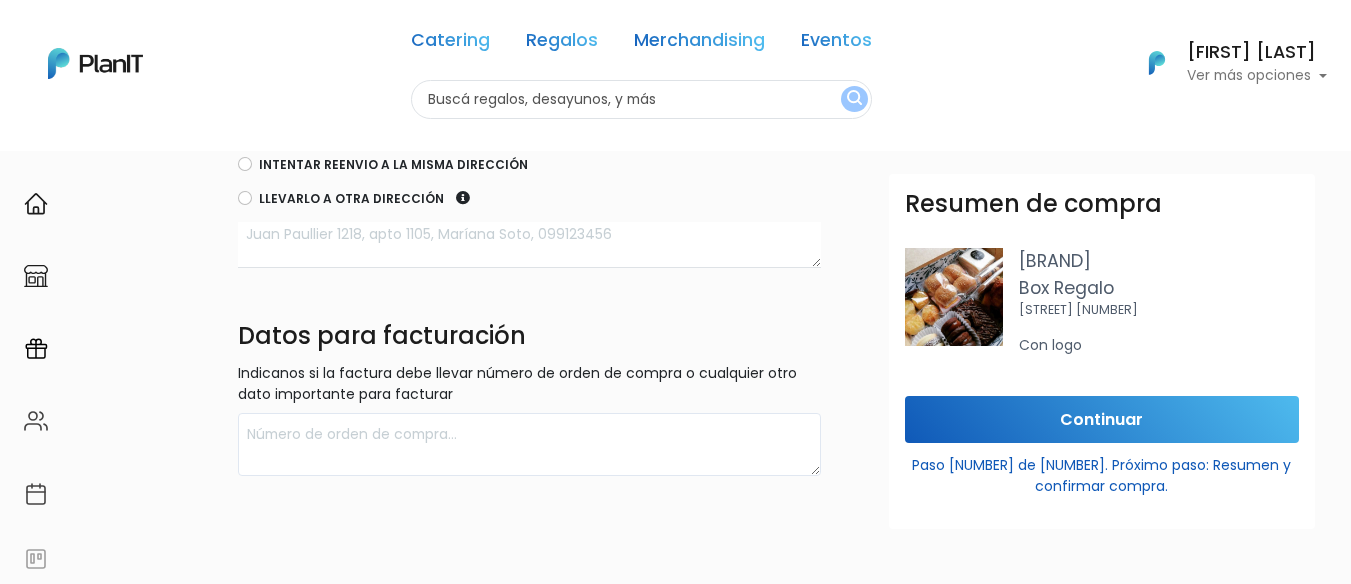 click on "Intentar reenvio a la misma dirección" at bounding box center [529, 166] 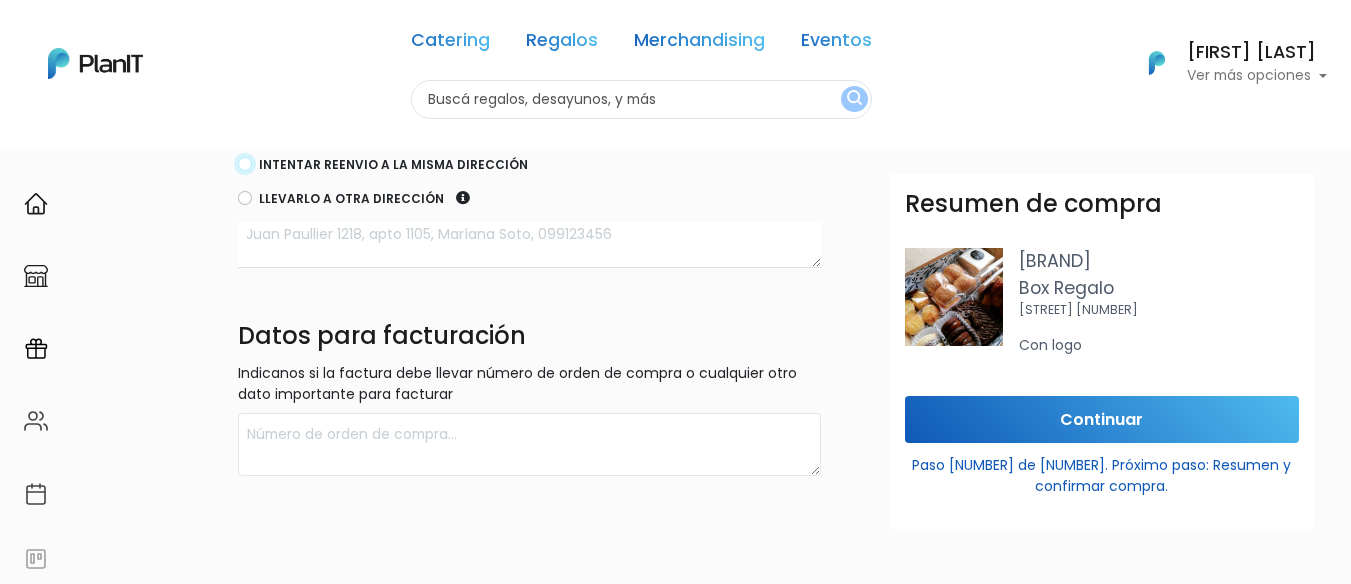 click on "Intentar reenvio a la misma dirección" at bounding box center [245, 164] 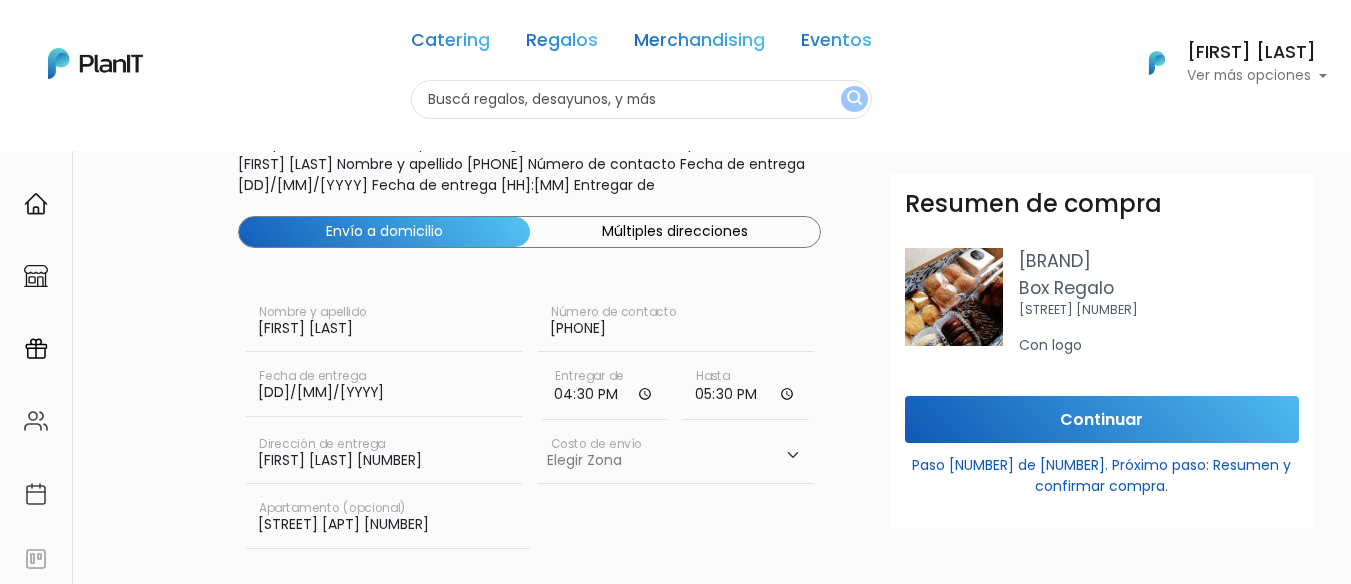 scroll, scrollTop: 200, scrollLeft: 0, axis: vertical 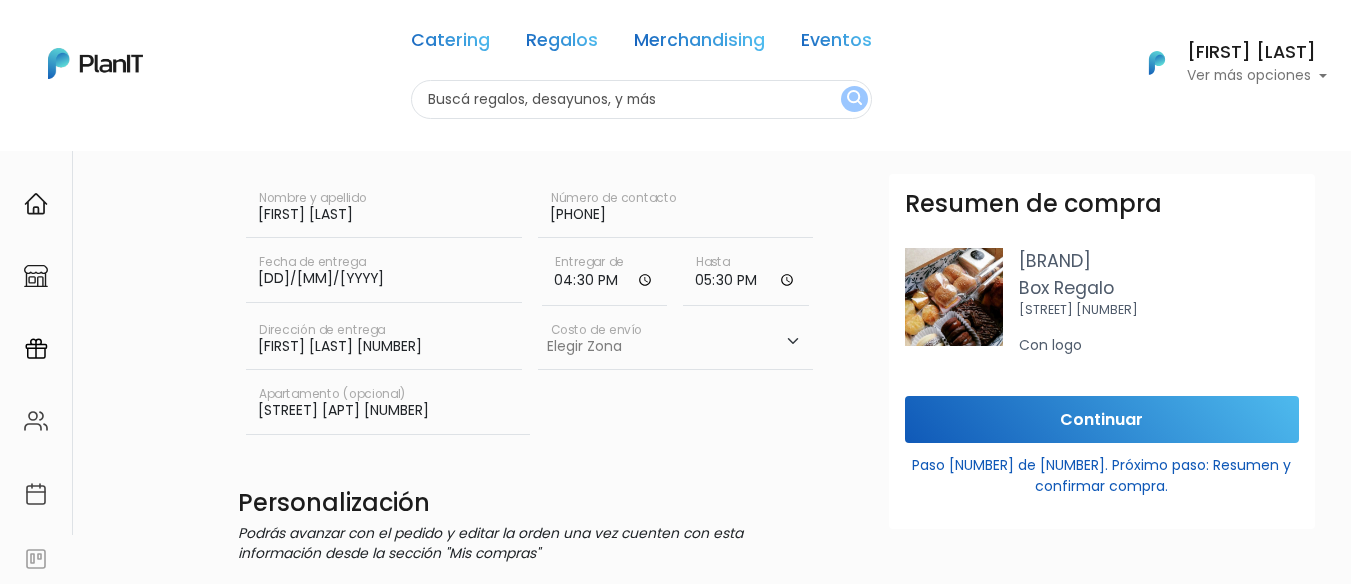 click on "16:30" at bounding box center (605, 276) 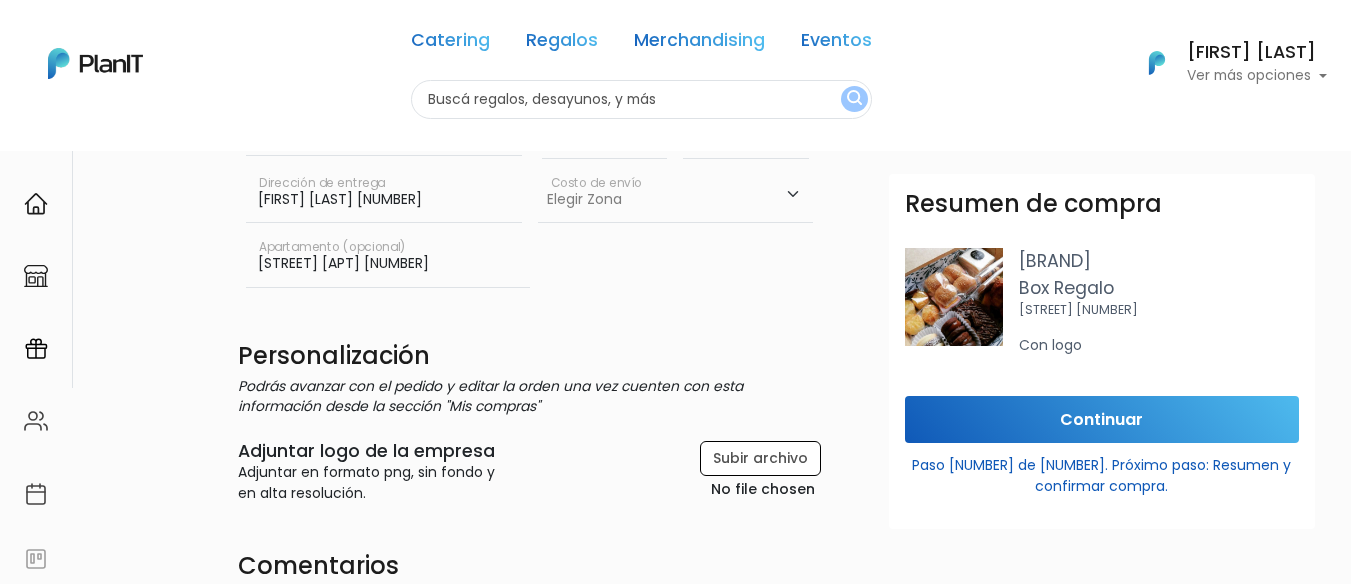scroll, scrollTop: 500, scrollLeft: 0, axis: vertical 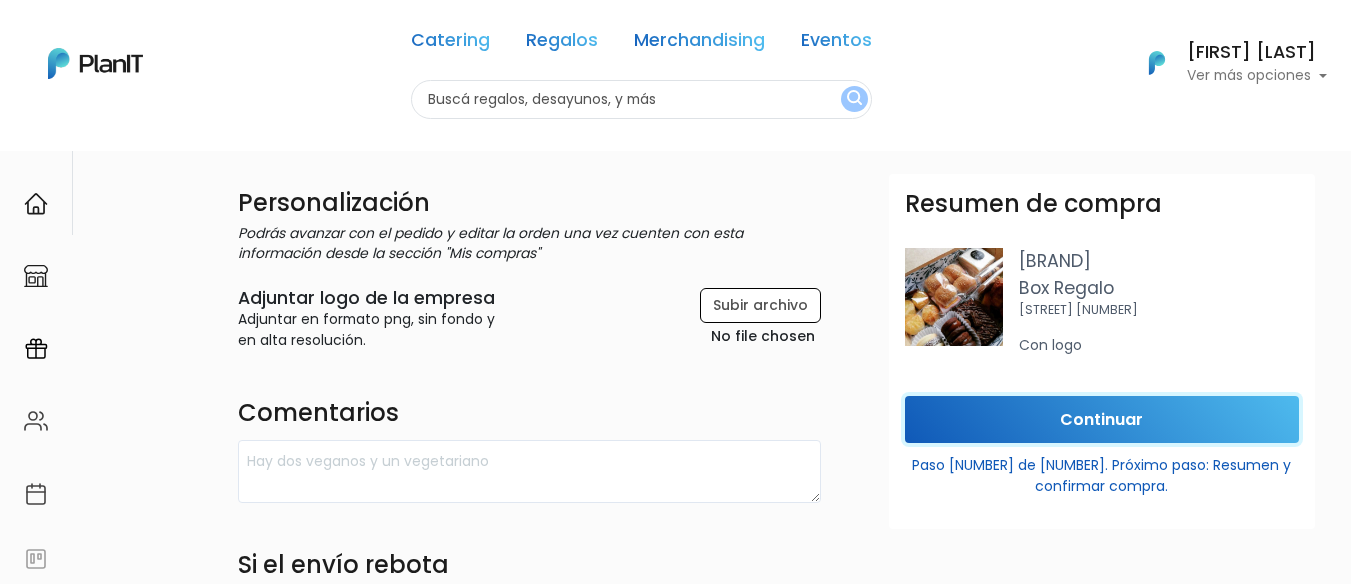 click on "Continuar" at bounding box center [1102, 419] 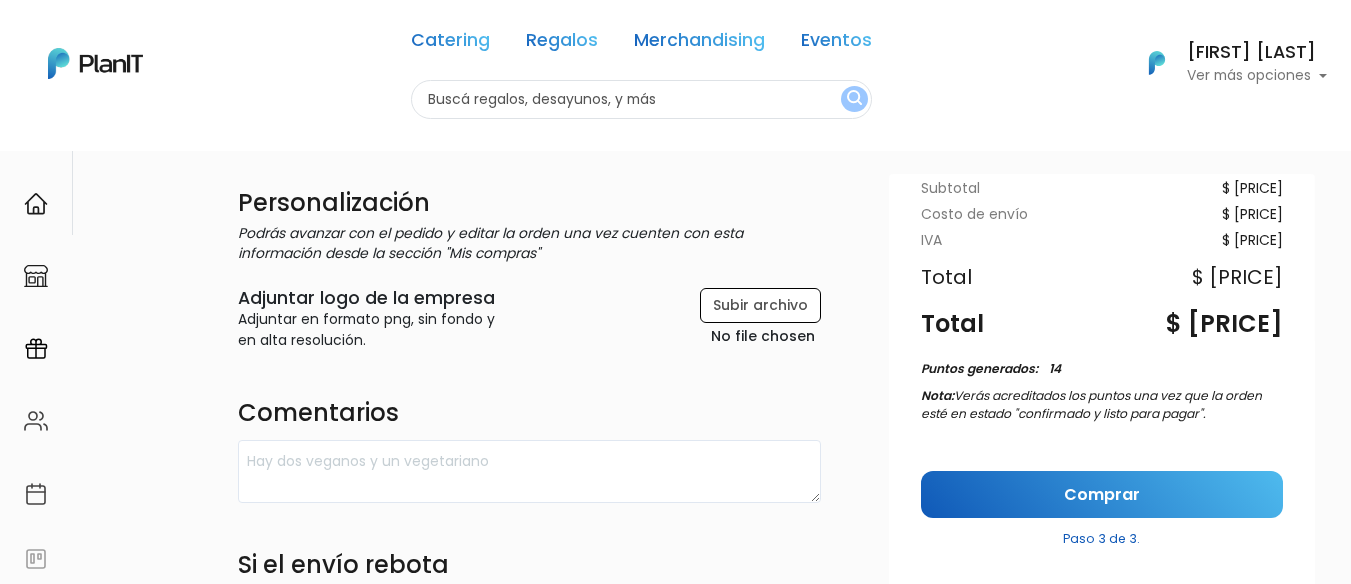scroll, scrollTop: 365, scrollLeft: 0, axis: vertical 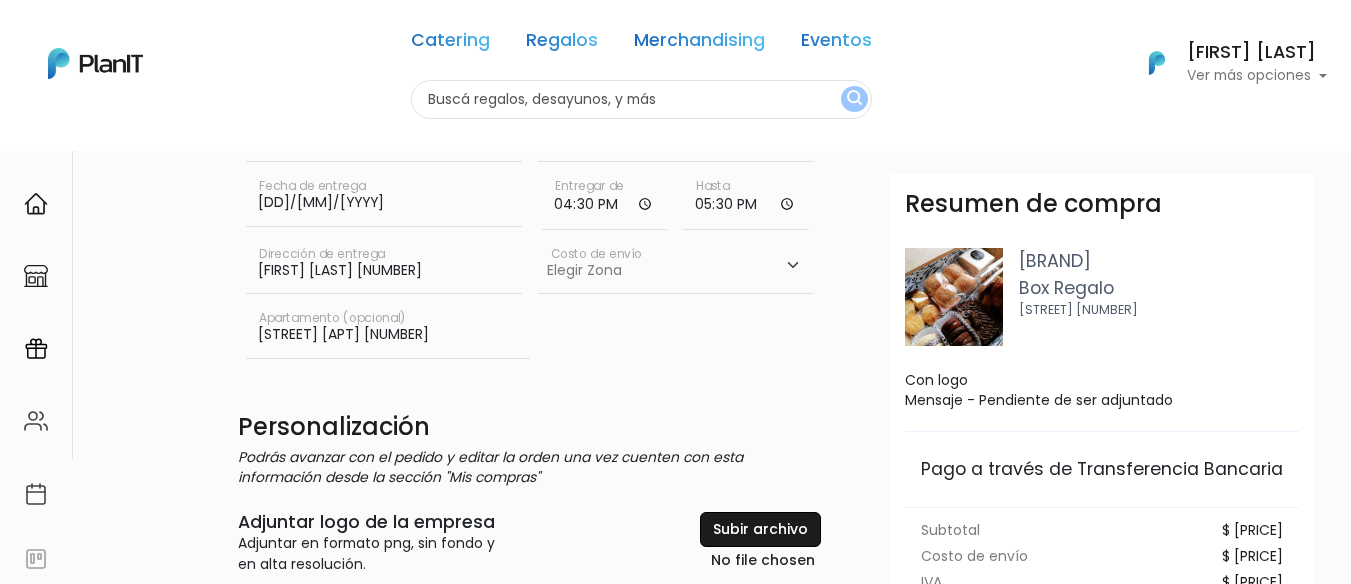 click at bounding box center (714, 543) 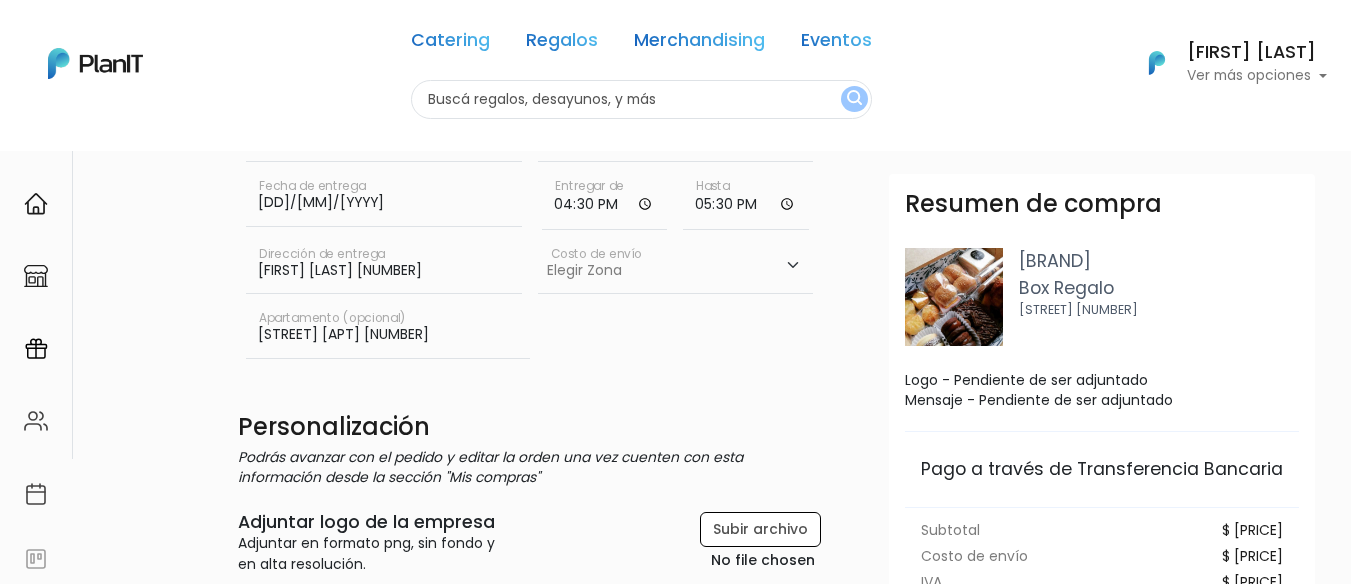 scroll, scrollTop: 576, scrollLeft: 0, axis: vertical 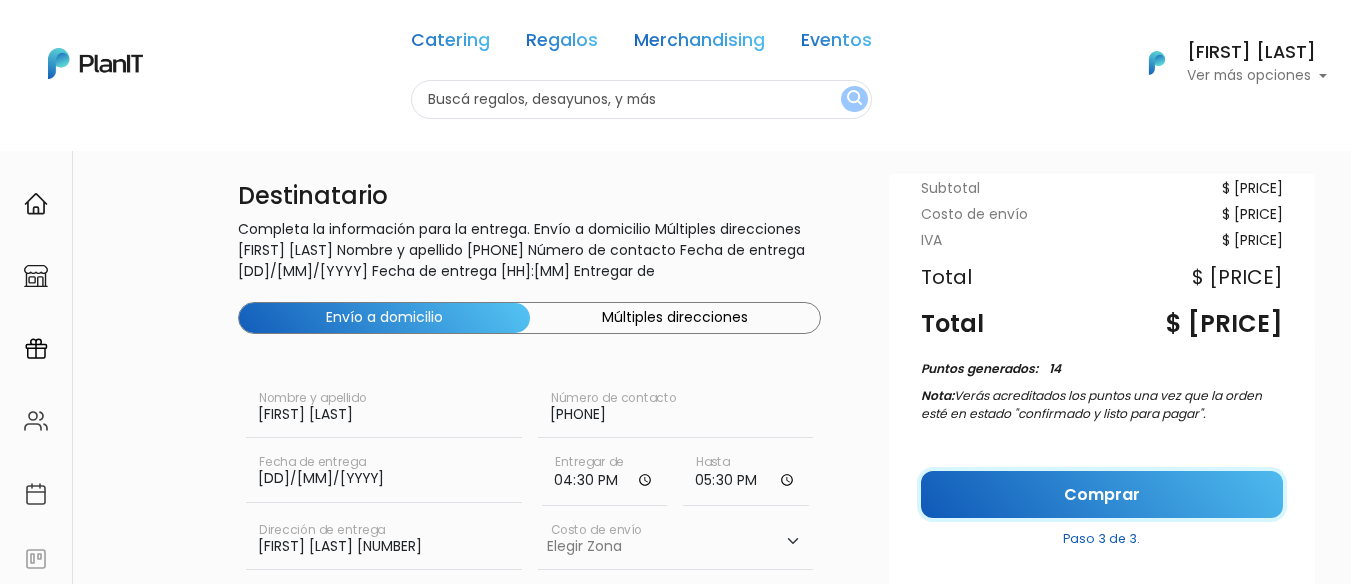 click on "Comprar" at bounding box center (1102, 494) 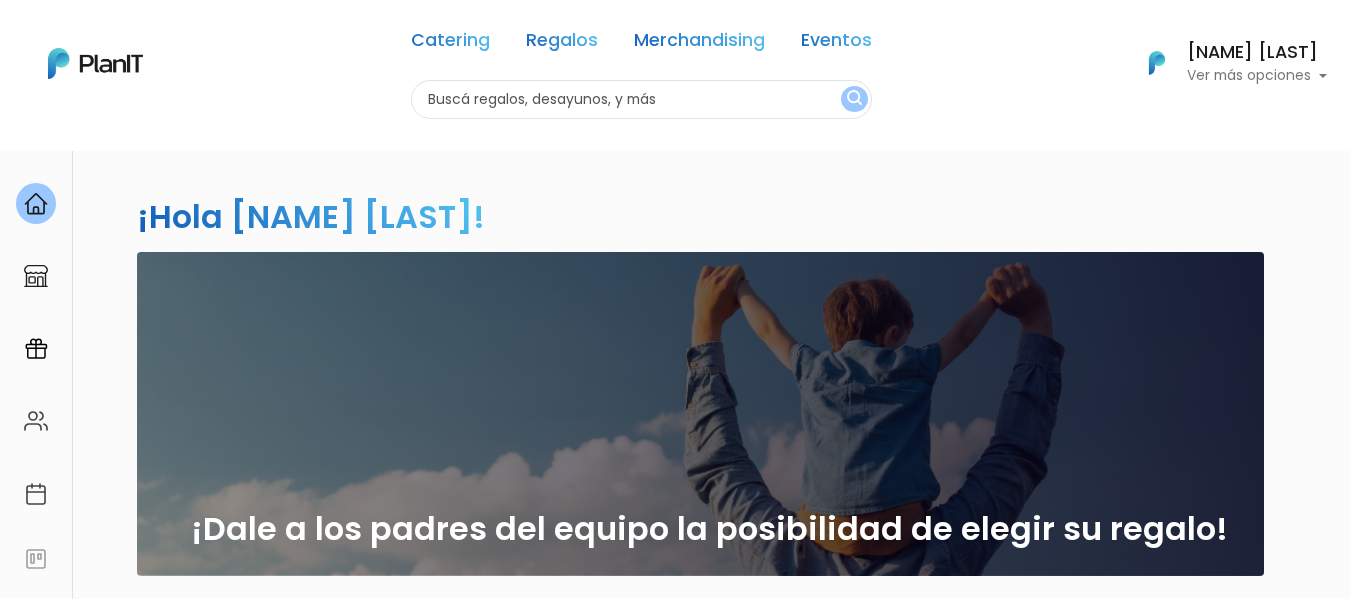 scroll, scrollTop: 0, scrollLeft: 0, axis: both 